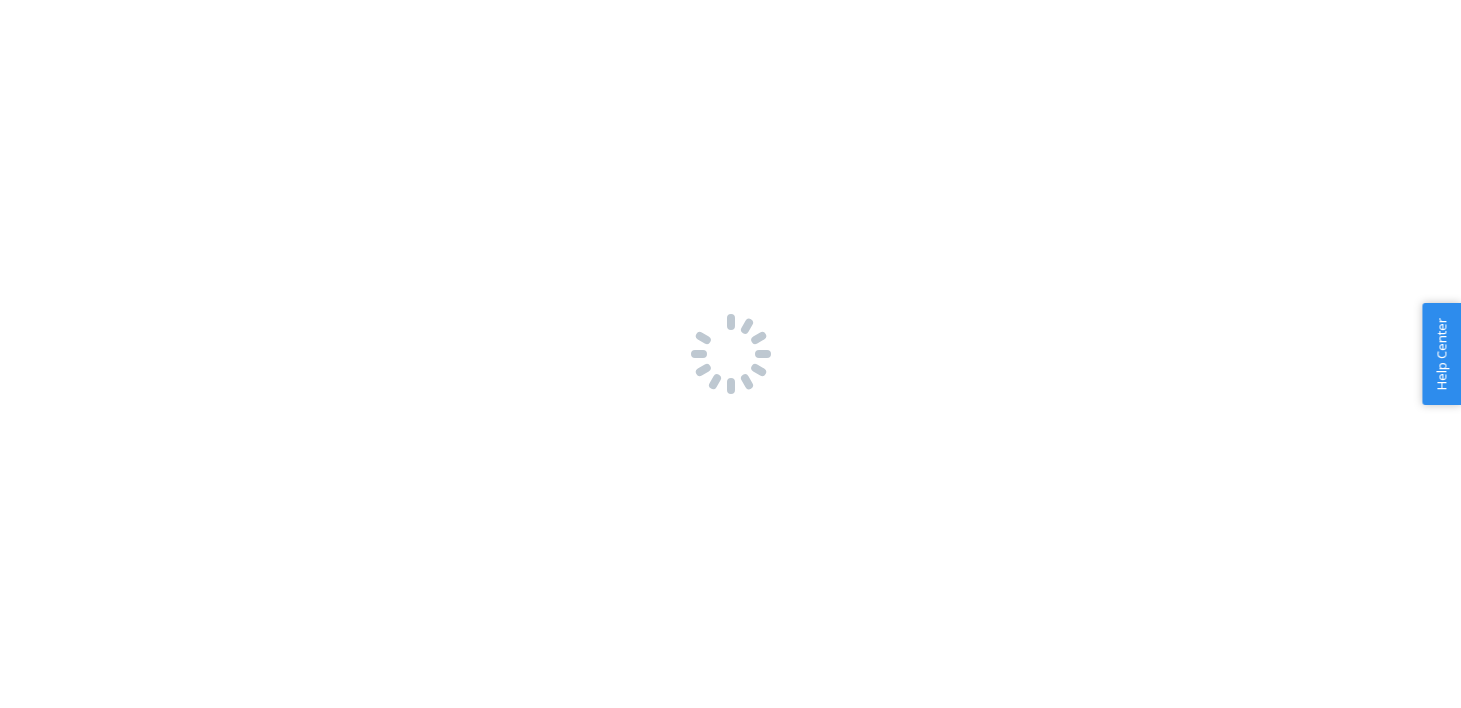 scroll, scrollTop: 0, scrollLeft: 0, axis: both 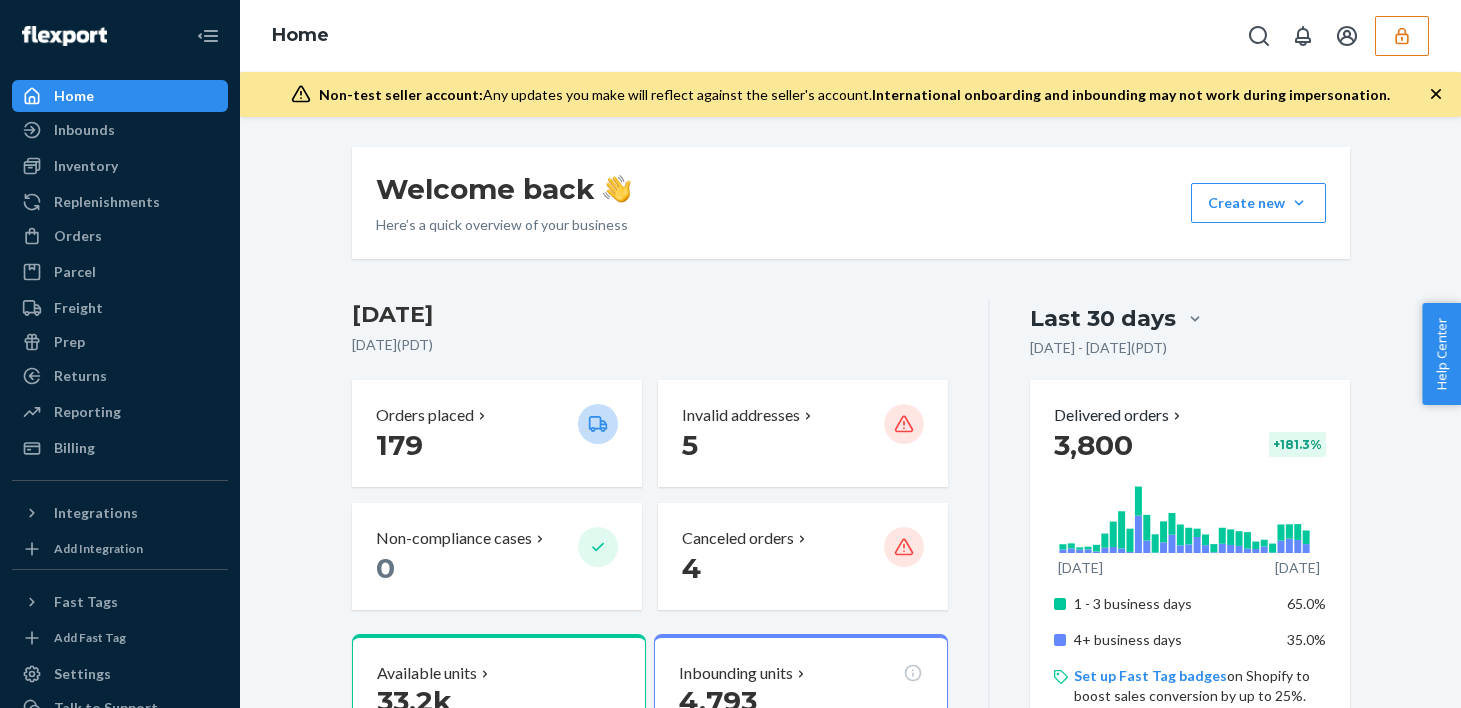 click at bounding box center [1402, 36] 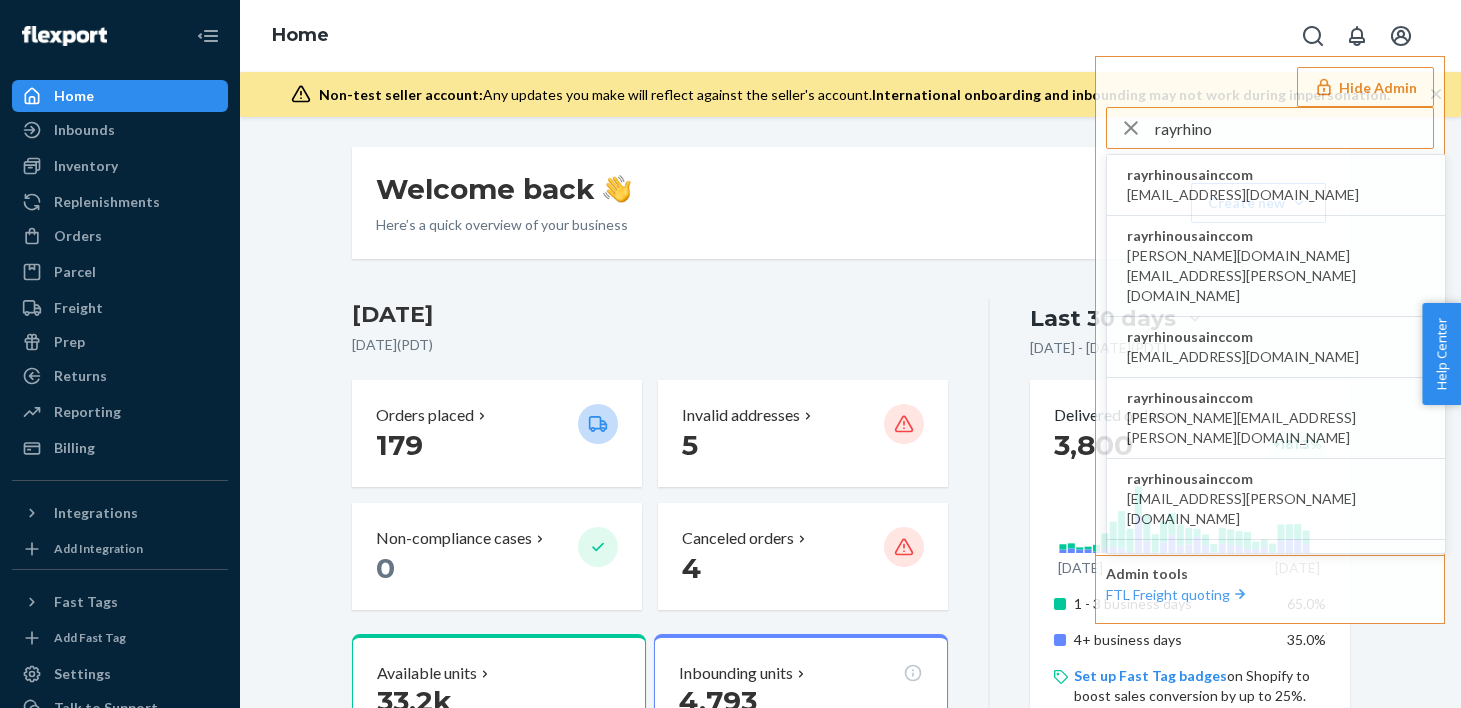 type on "rayrhino" 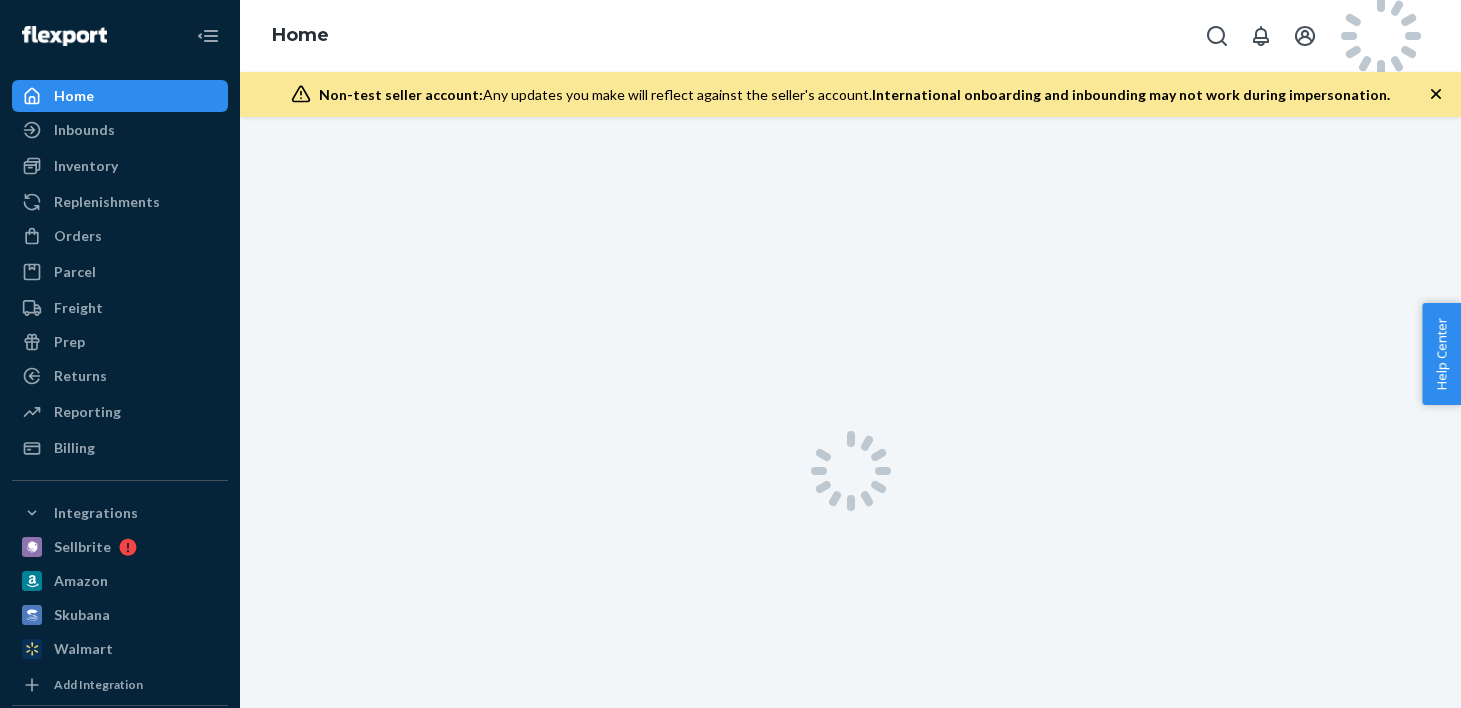 scroll, scrollTop: 0, scrollLeft: 0, axis: both 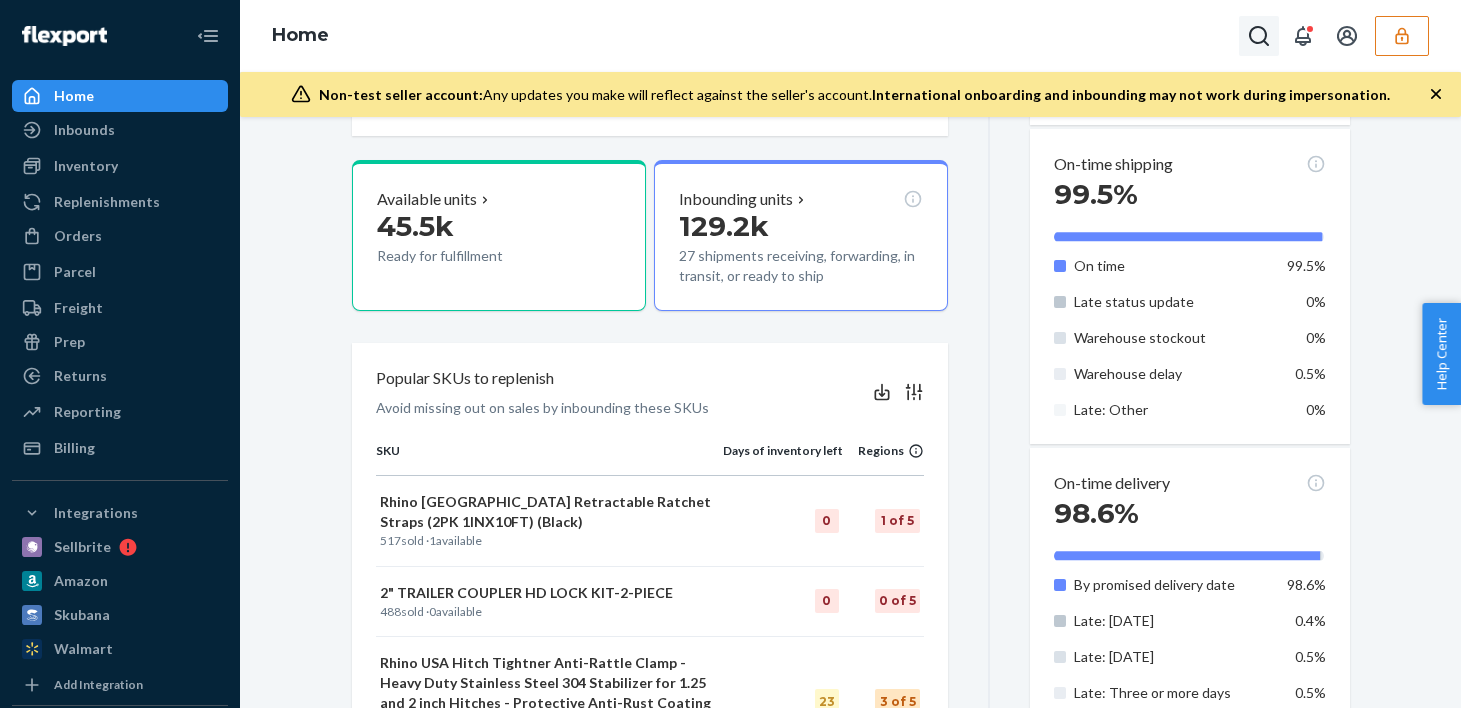 click 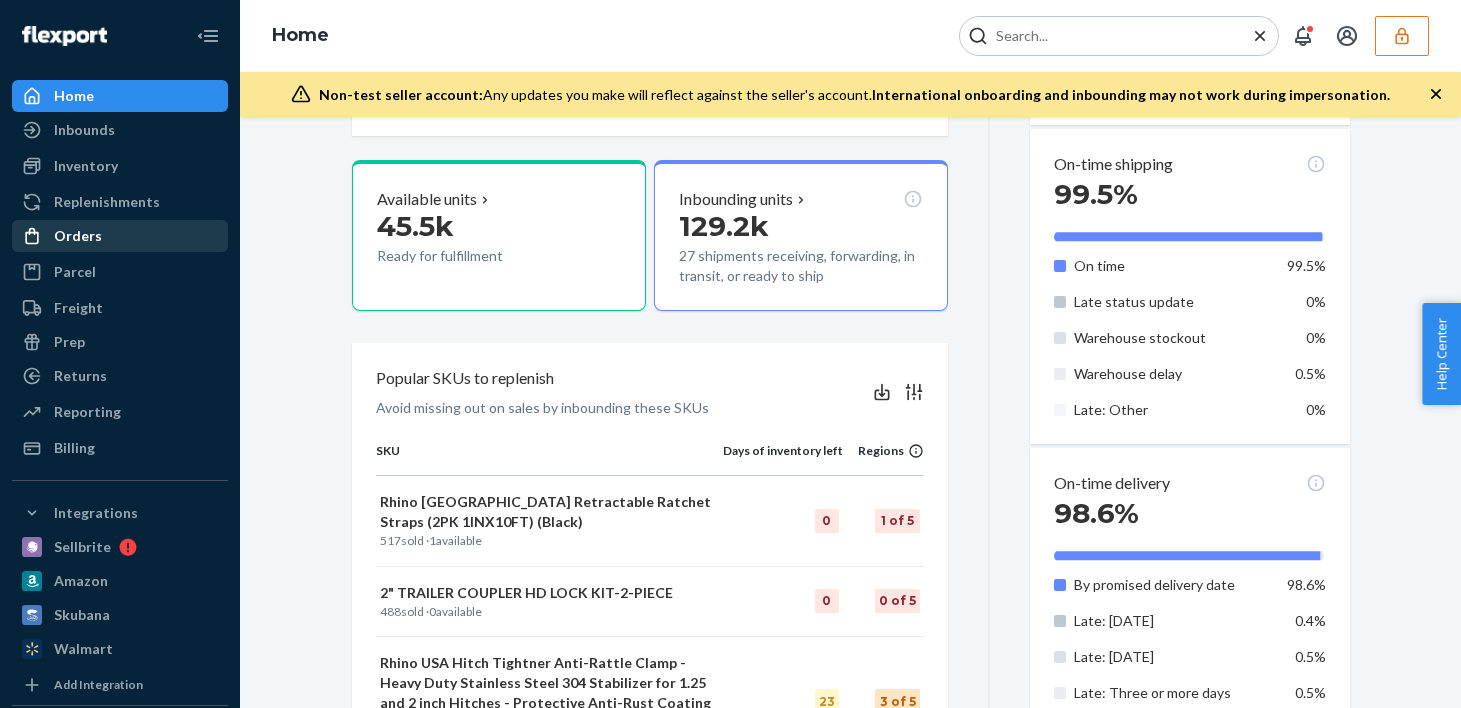click on "Orders" at bounding box center (120, 236) 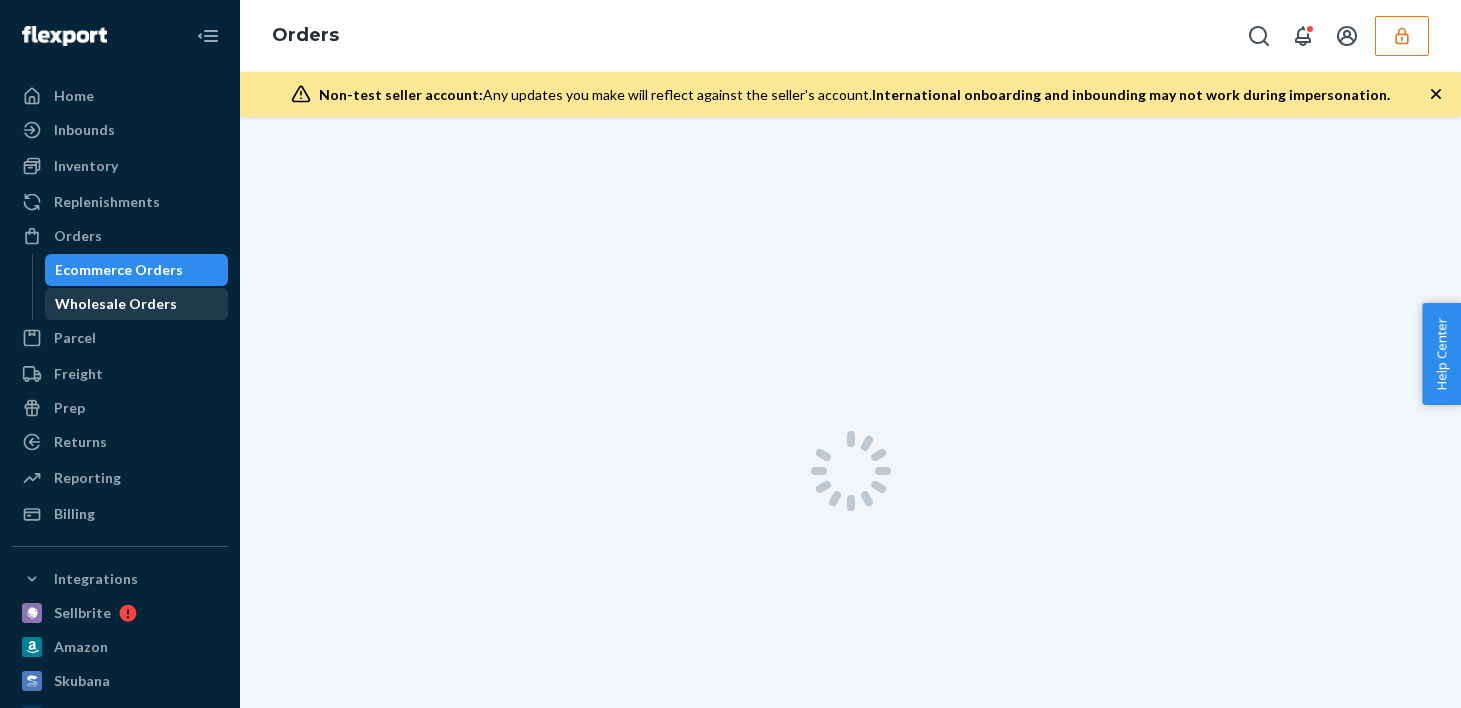 click on "Wholesale Orders" at bounding box center (137, 304) 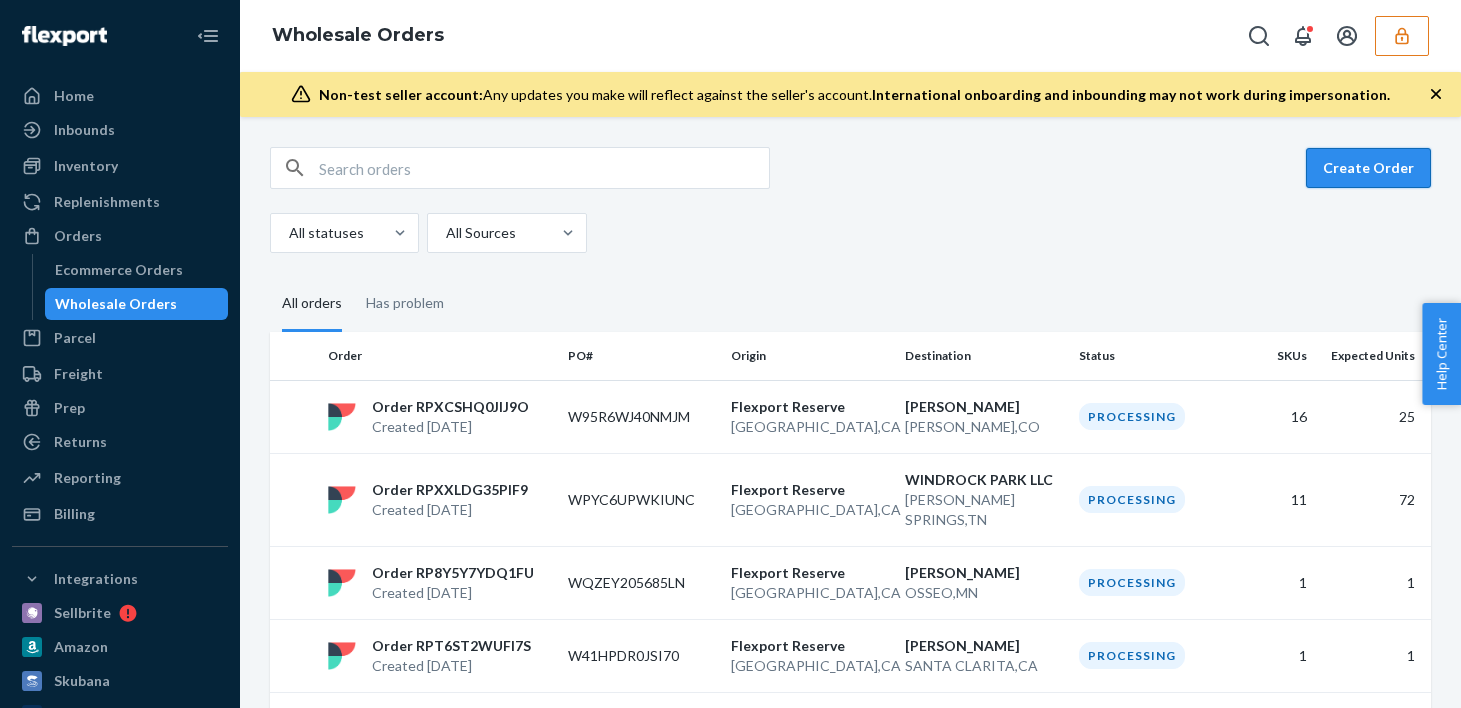 click on "Create Order" at bounding box center [1368, 168] 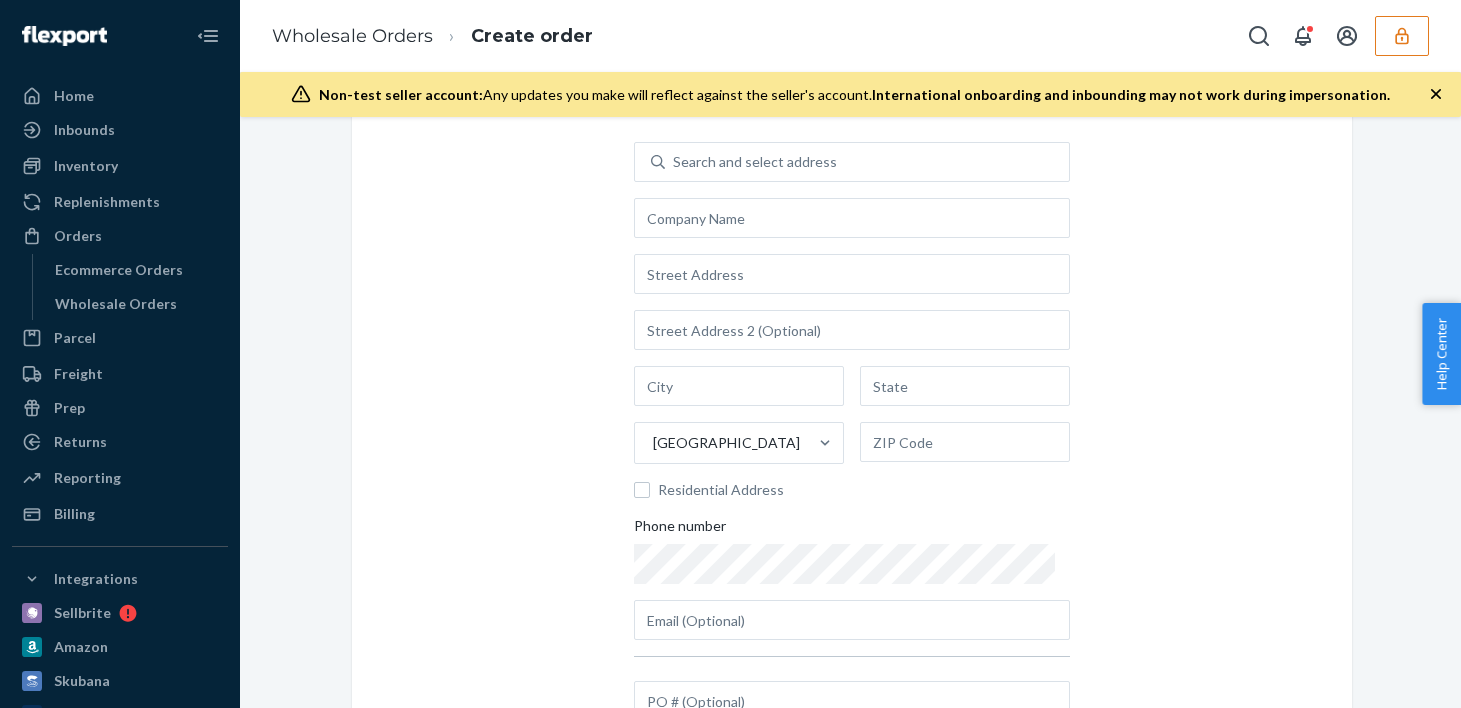 scroll, scrollTop: 97, scrollLeft: 0, axis: vertical 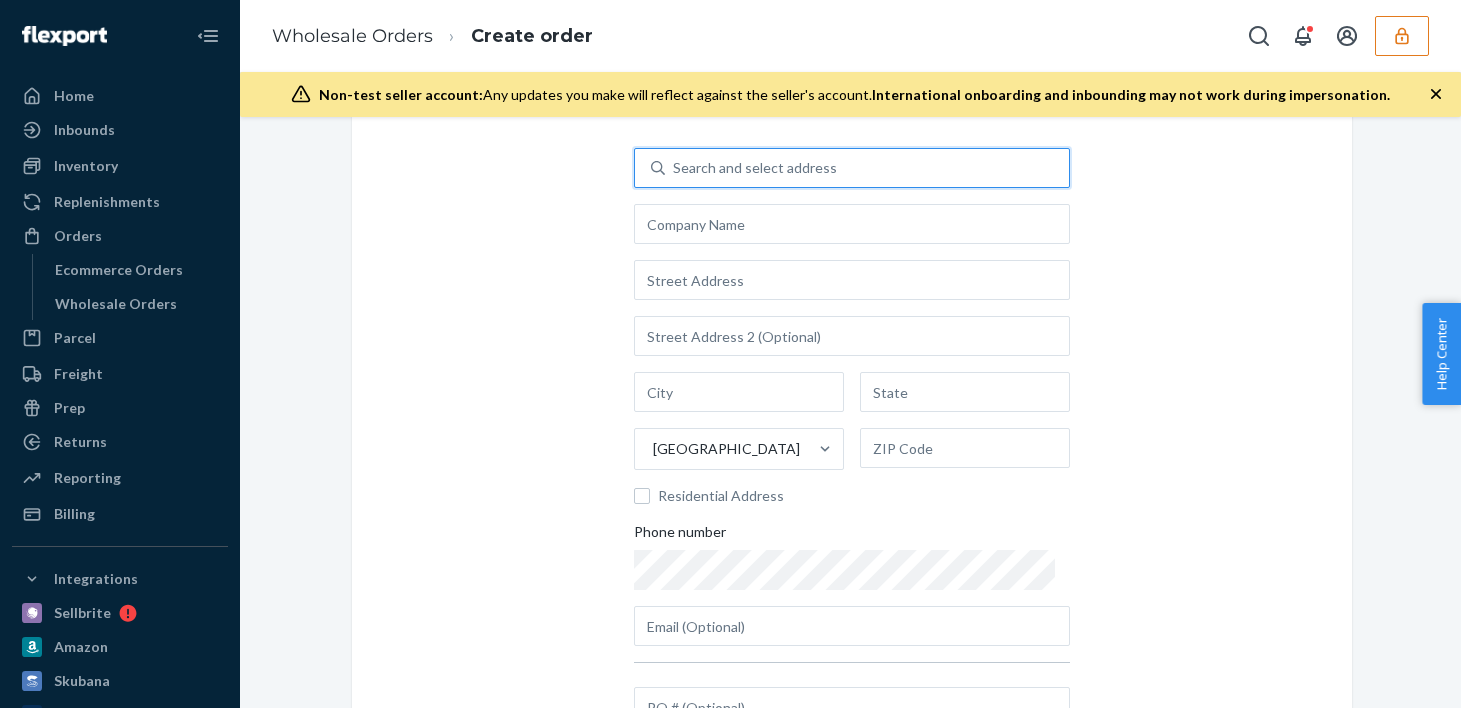 click on "Search and select address" at bounding box center [755, 168] 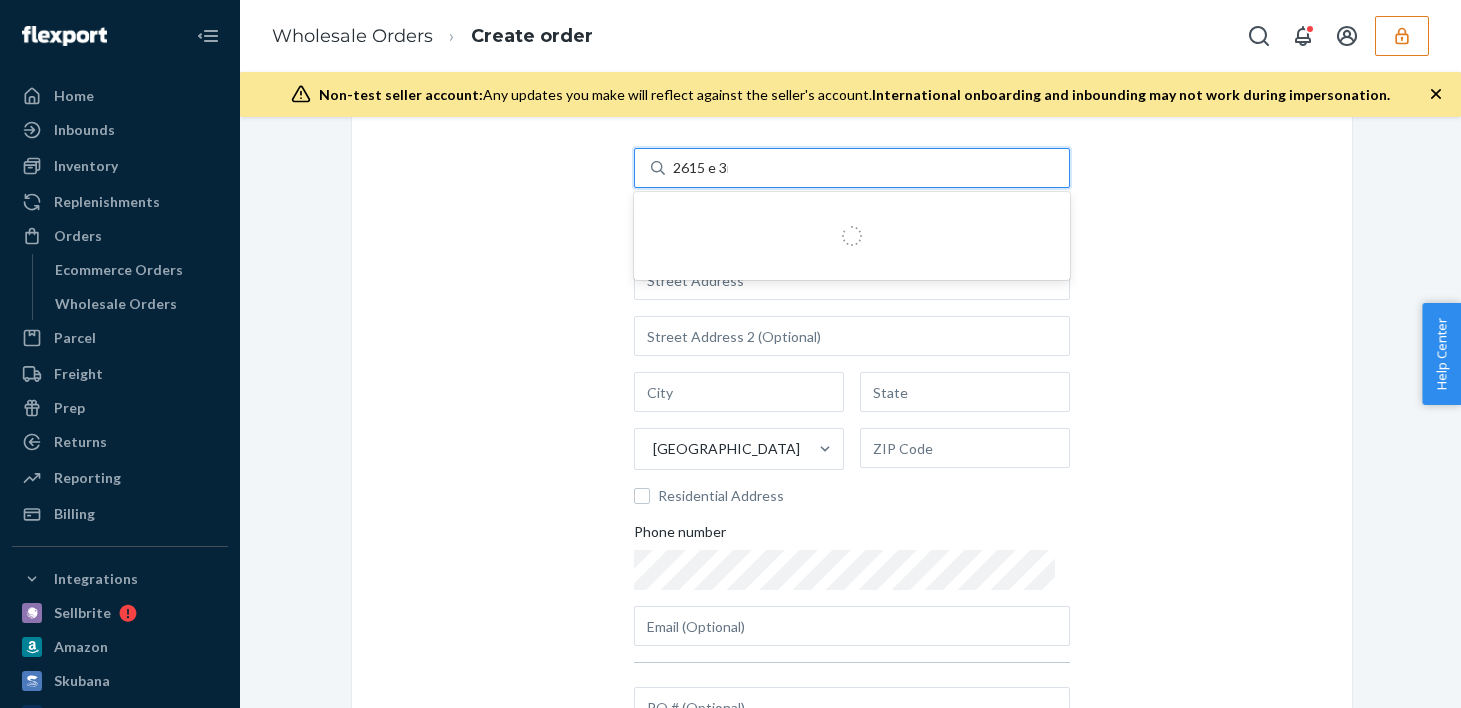 type on "2615 e 3rd" 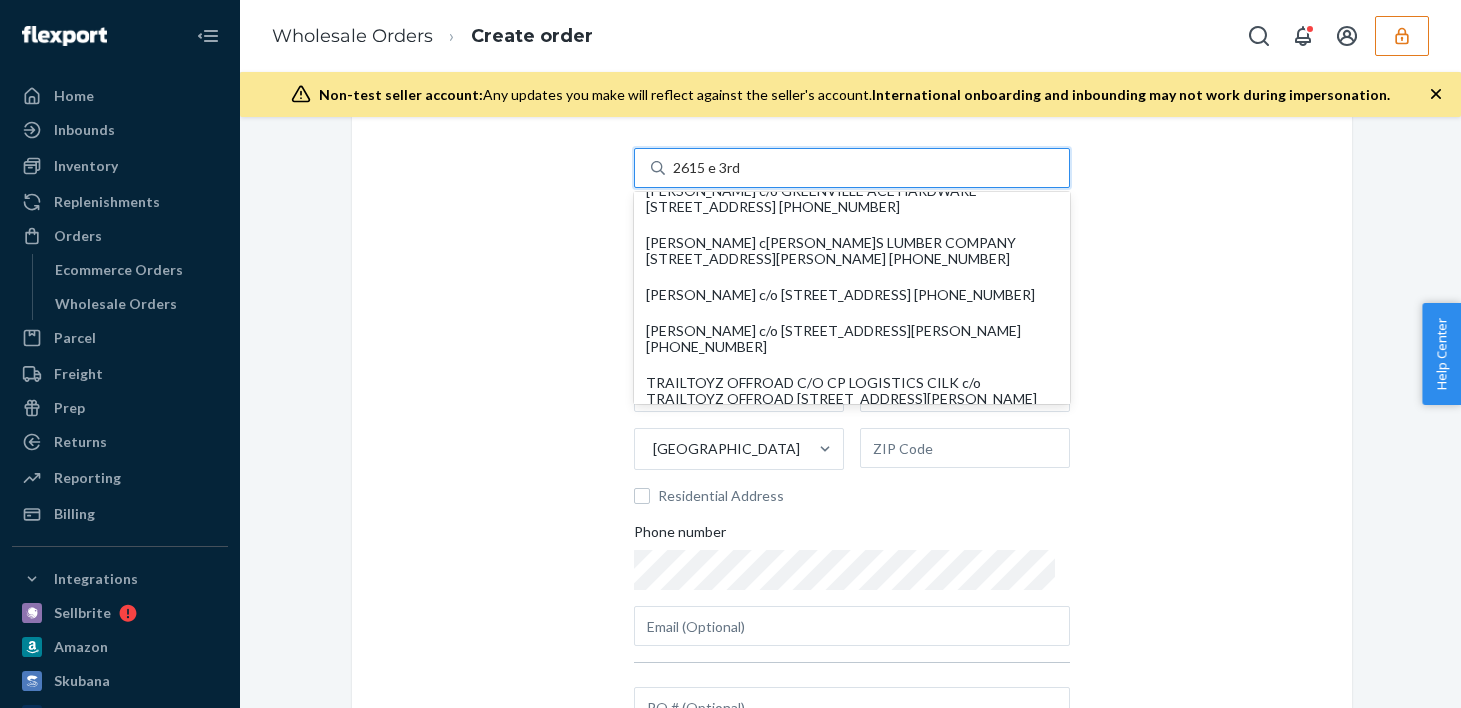 scroll, scrollTop: 216, scrollLeft: 0, axis: vertical 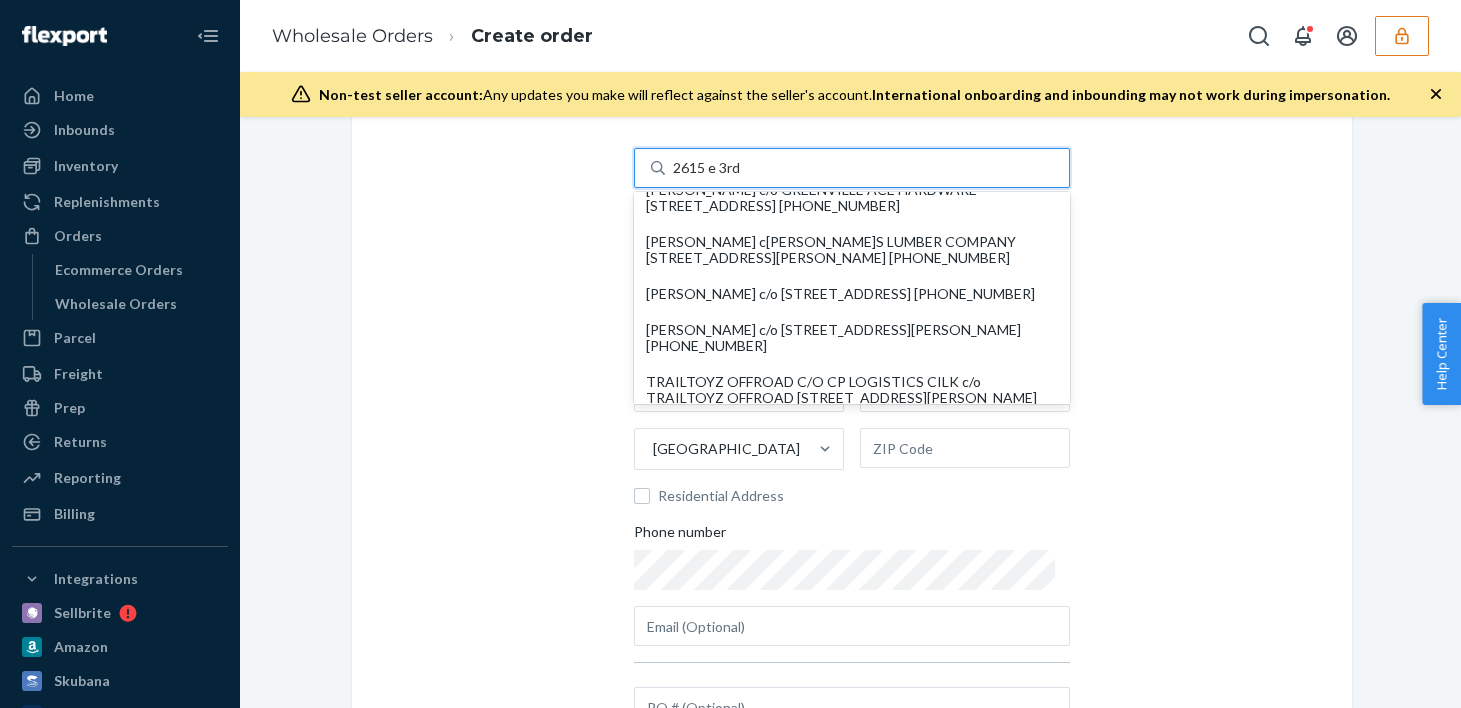 click on "Flexport Prep
c/o
Flexport Prep
[STREET_ADDRESS]" at bounding box center (852, 154) 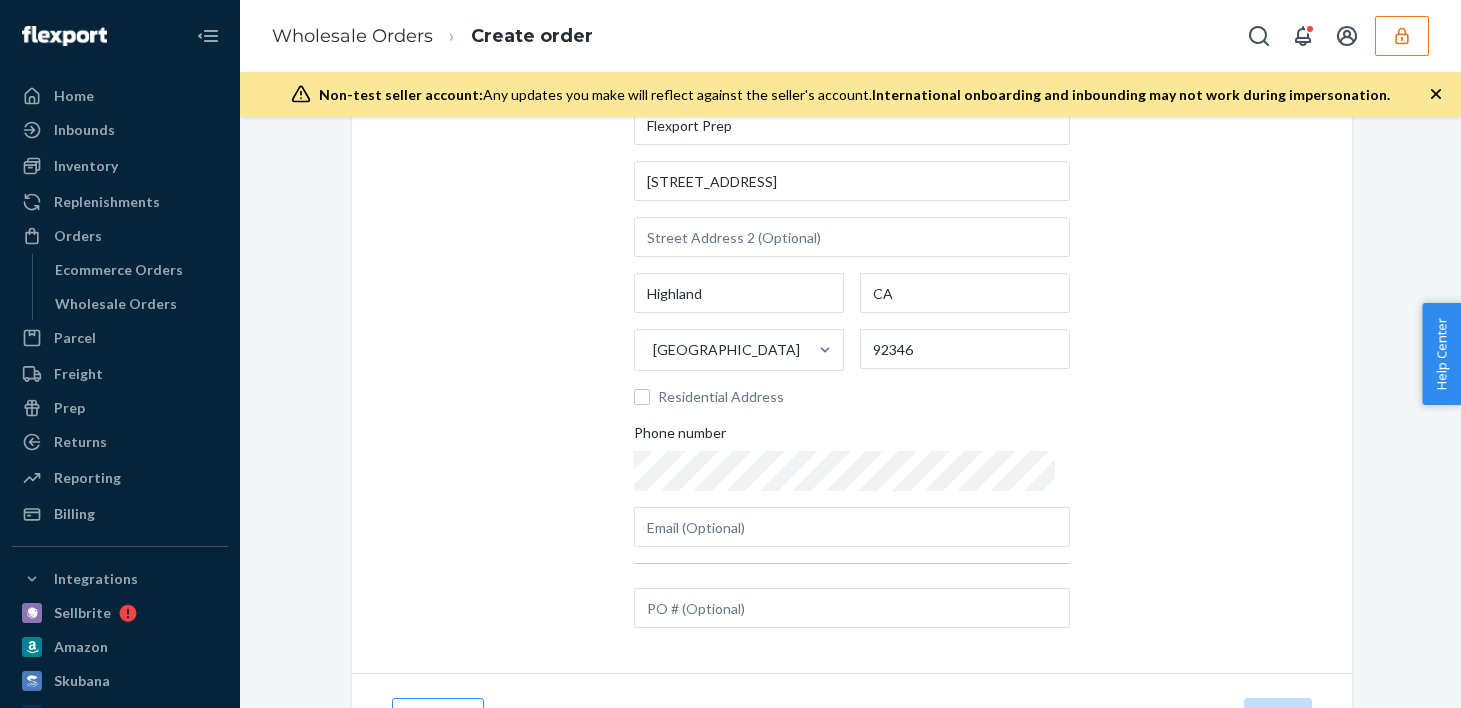 scroll, scrollTop: 249, scrollLeft: 0, axis: vertical 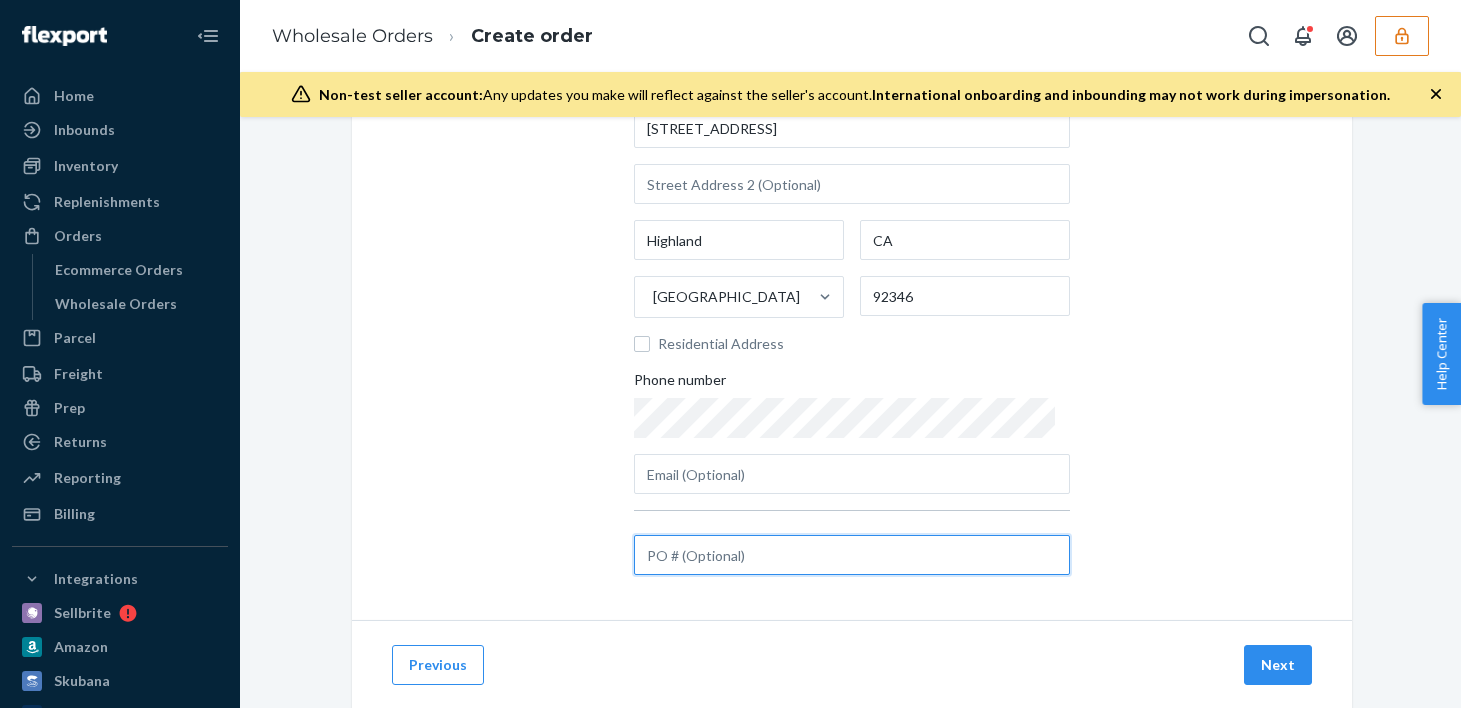 click at bounding box center [852, 555] 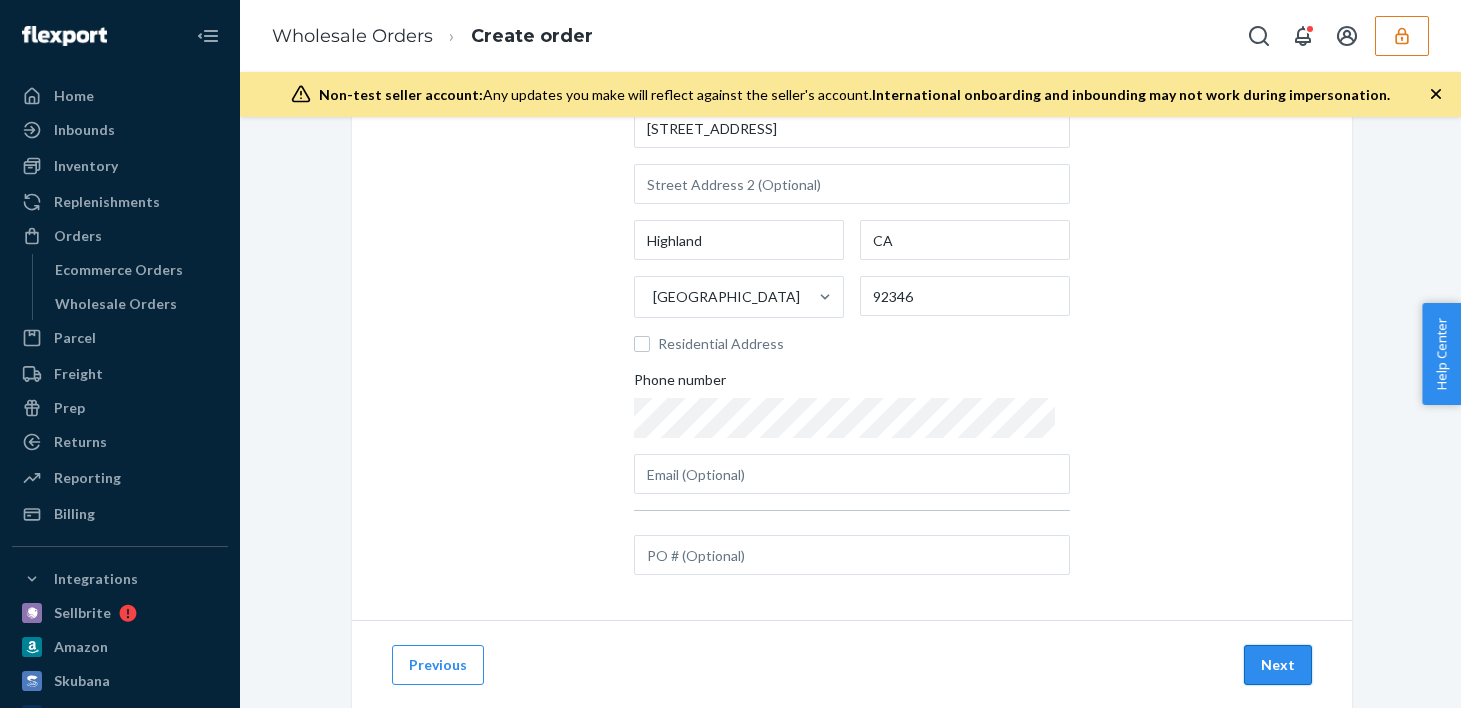 click on "Next" at bounding box center [1278, 665] 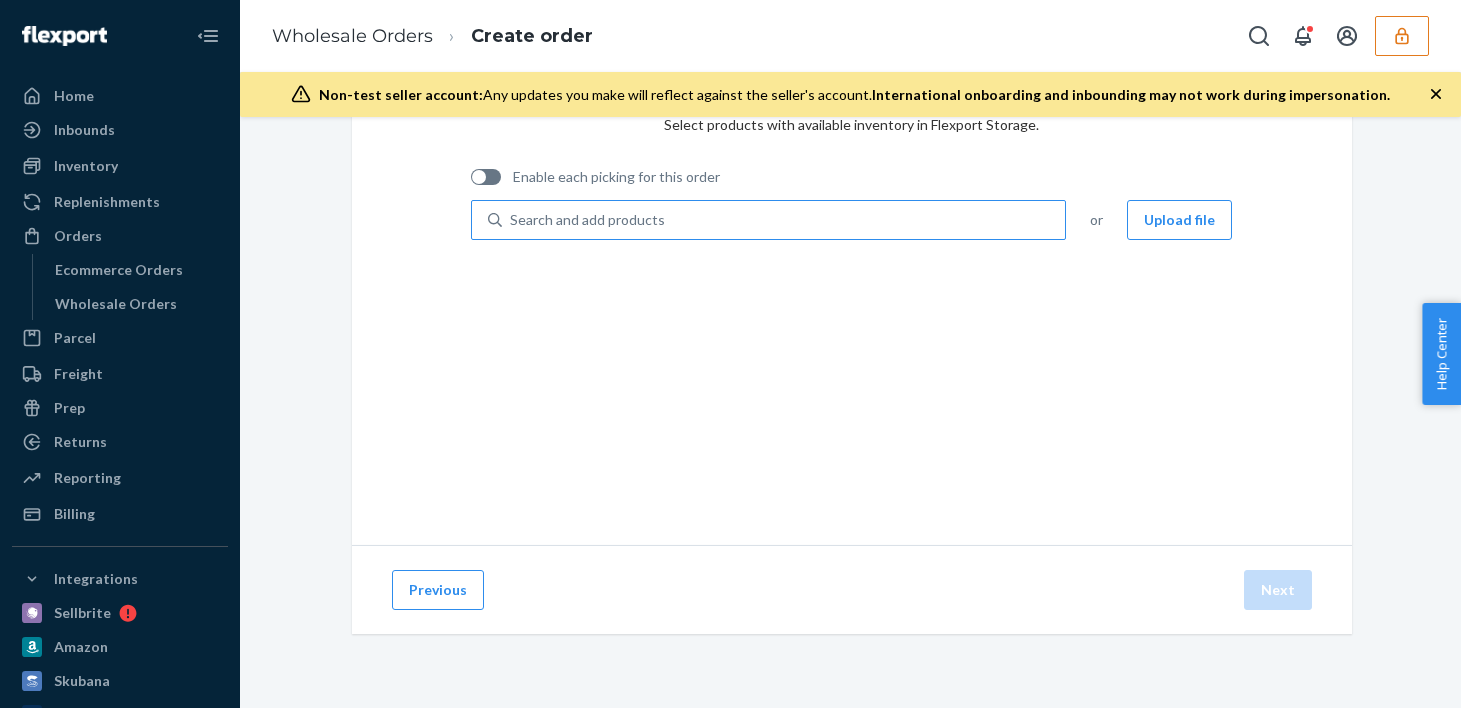 scroll, scrollTop: 108, scrollLeft: 0, axis: vertical 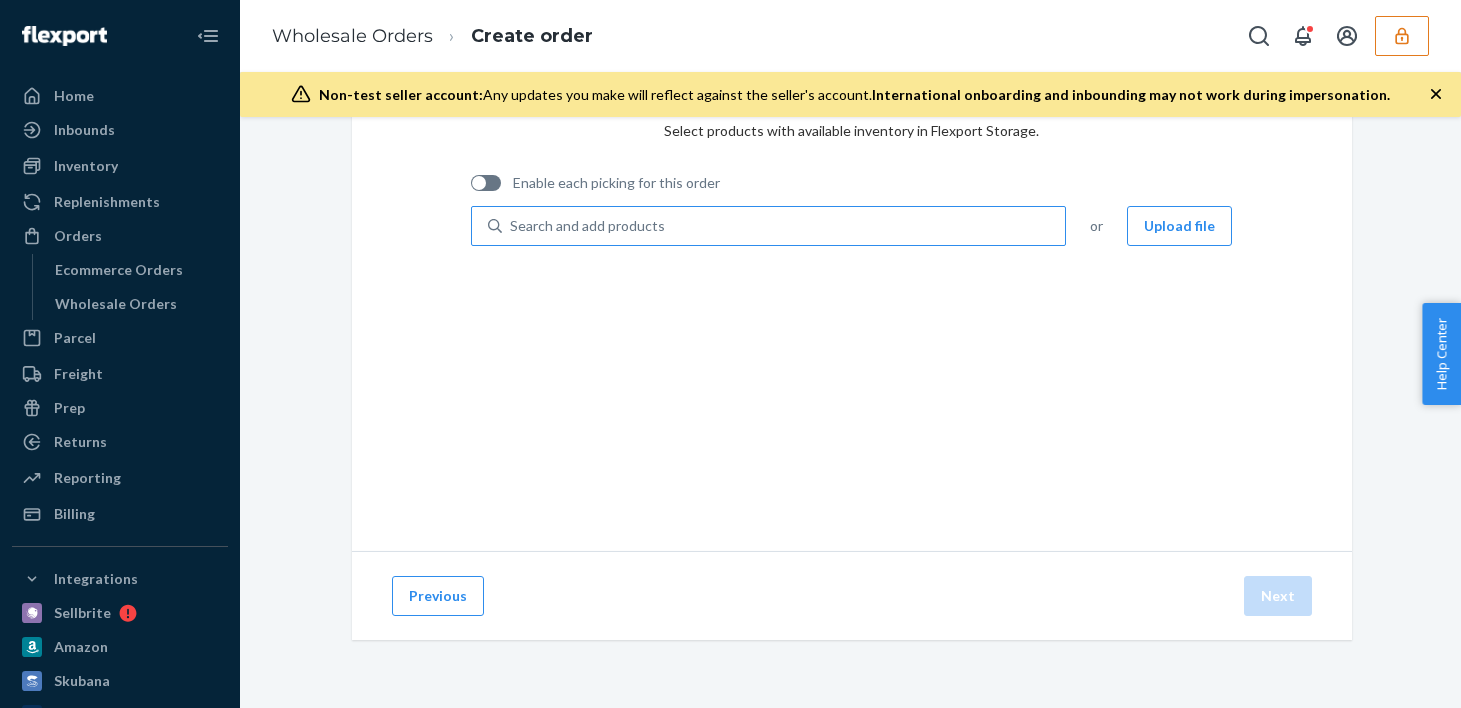 click on "Search and add products" at bounding box center [587, 226] 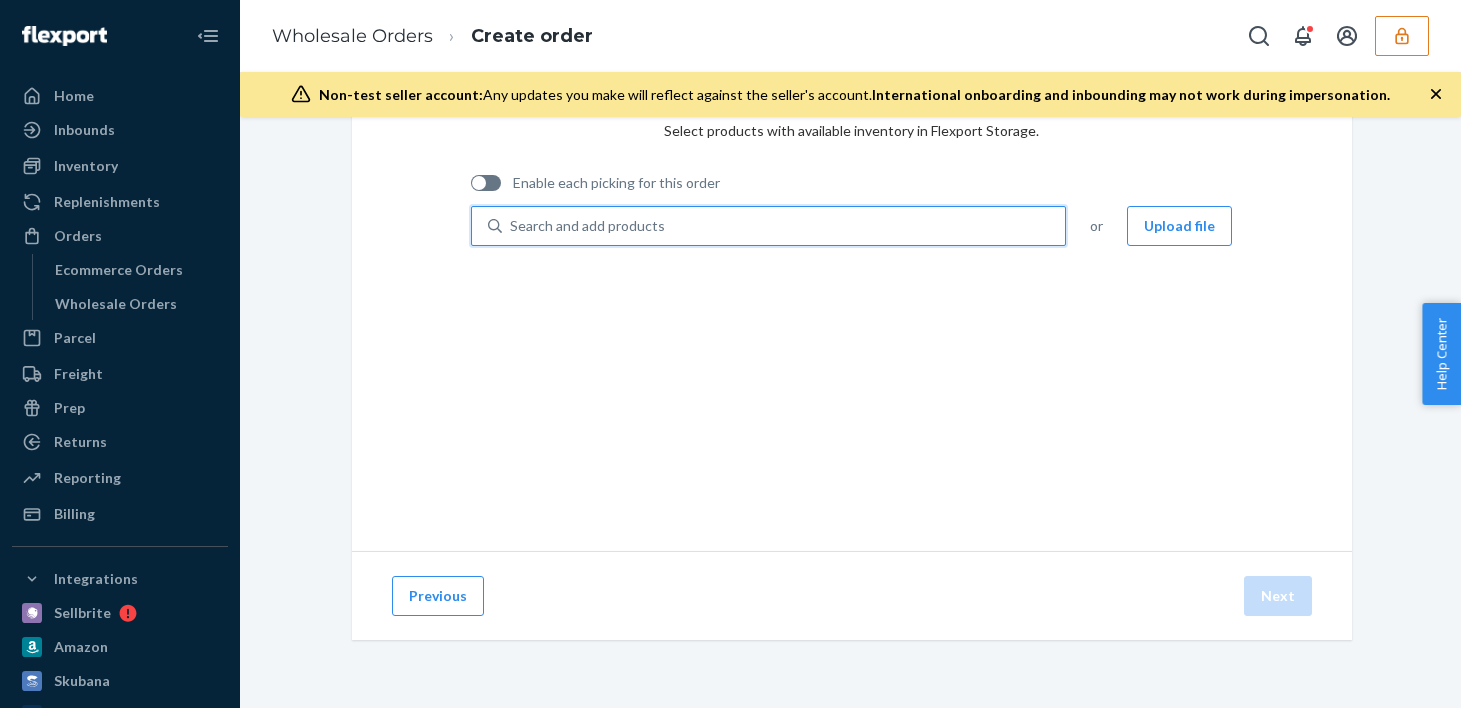 paste on "DAQLWKGE7TK" 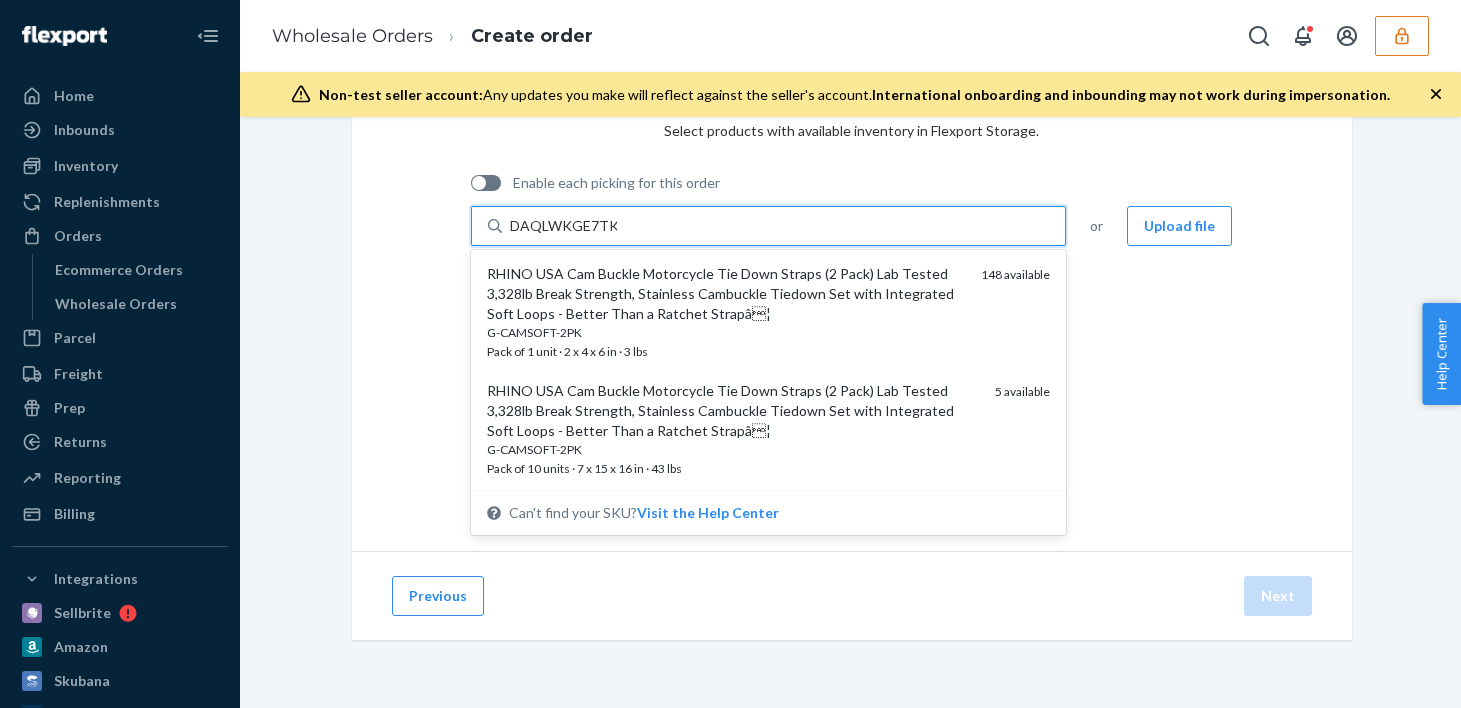 click on "RHINO USA Cam Buckle Motorcycle Tie Down Straps (2 Pack) Lab Tested 3,328lb Break Strength, Stainless Cambuckle Tiedown Set with Integrated Soft Loops - Better Than a Ratchet Strapâ¦" at bounding box center [726, 294] 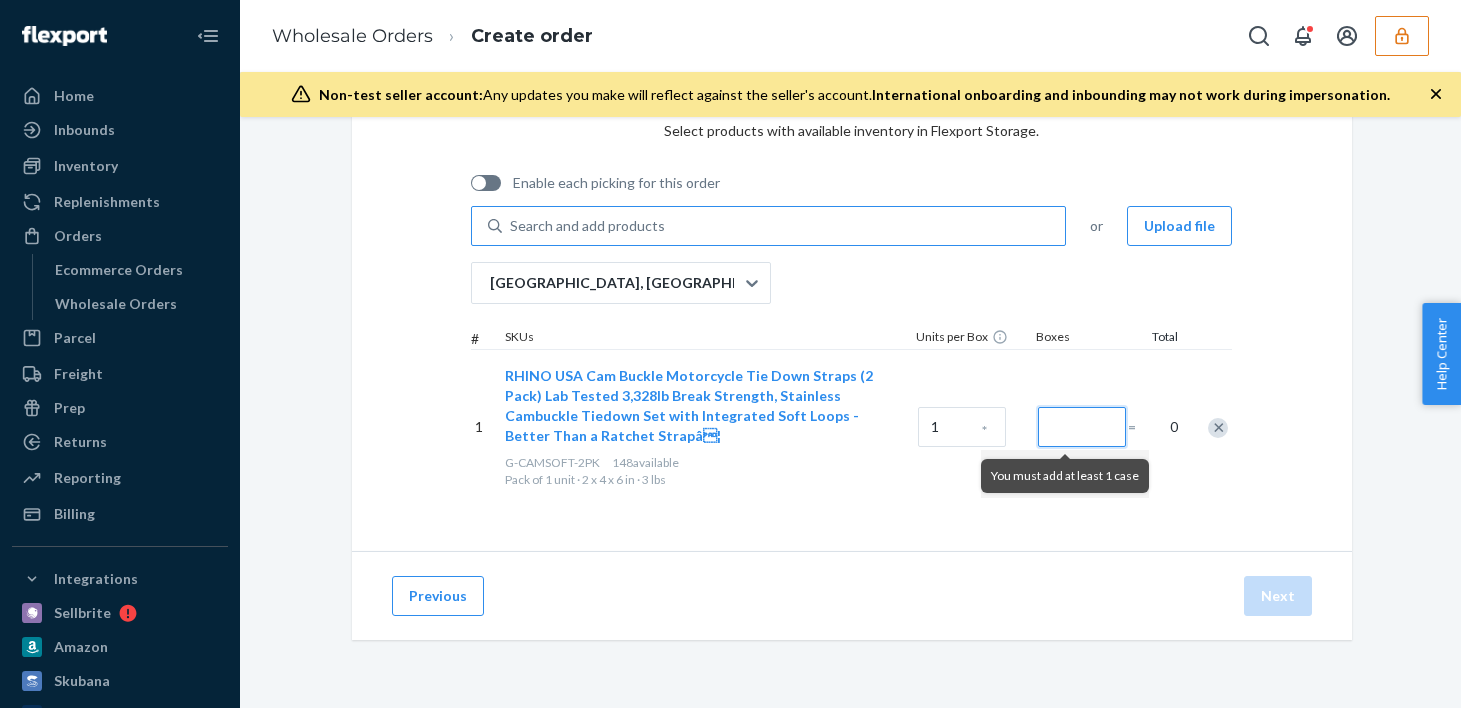 click at bounding box center [1082, 427] 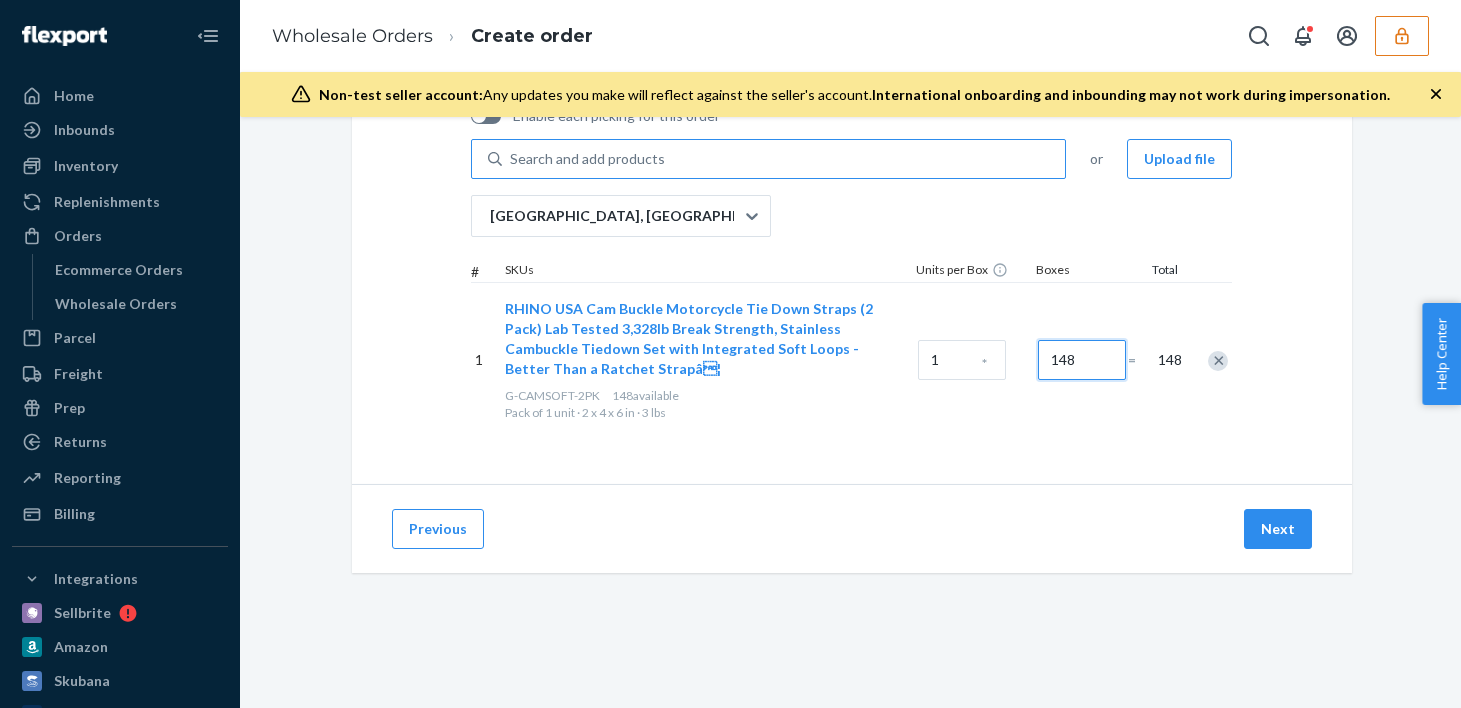 scroll, scrollTop: 186, scrollLeft: 0, axis: vertical 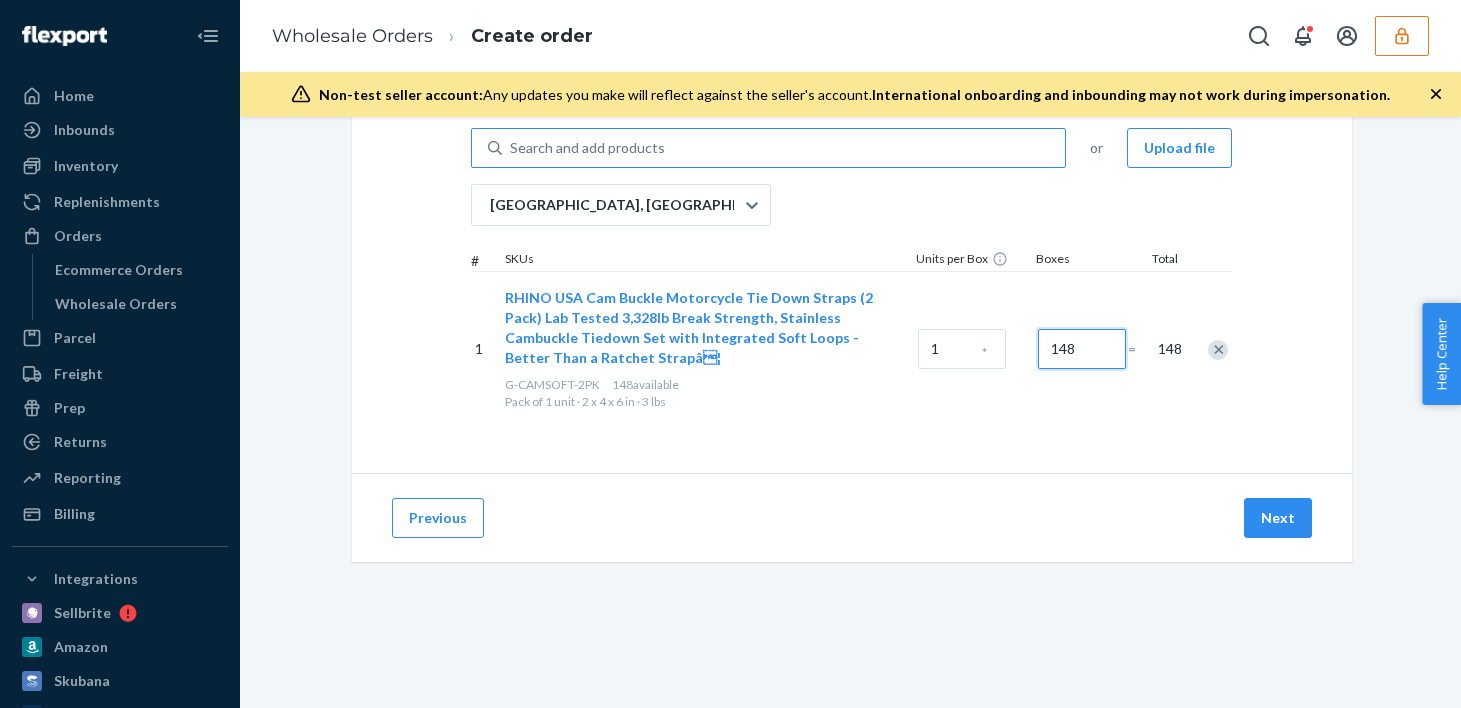 type on "148" 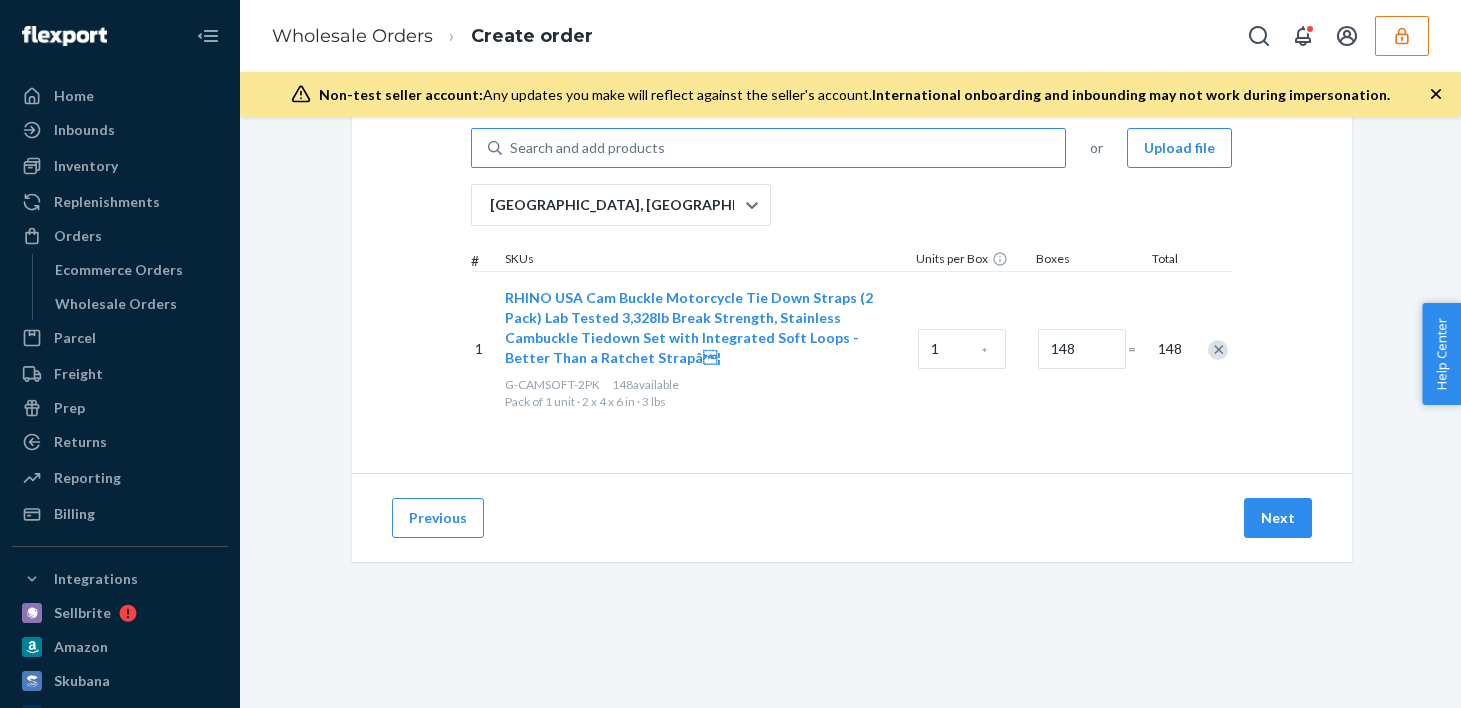 click on "Select products Select products with available inventory in Flexport Storage. Enable each picking for this order Search and add products or Upload file [GEOGRAPHIC_DATA], [GEOGRAPHIC_DATA] # SKUs Units per Box Boxes Total 1   RHINO USA Cam Buckle Motorcycle Tie Down Straps (2 Pack) Lab Tested 3,328lb Break Strength, Stainless Cambuckle Tiedown Set with Integrated Soft Loops - Better Than a Ratchet Strapâ¦ G-CAMSOFT-2PK 148  available   Pack of 1 unit · 2 x 4 x 6 in · 3 lbs 1 * 148 = 148" at bounding box center (852, 217) 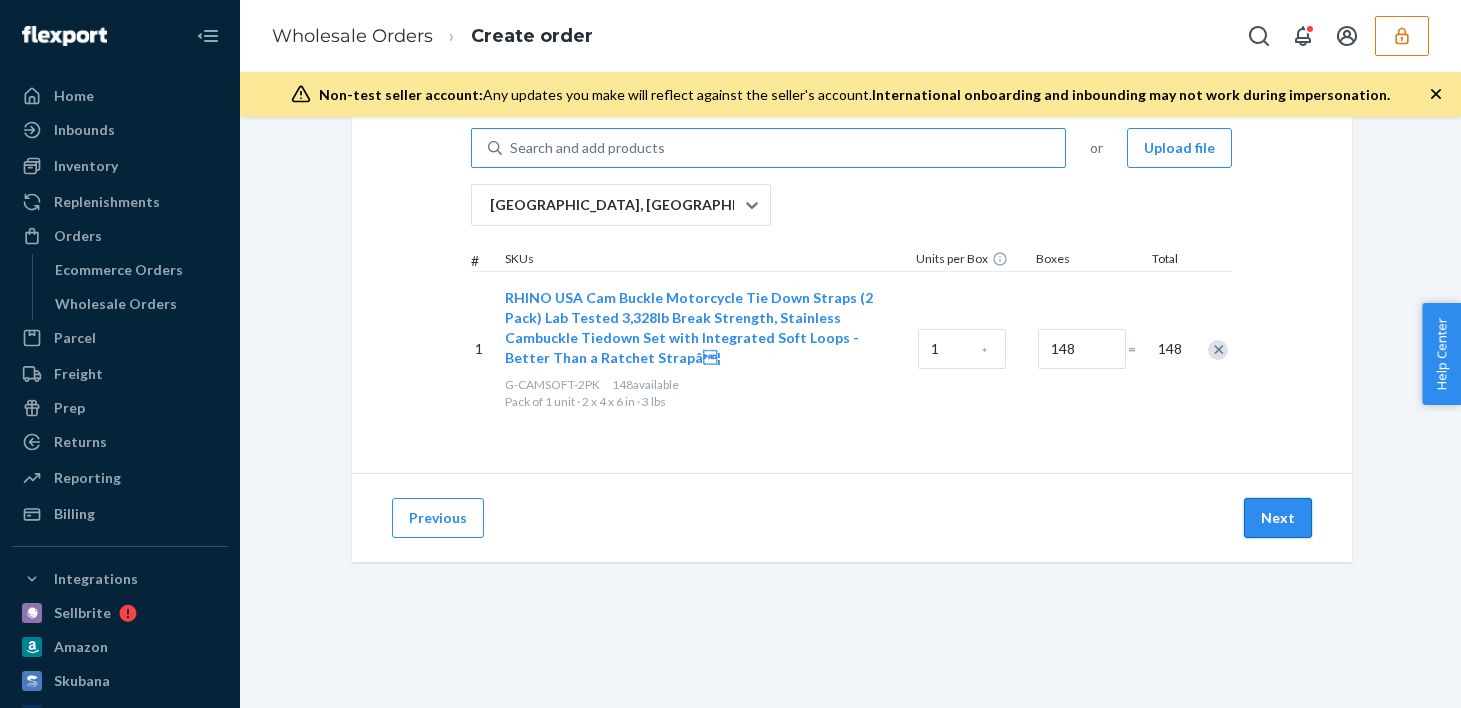click on "Next" at bounding box center (1278, 518) 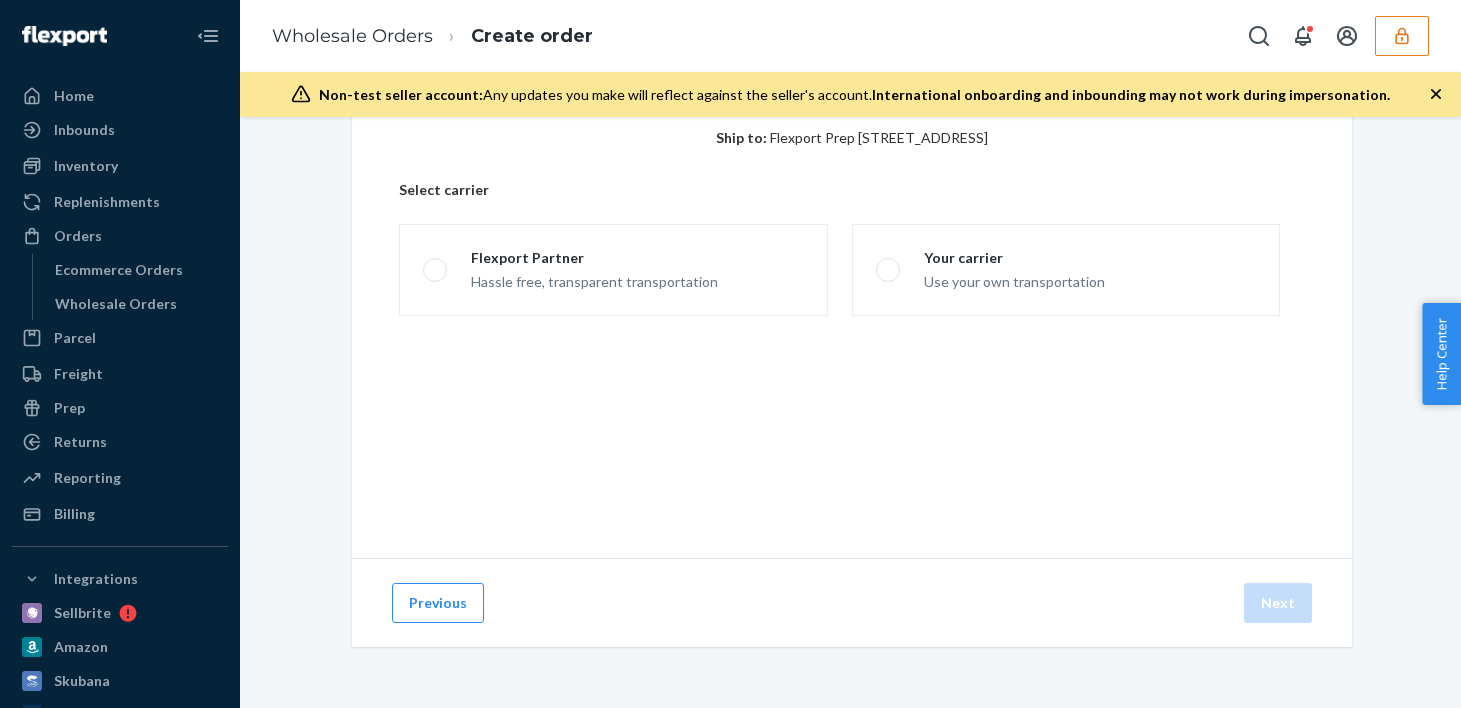 scroll, scrollTop: 98, scrollLeft: 0, axis: vertical 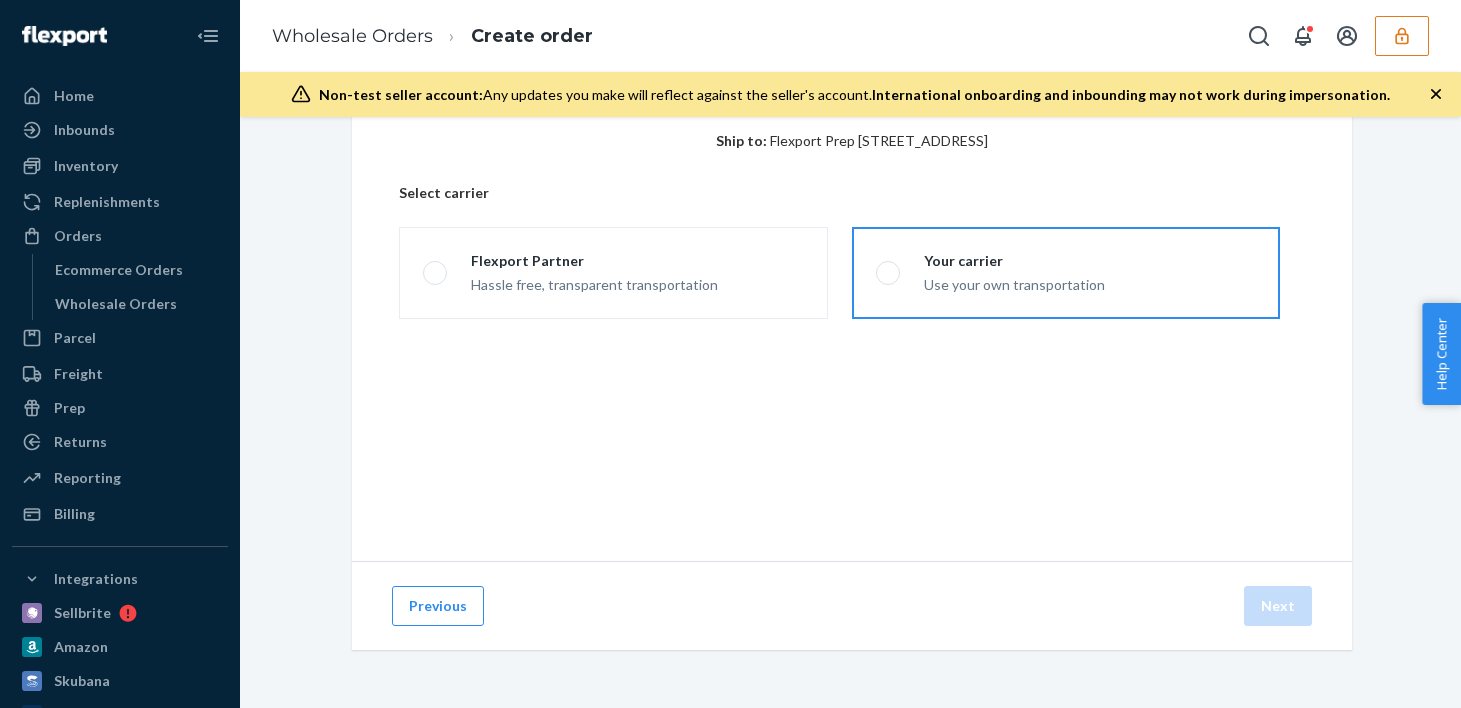 click on "Your carrier Use your own transportation" at bounding box center [1002, 273] 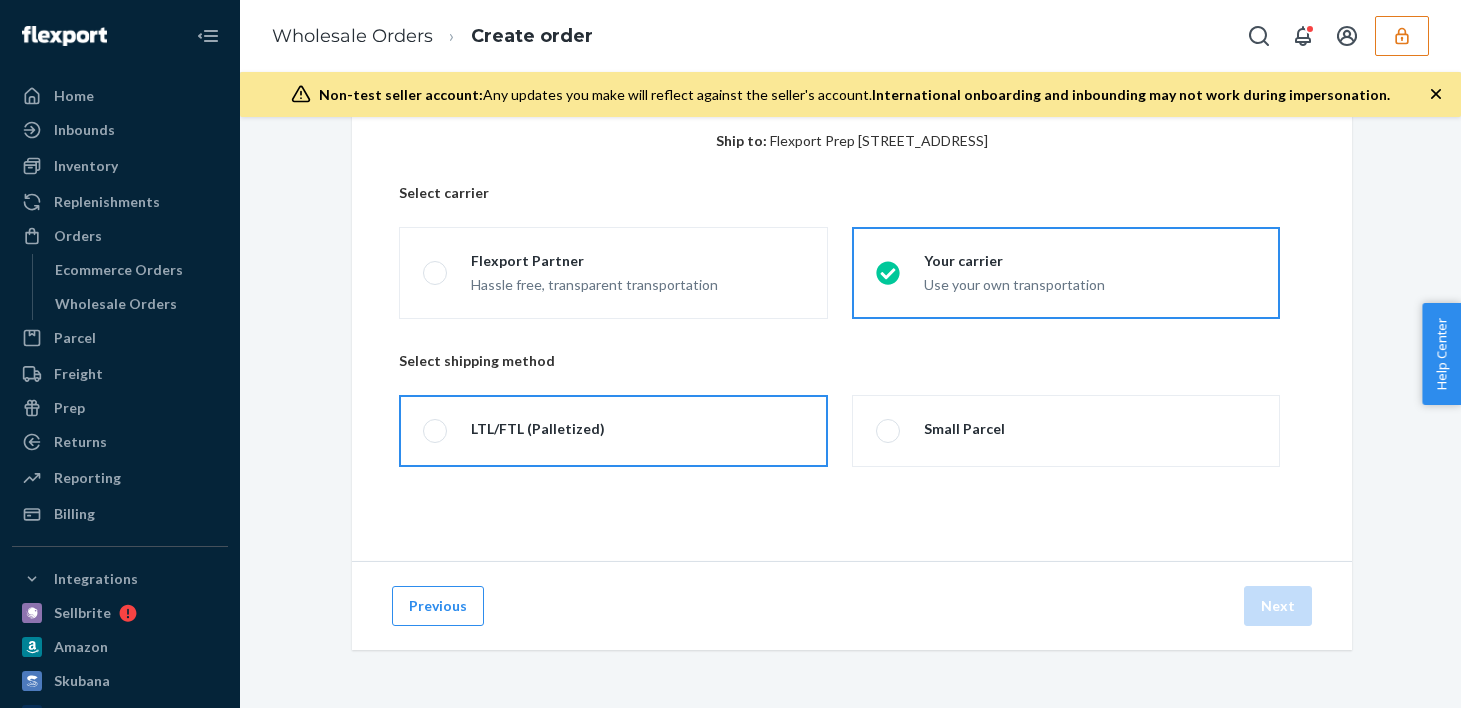 click on "LTL/FTL (Palletized)" at bounding box center [613, 431] 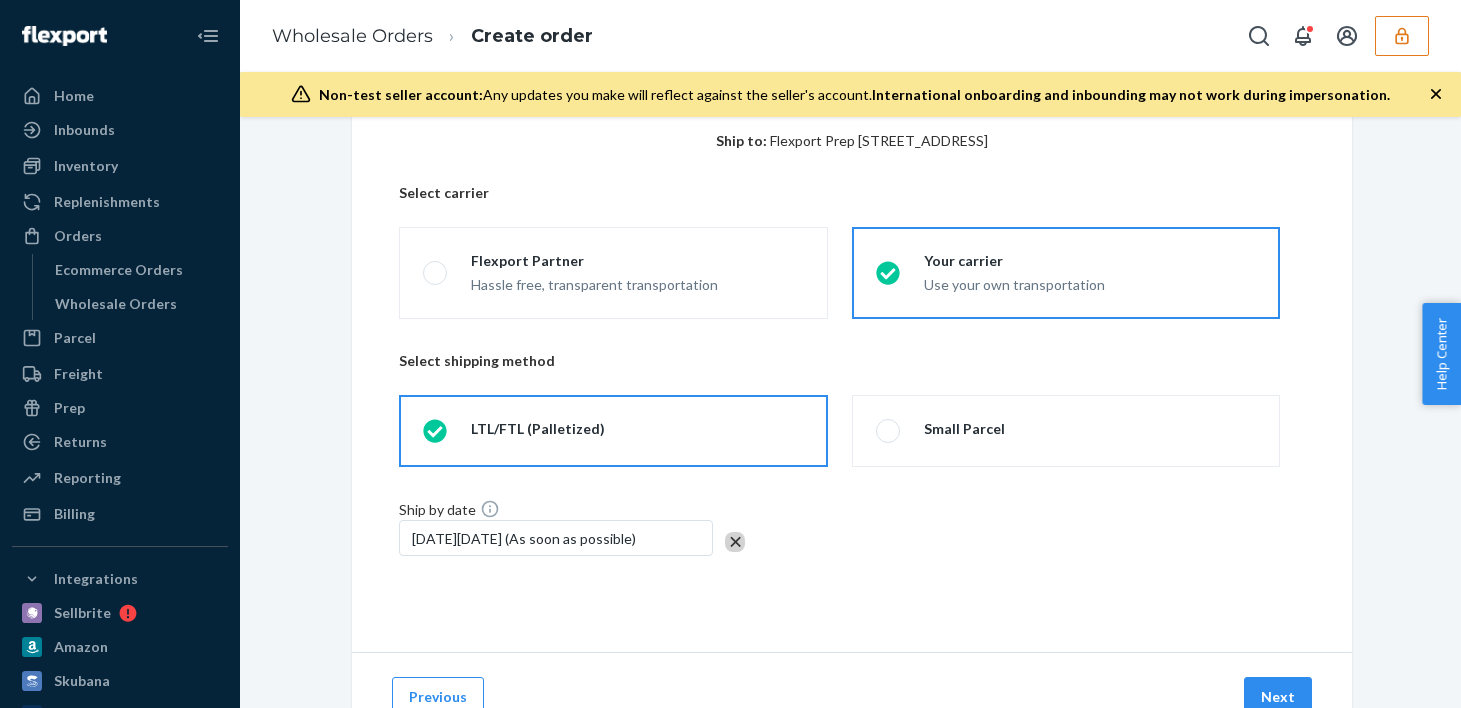 scroll, scrollTop: 186, scrollLeft: 0, axis: vertical 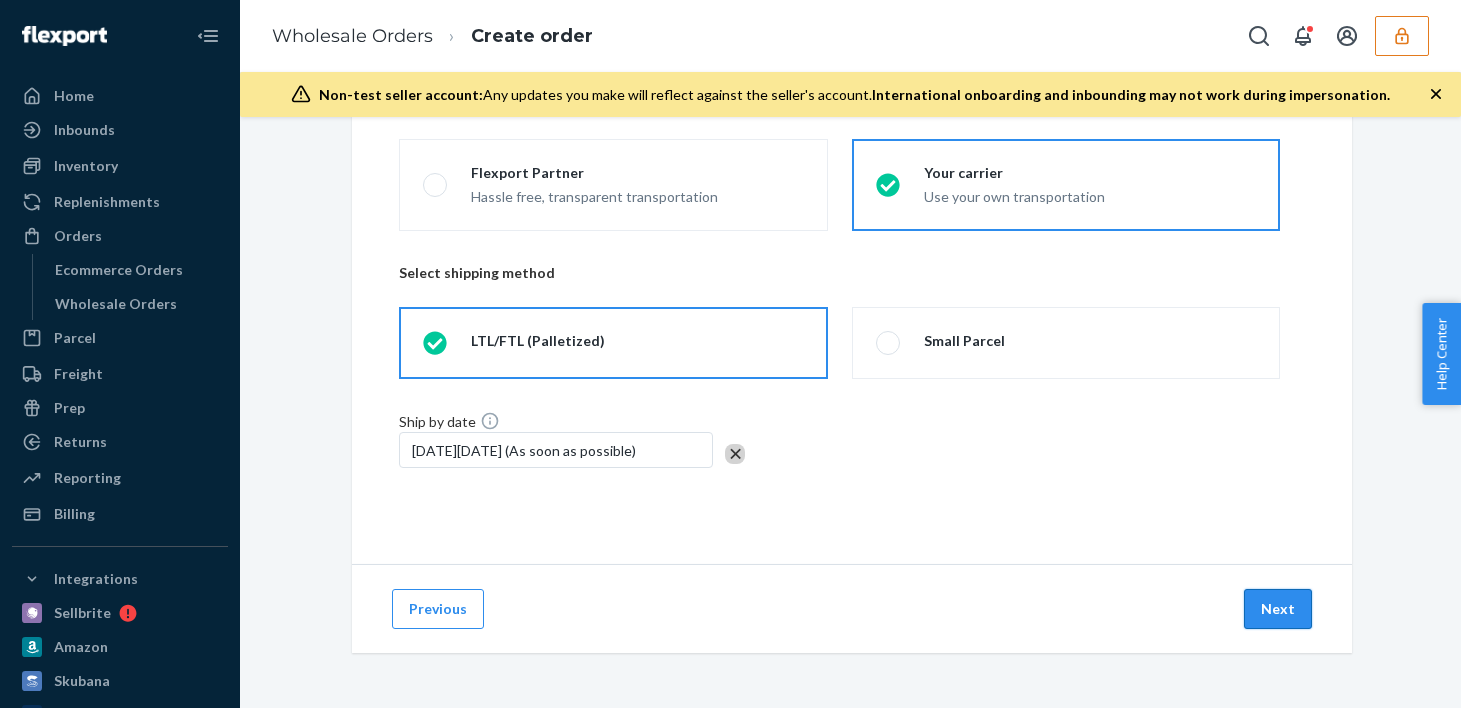 click on "Next" at bounding box center [1278, 609] 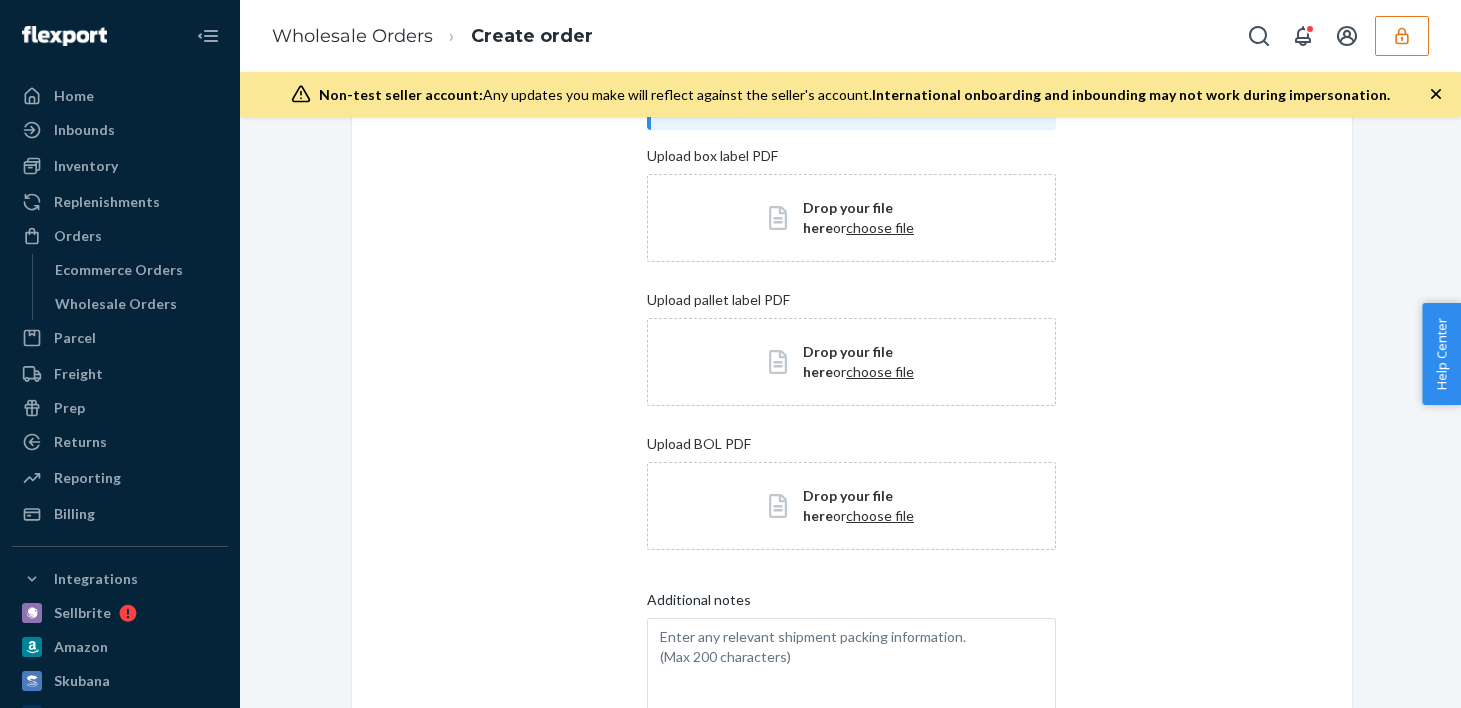 scroll, scrollTop: 310, scrollLeft: 0, axis: vertical 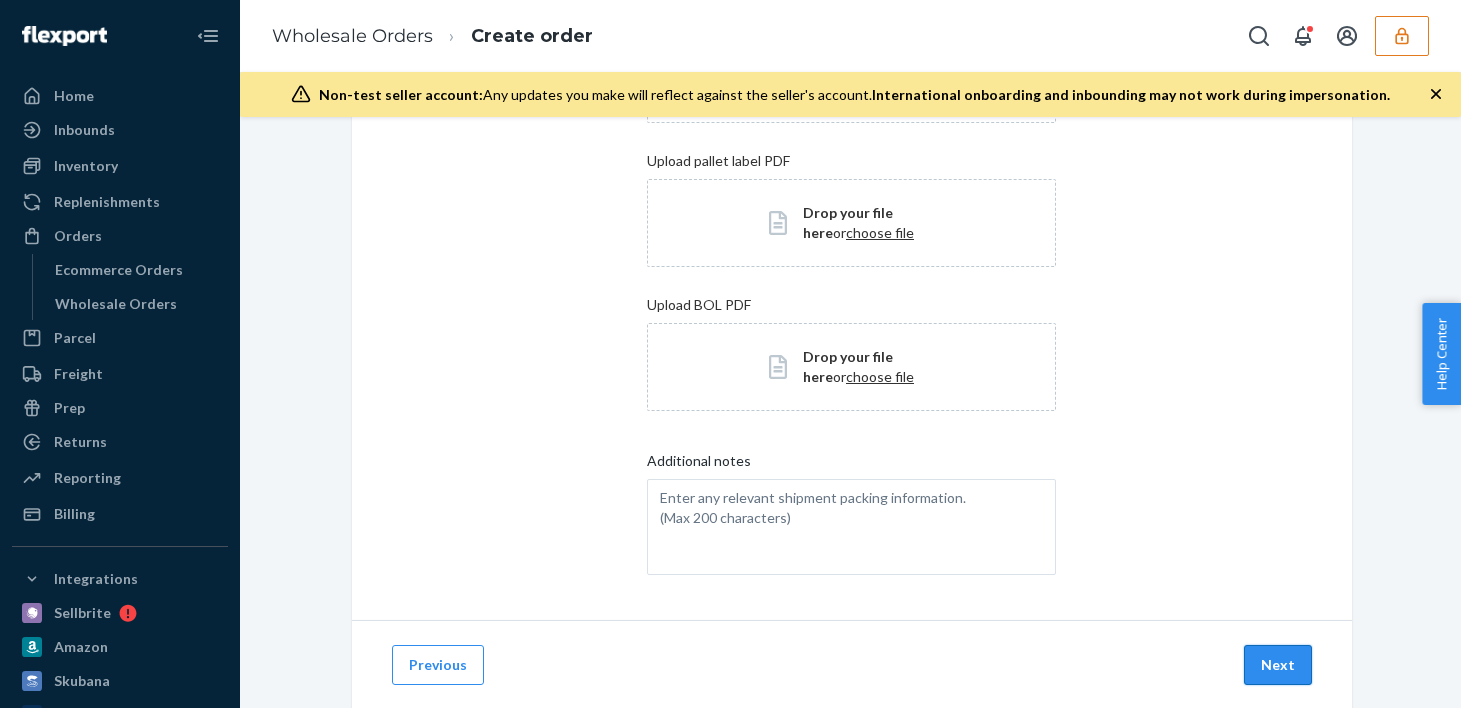 click on "Next" at bounding box center (1278, 665) 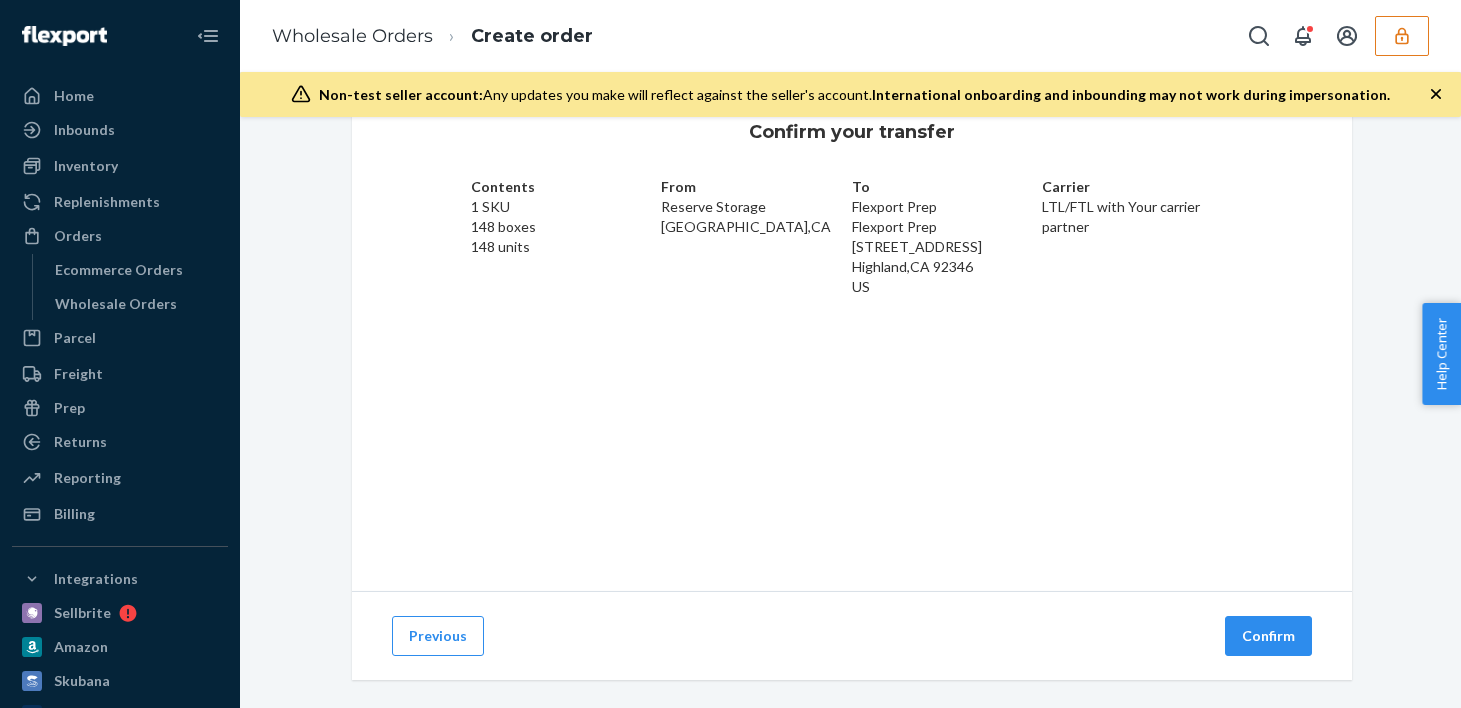 scroll, scrollTop: 64, scrollLeft: 0, axis: vertical 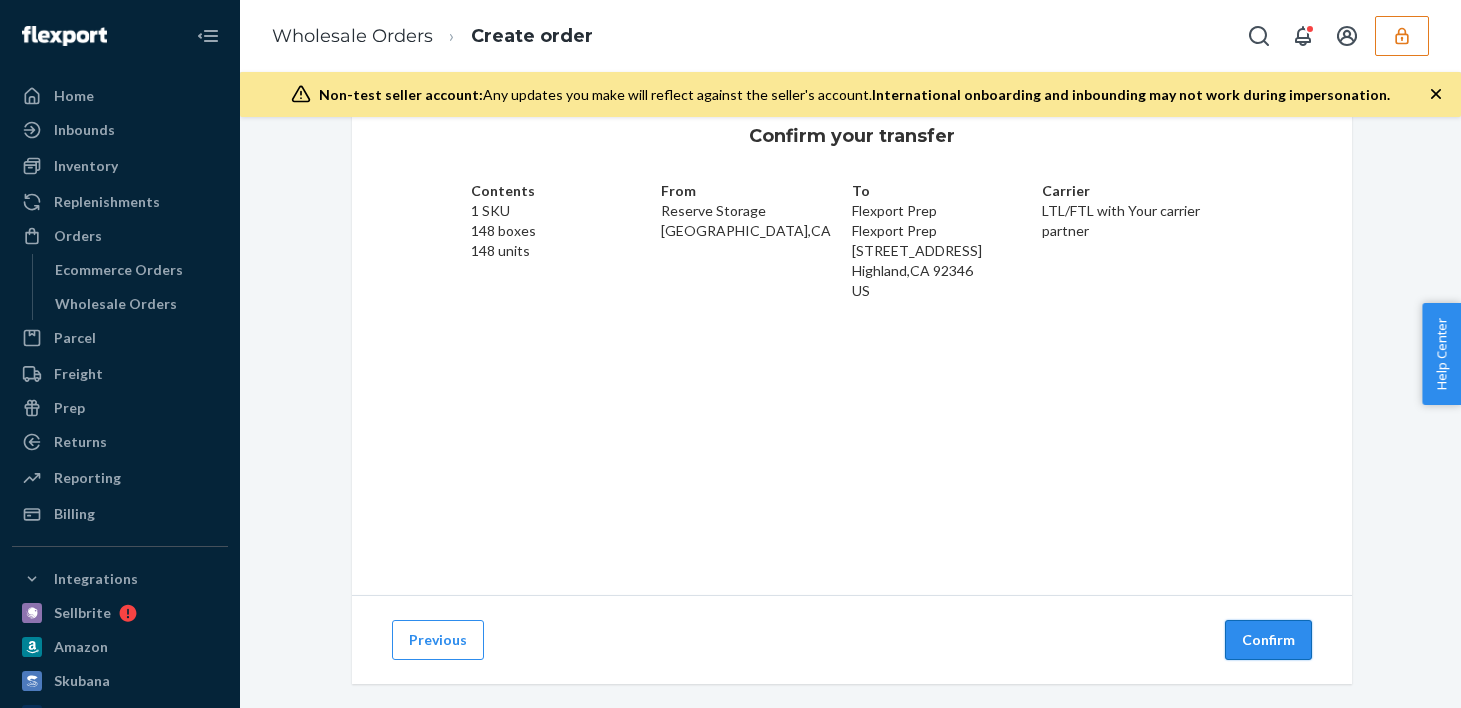click on "Confirm" at bounding box center (1268, 640) 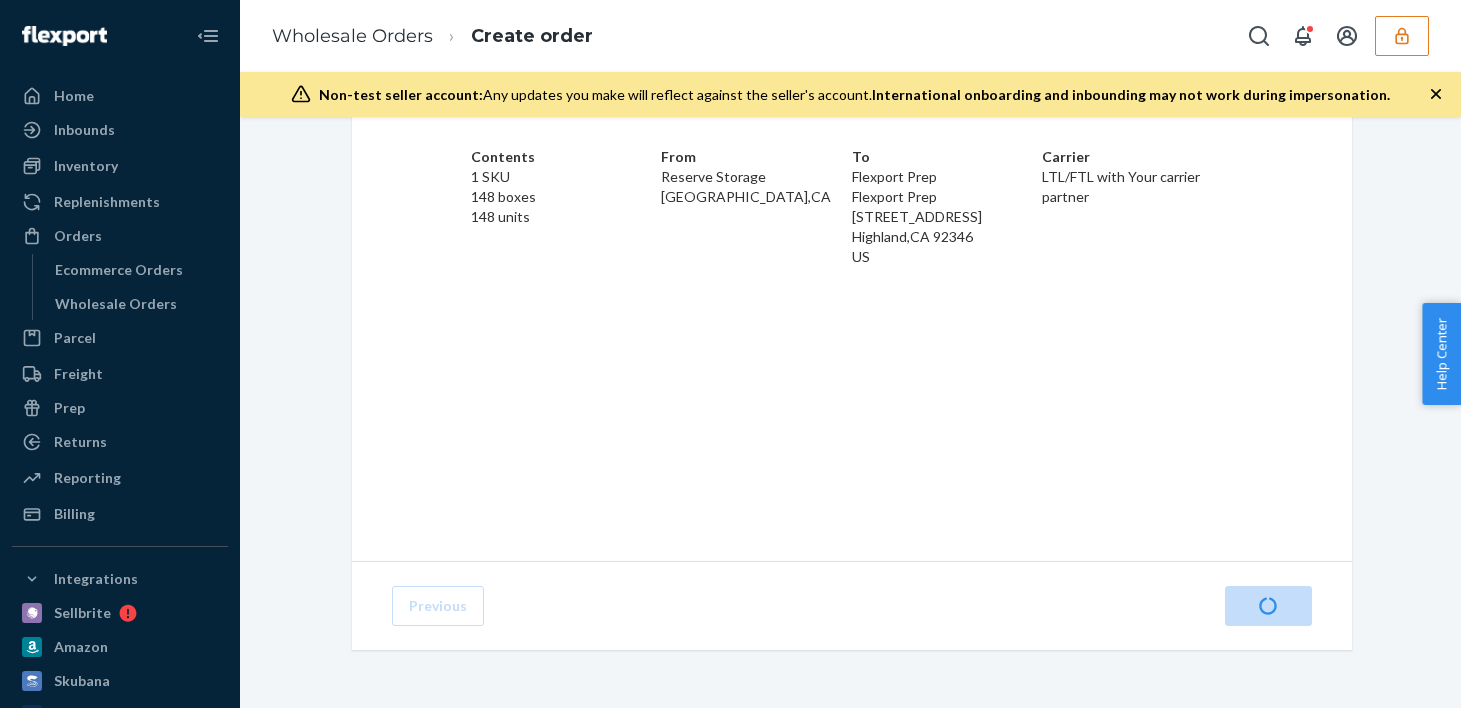 scroll, scrollTop: 85, scrollLeft: 0, axis: vertical 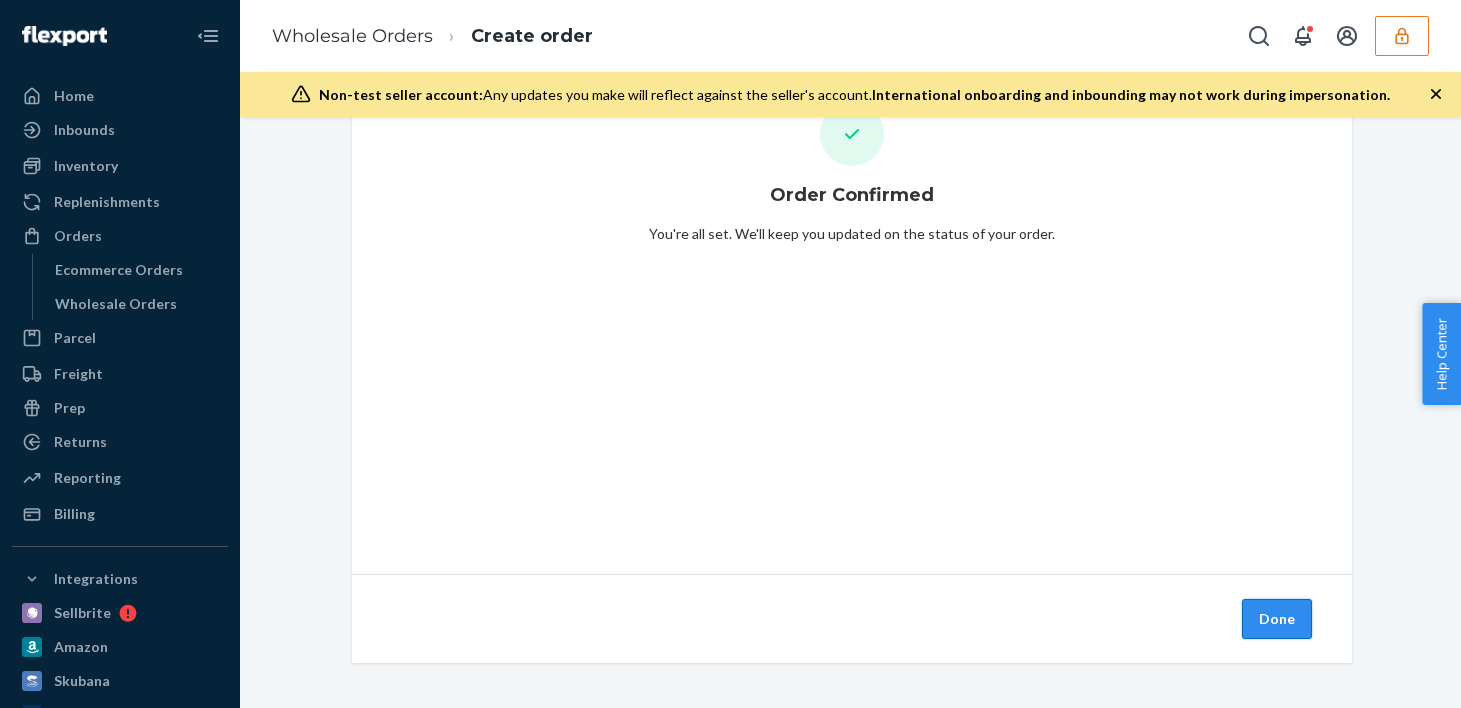 click on "Done" at bounding box center (1277, 619) 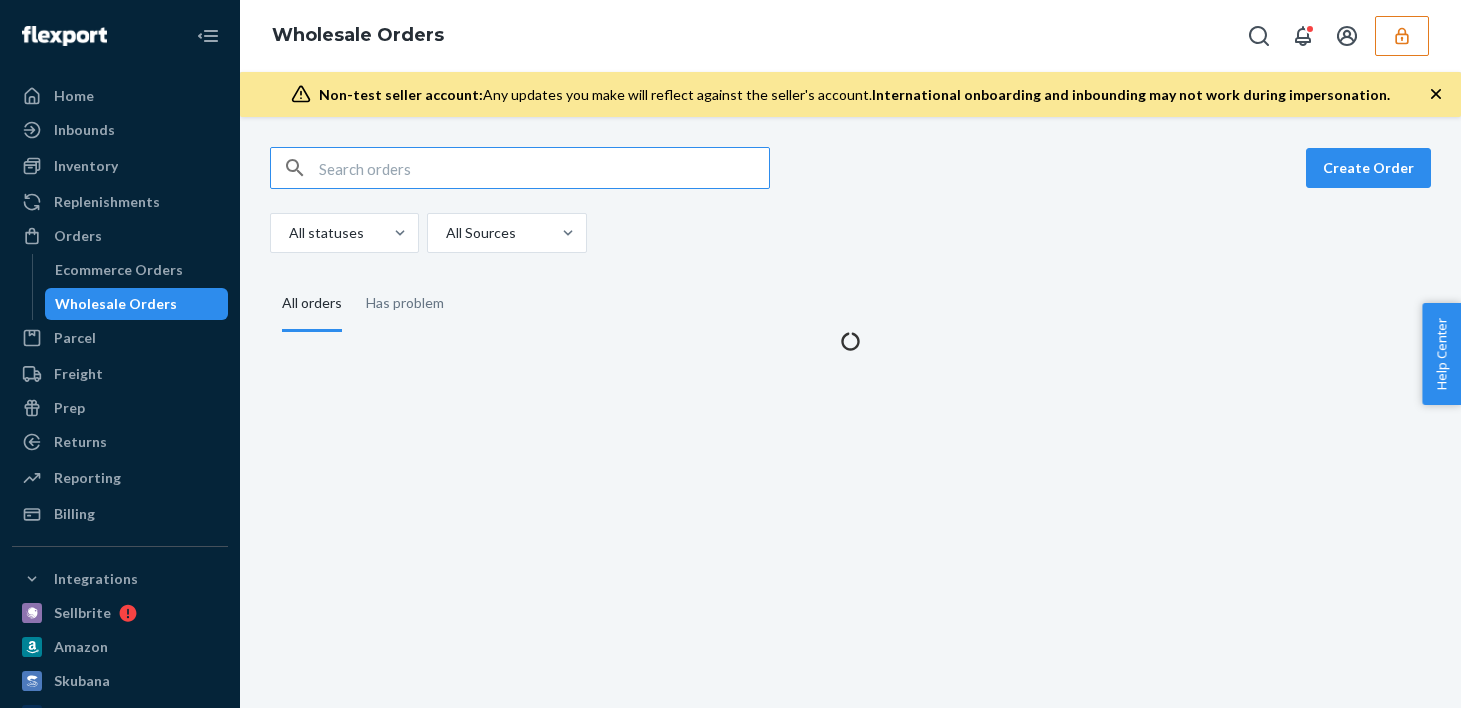 scroll, scrollTop: 0, scrollLeft: 0, axis: both 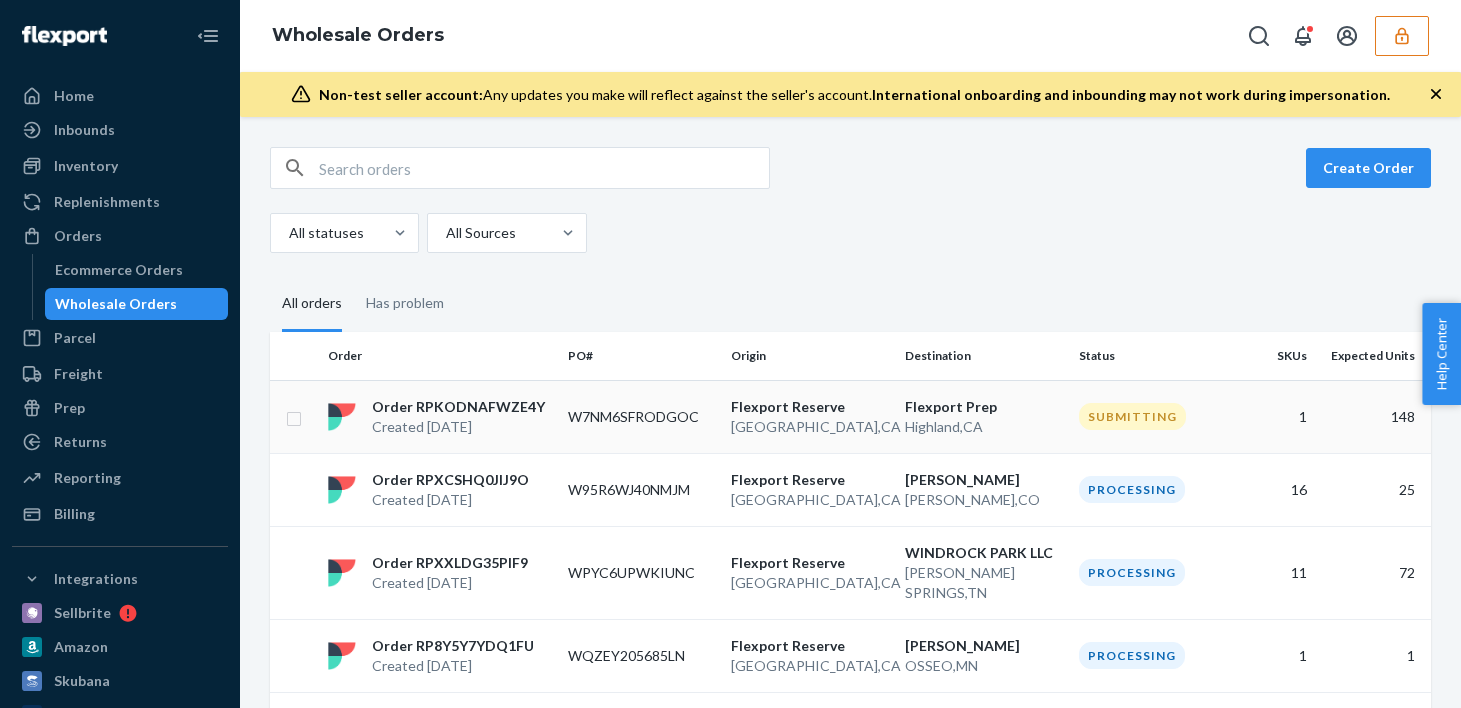 click on "W7NM6SFRODGOC" at bounding box center (641, 416) 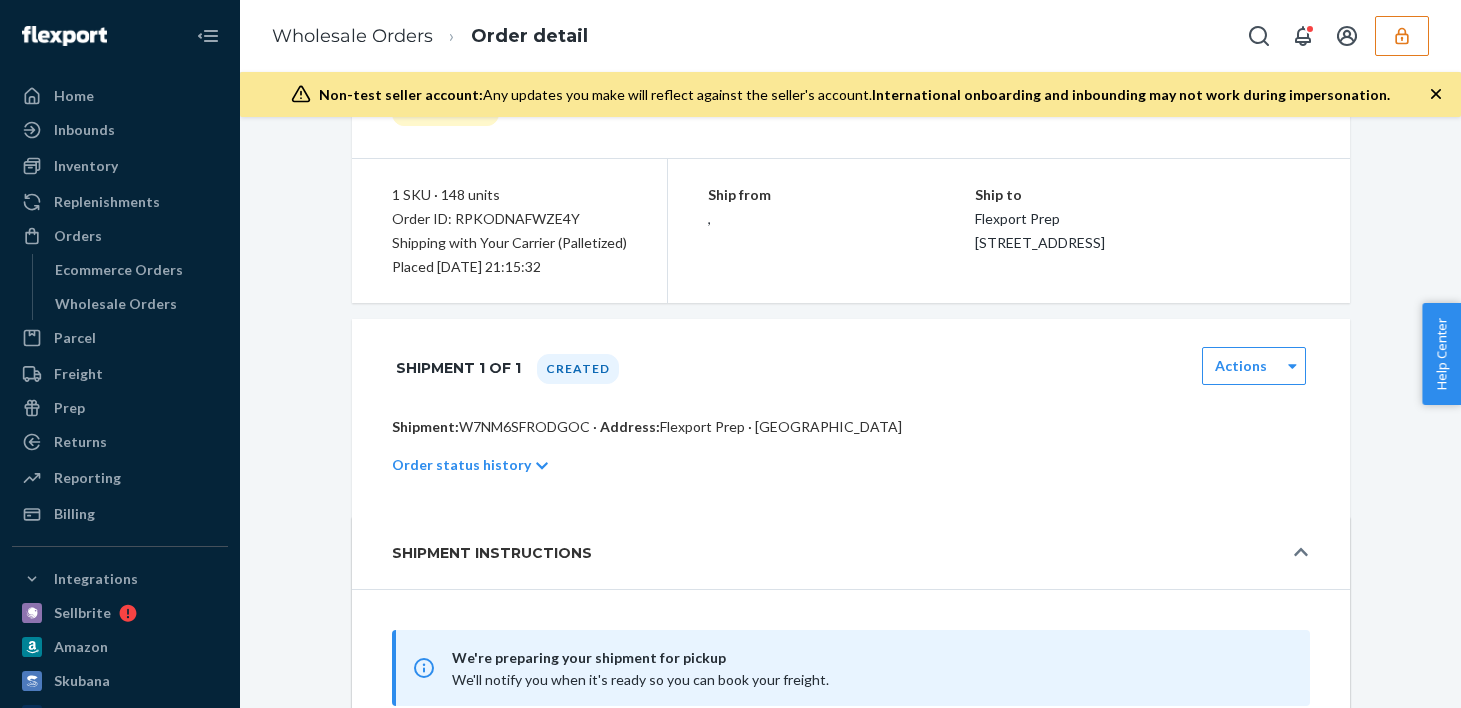 scroll, scrollTop: 147, scrollLeft: 0, axis: vertical 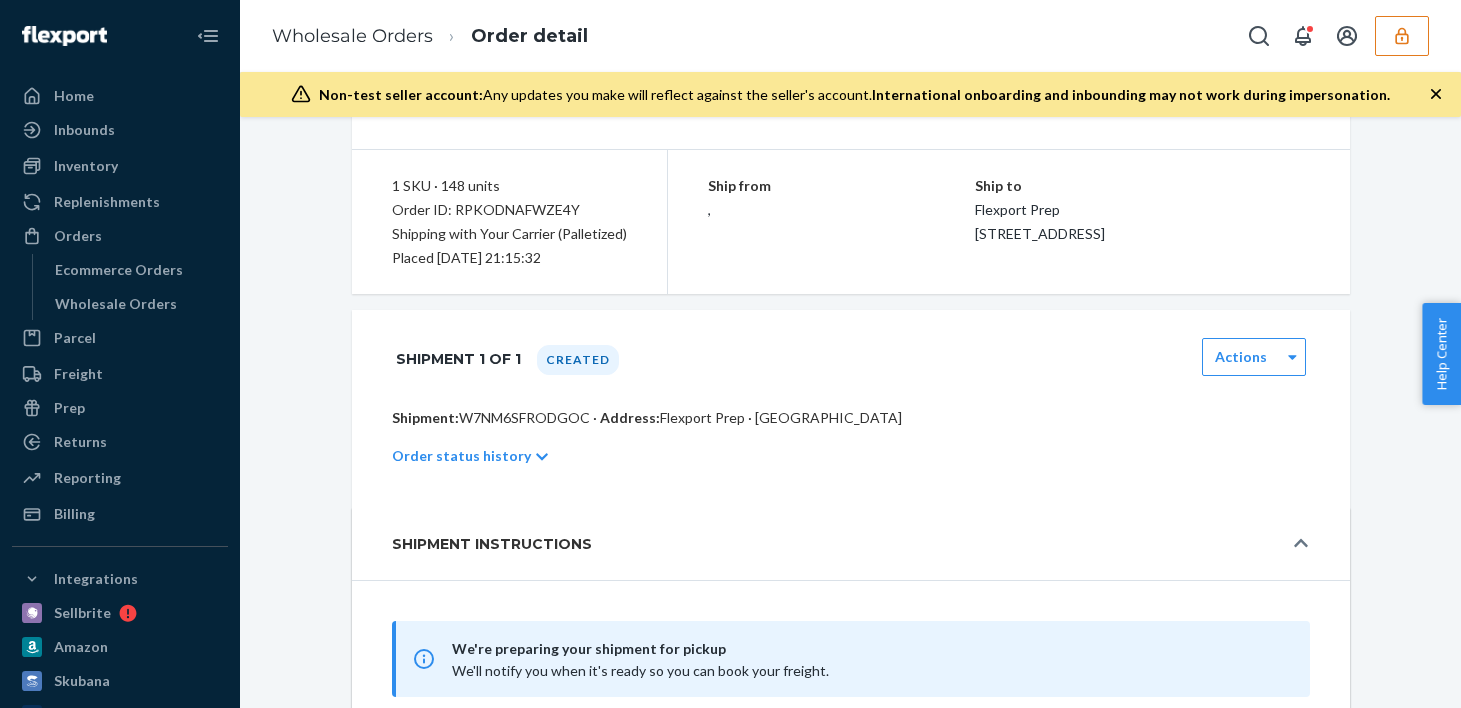 click on "Shipment:   W7NM6SFRODGOC ·     Address:   [GEOGRAPHIC_DATA] · [GEOGRAPHIC_DATA]" at bounding box center [851, 418] 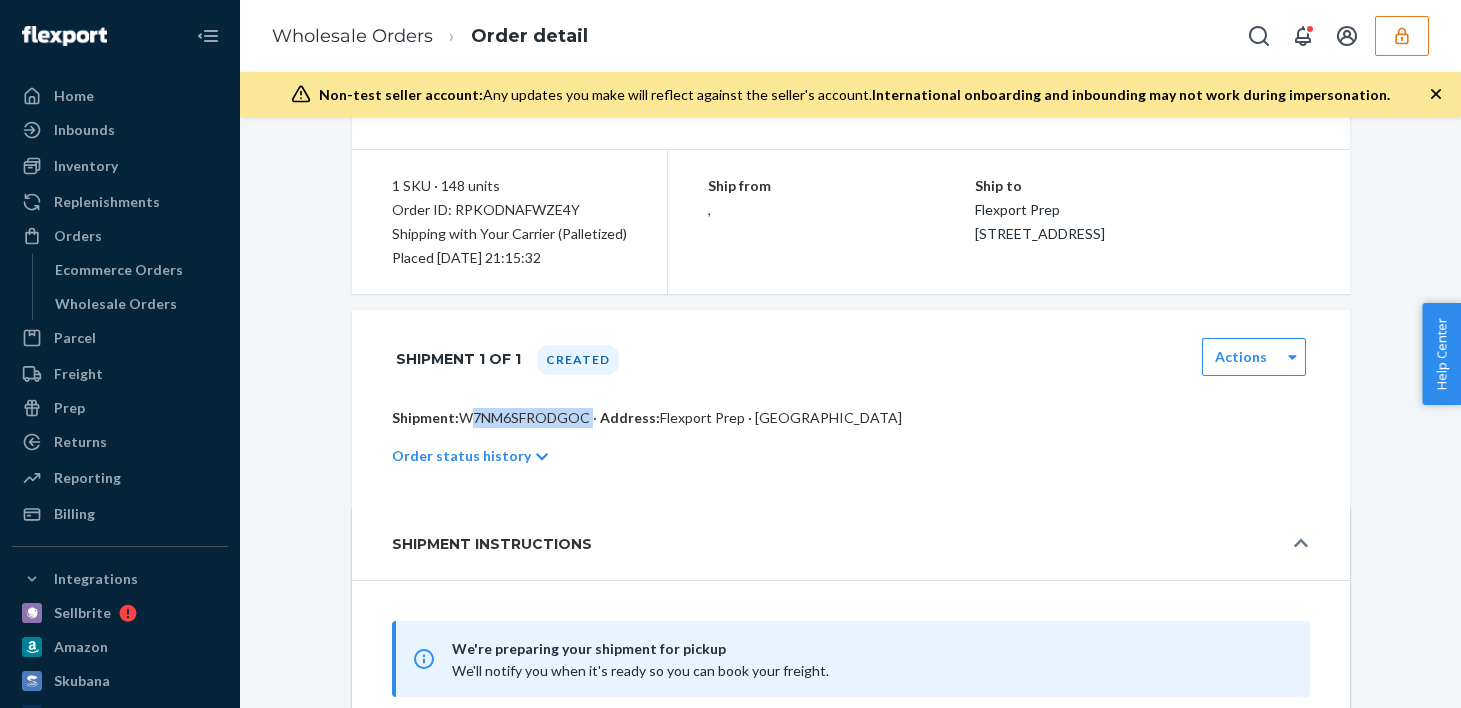 click on "Shipment:   W7NM6SFRODGOC ·     Address:   [GEOGRAPHIC_DATA] · [GEOGRAPHIC_DATA]" at bounding box center (851, 418) 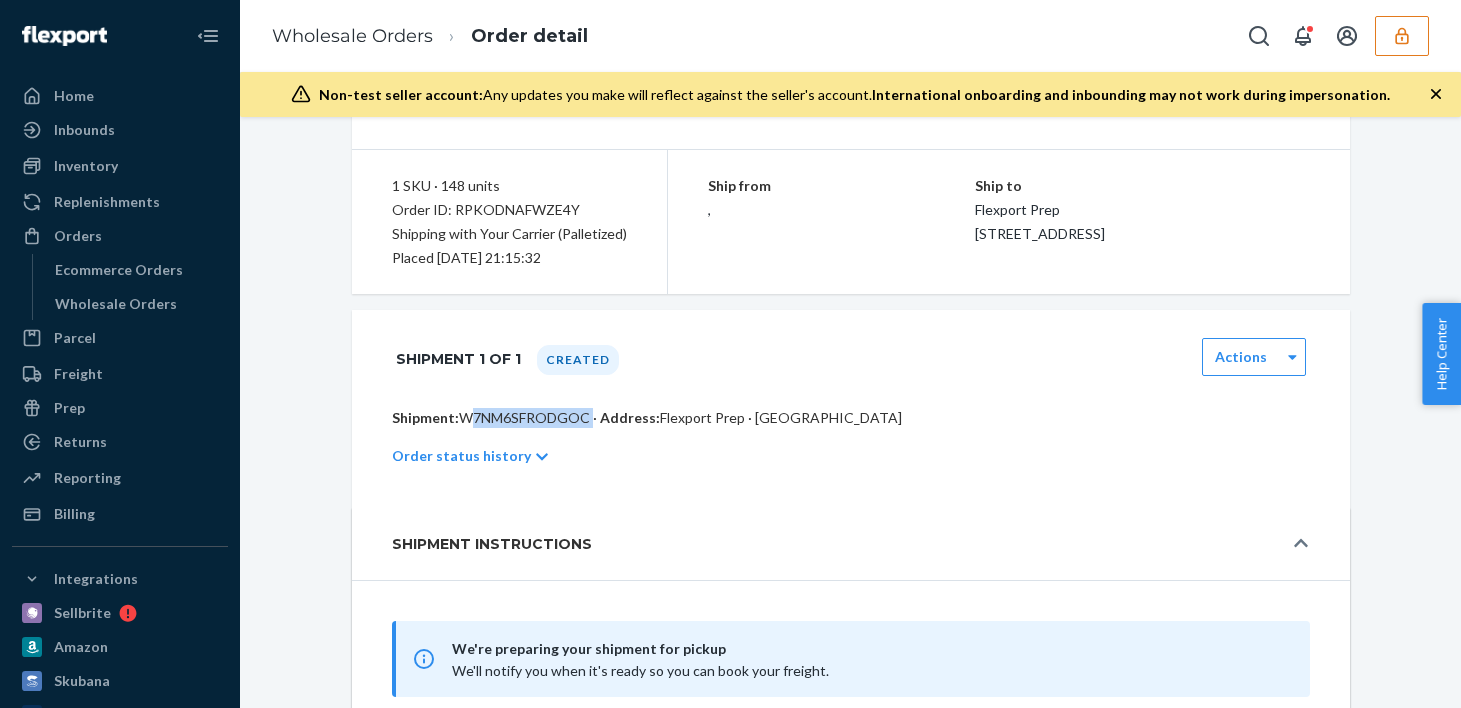 copy on "W7NM6SFRODGOC" 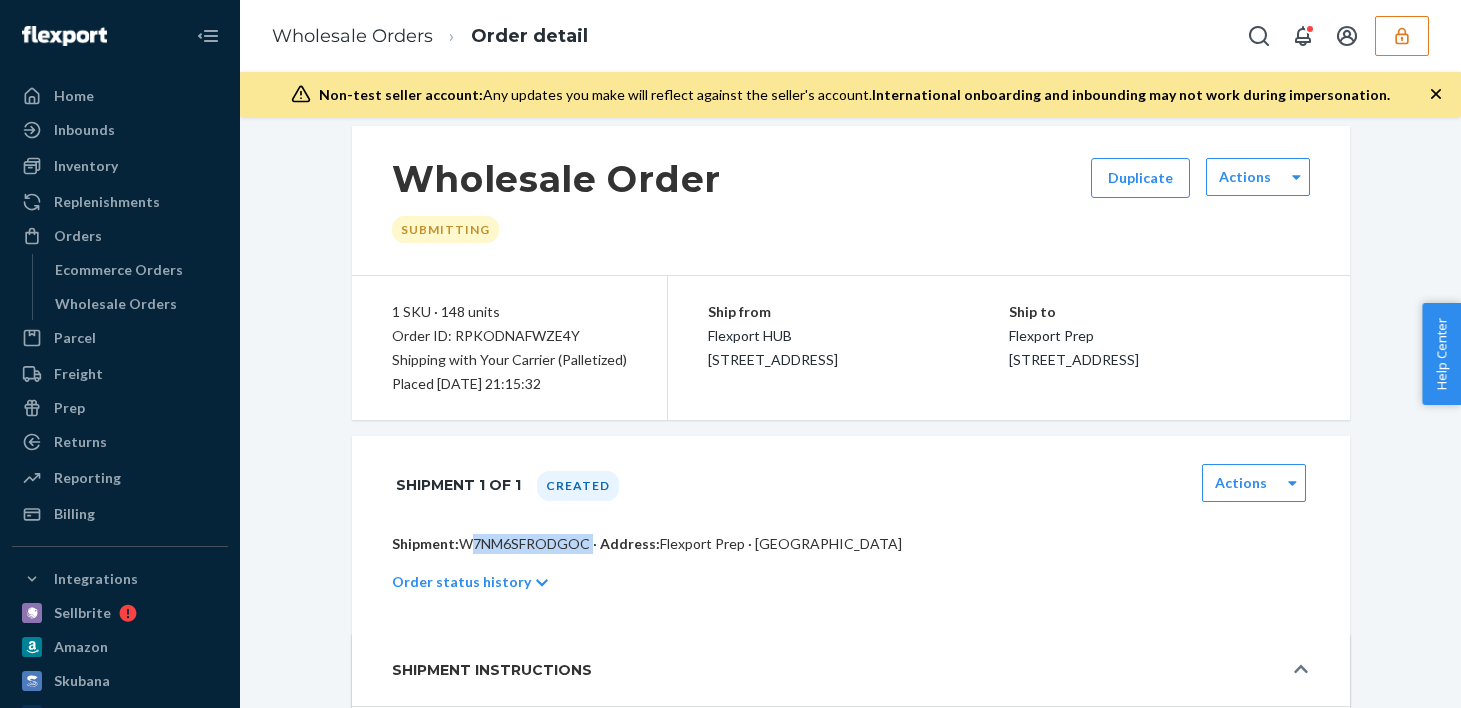 scroll, scrollTop: 9, scrollLeft: 0, axis: vertical 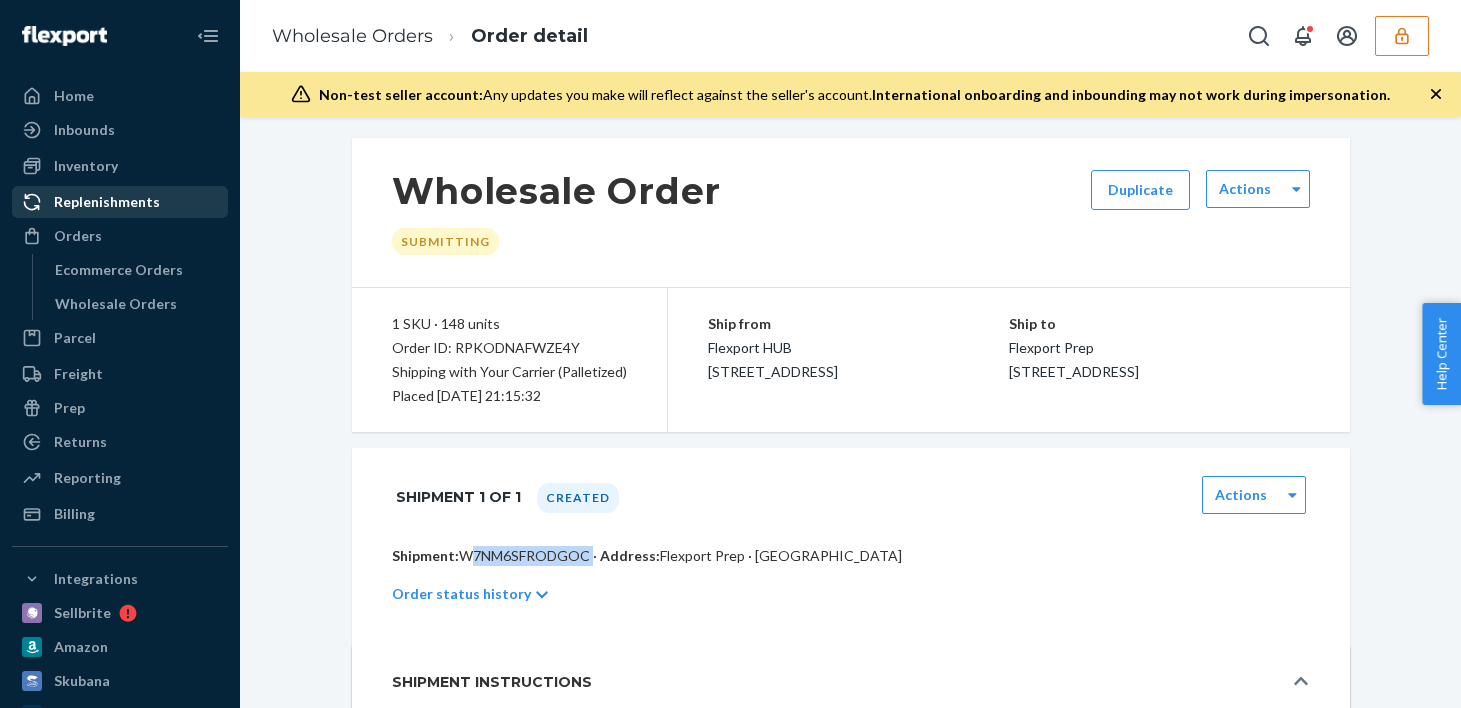 click on "Replenishments" at bounding box center (107, 202) 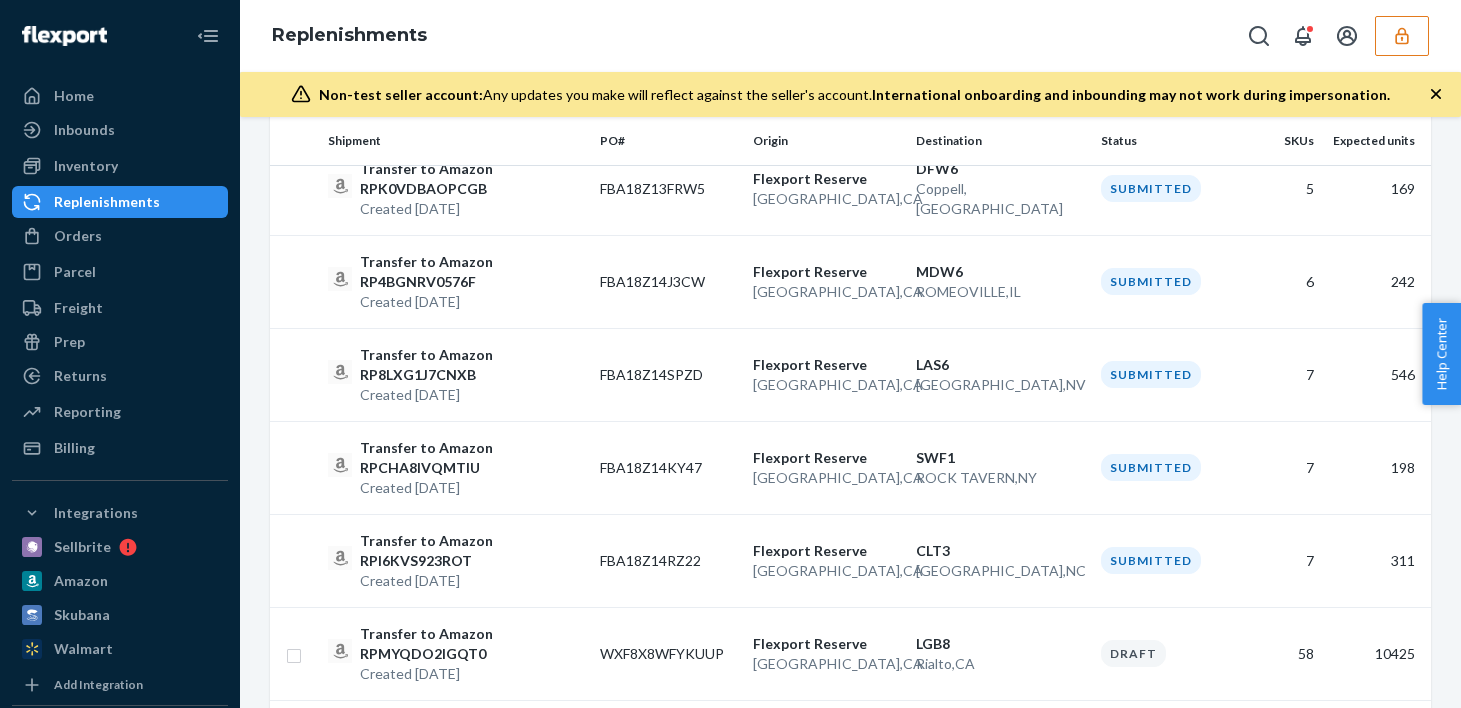 scroll, scrollTop: 0, scrollLeft: 0, axis: both 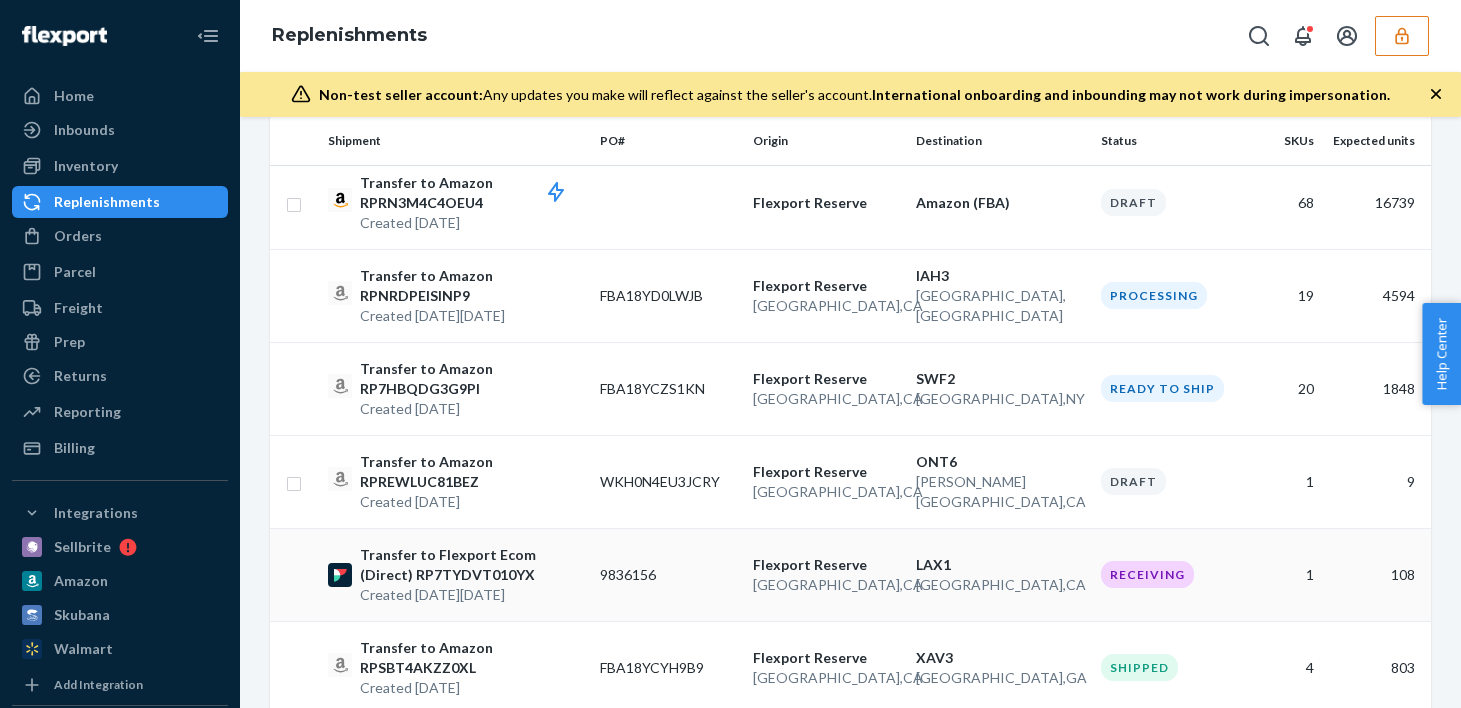 click on "Transfer to Flexport Ecom (Direct) RP7TYDVT010YX" at bounding box center [472, 565] 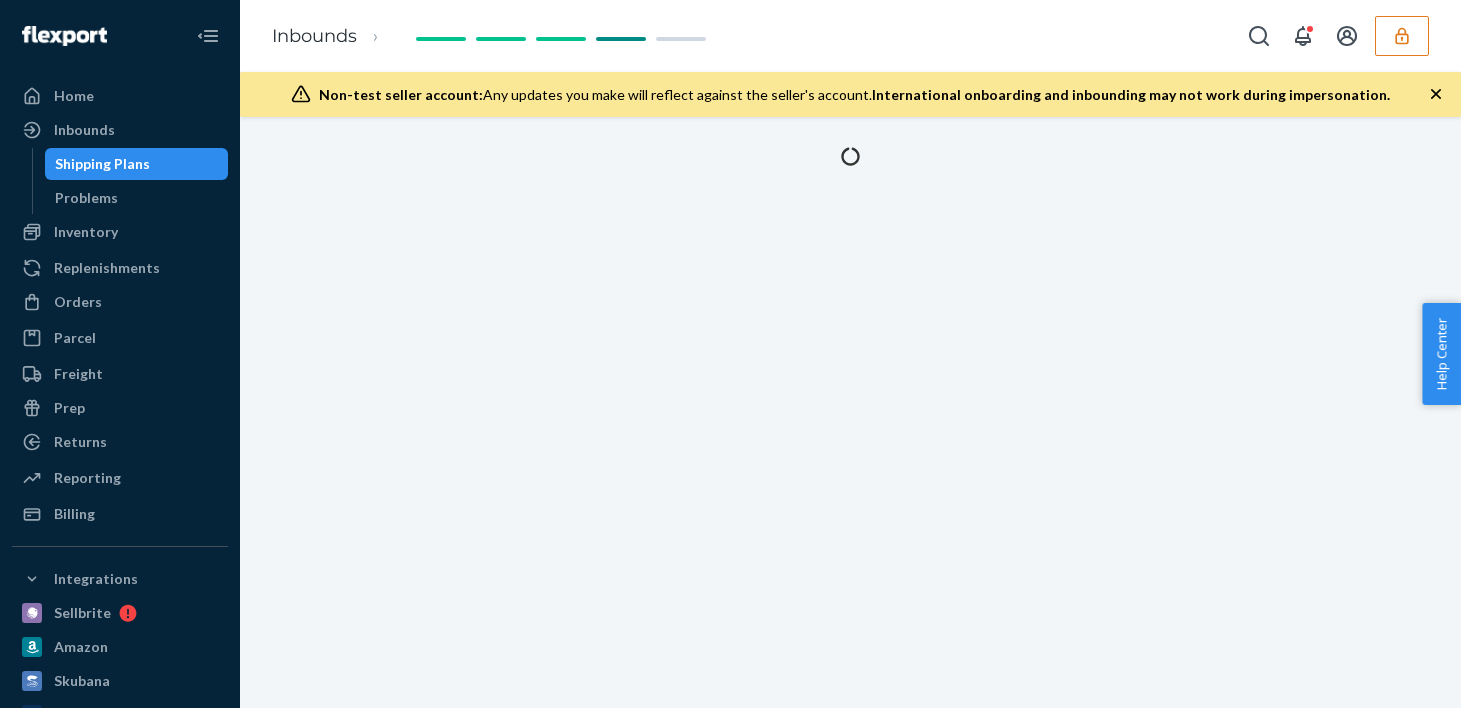 scroll, scrollTop: 0, scrollLeft: 0, axis: both 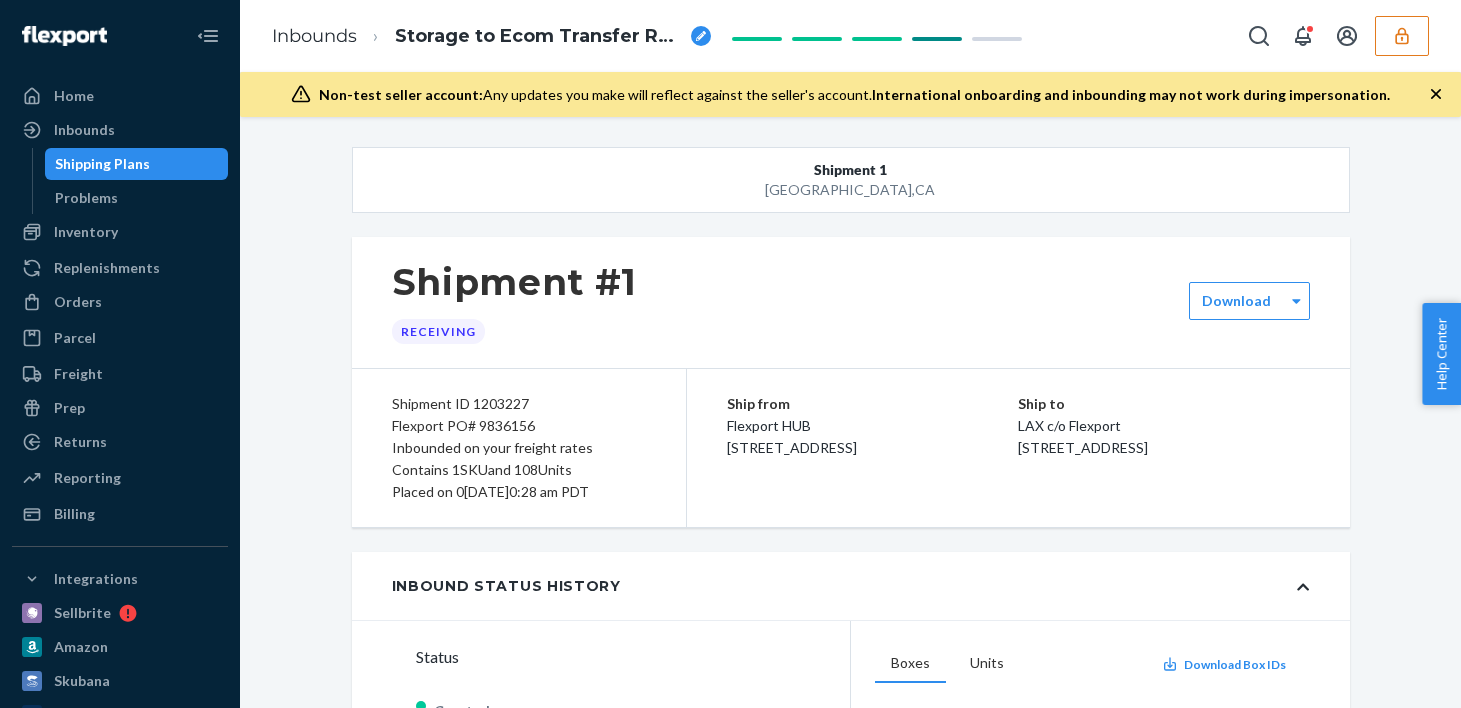 click on "Flexport PO# 9836156" at bounding box center (519, 426) 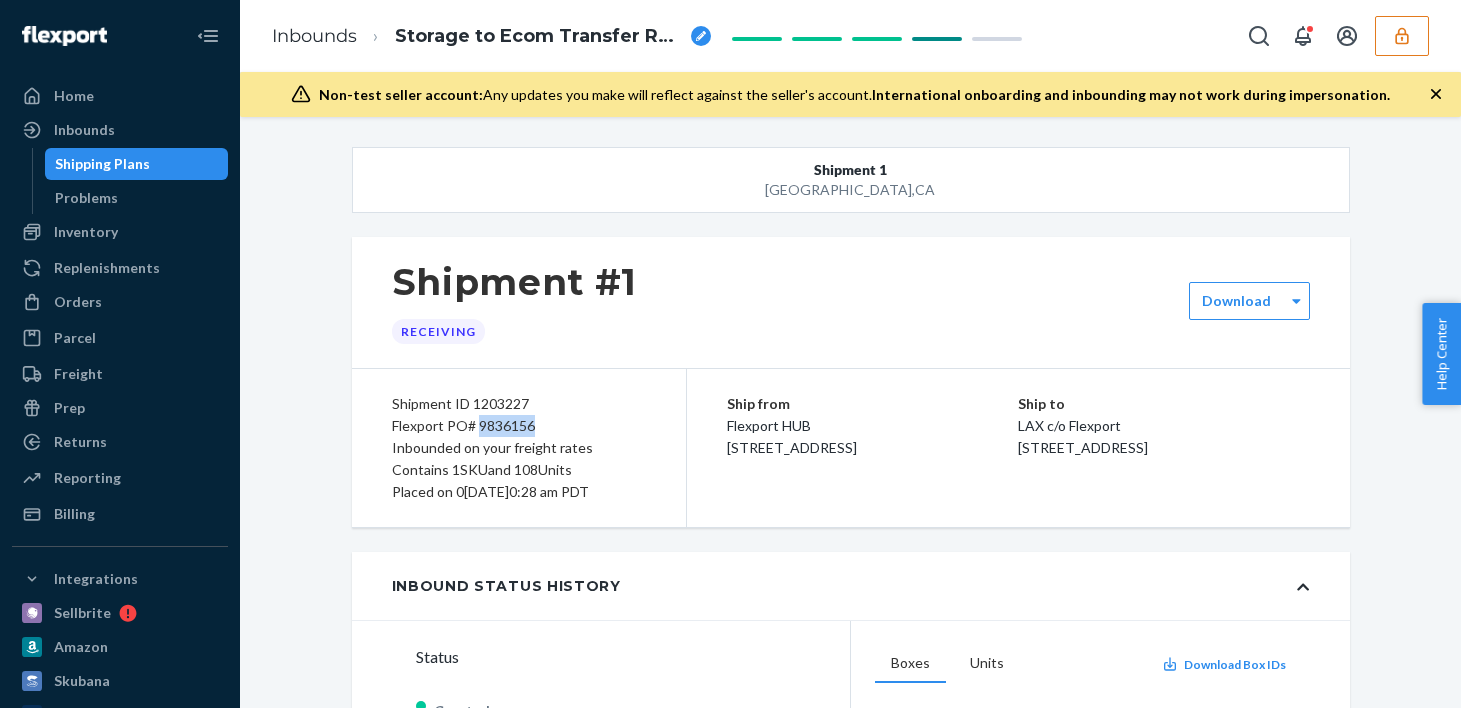click on "Flexport PO# 9836156" at bounding box center [519, 426] 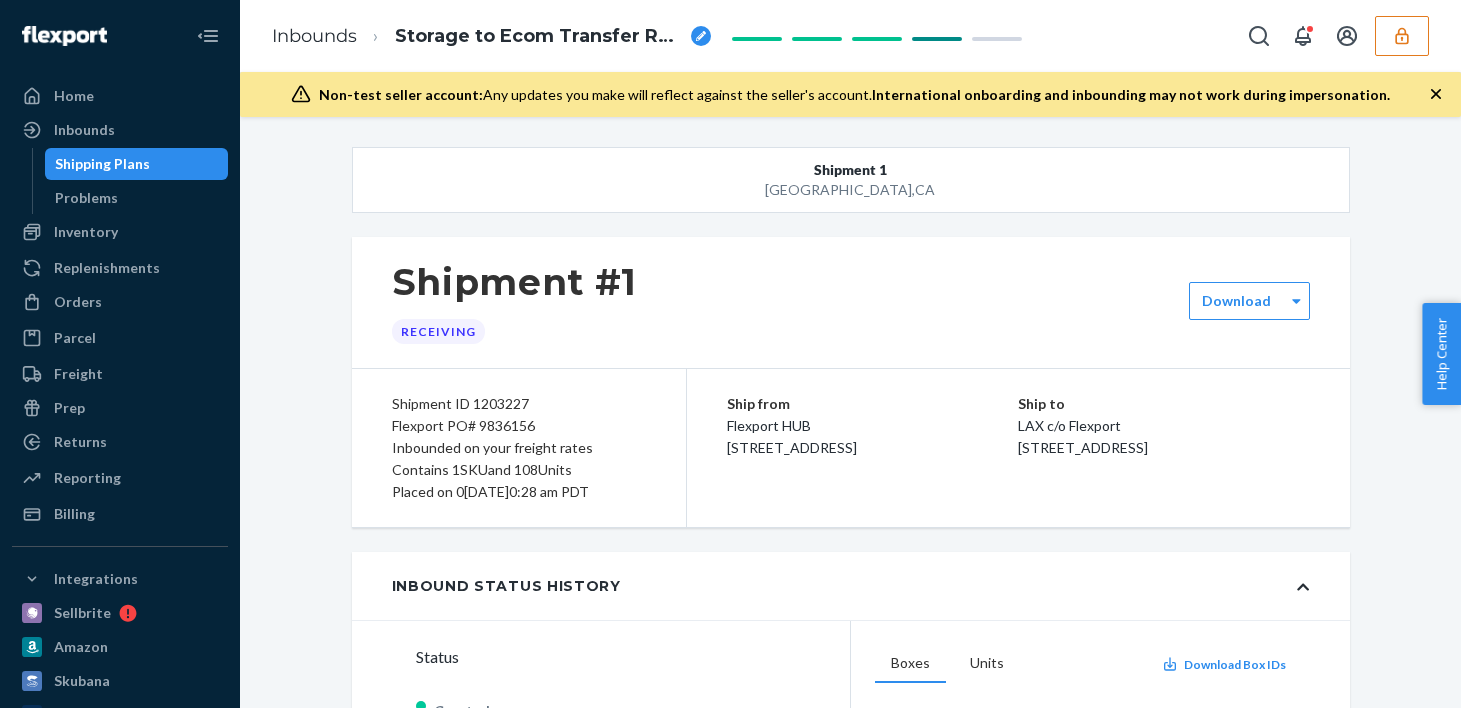 click on "Inbounded on your freight rates" at bounding box center (519, 448) 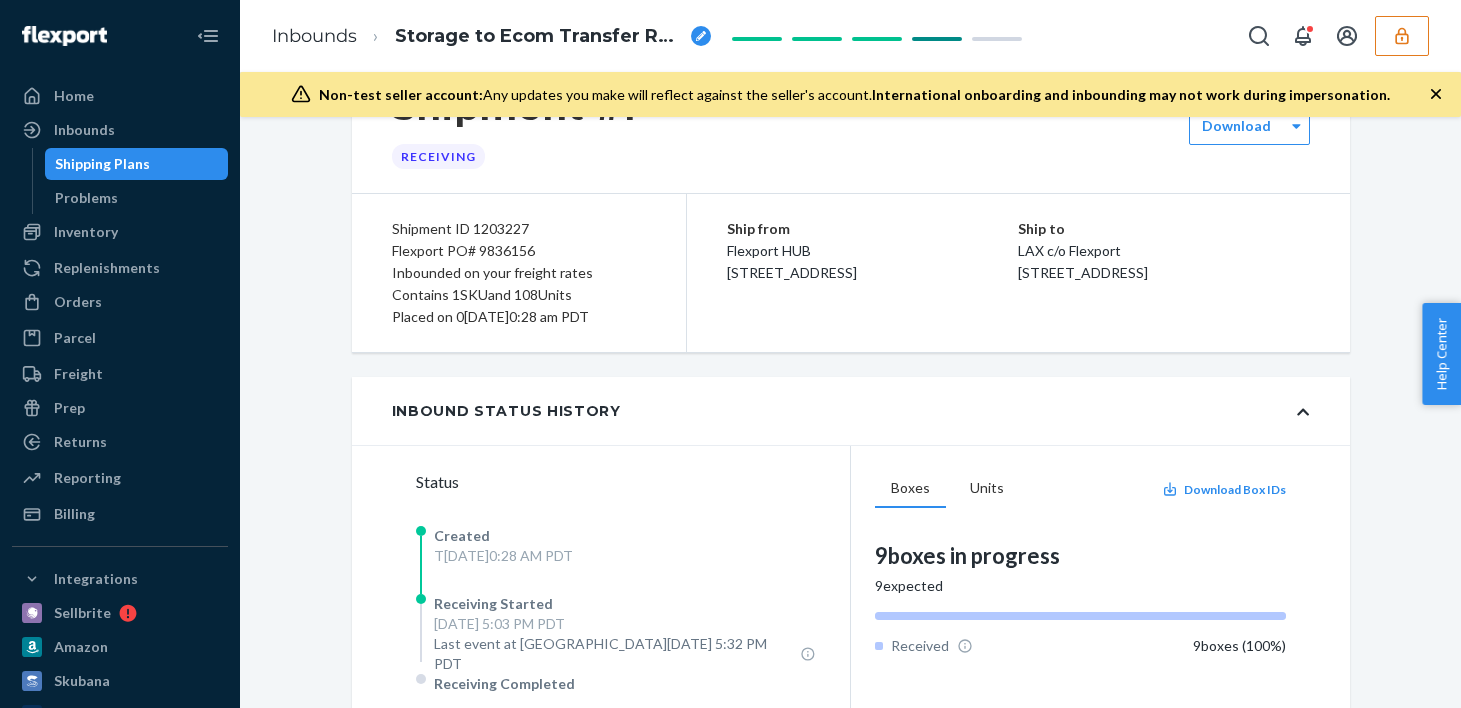 scroll, scrollTop: 56, scrollLeft: 0, axis: vertical 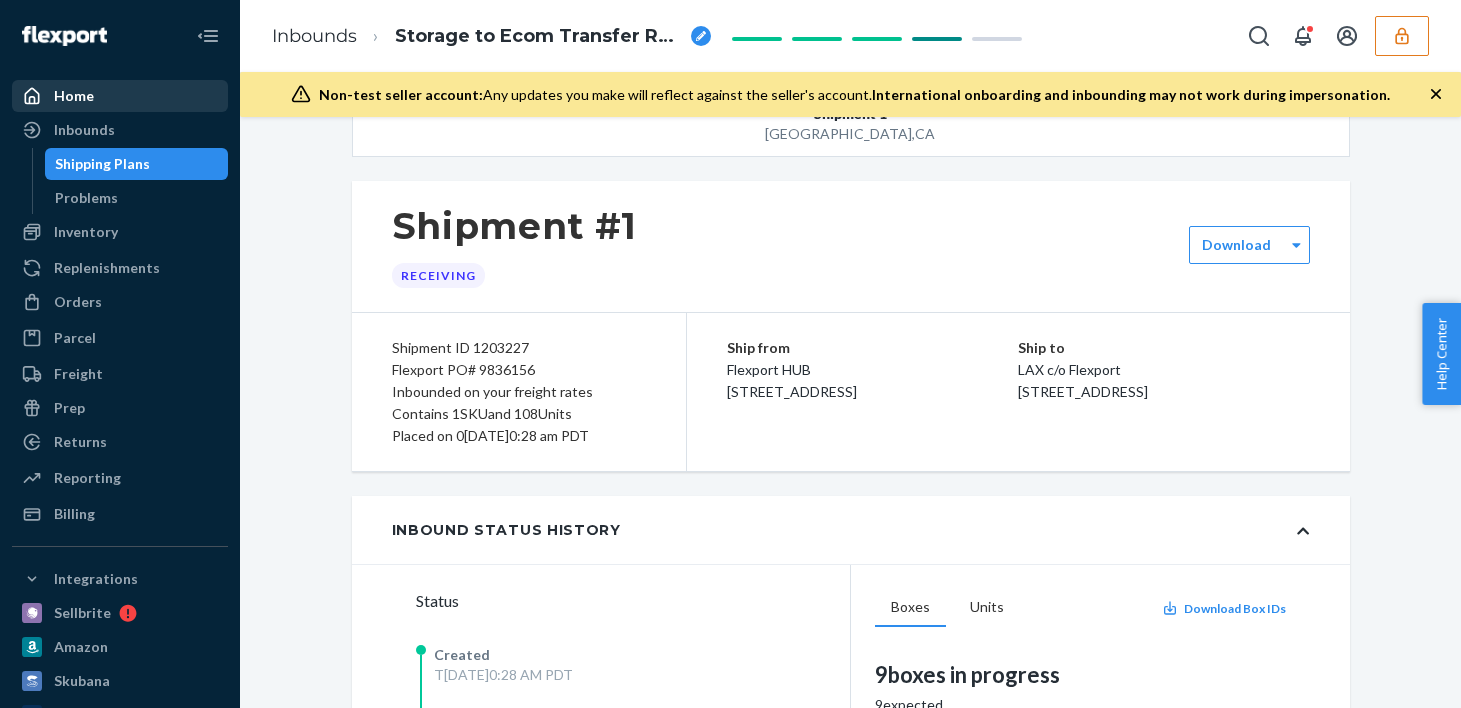 click on "Home" at bounding box center [120, 96] 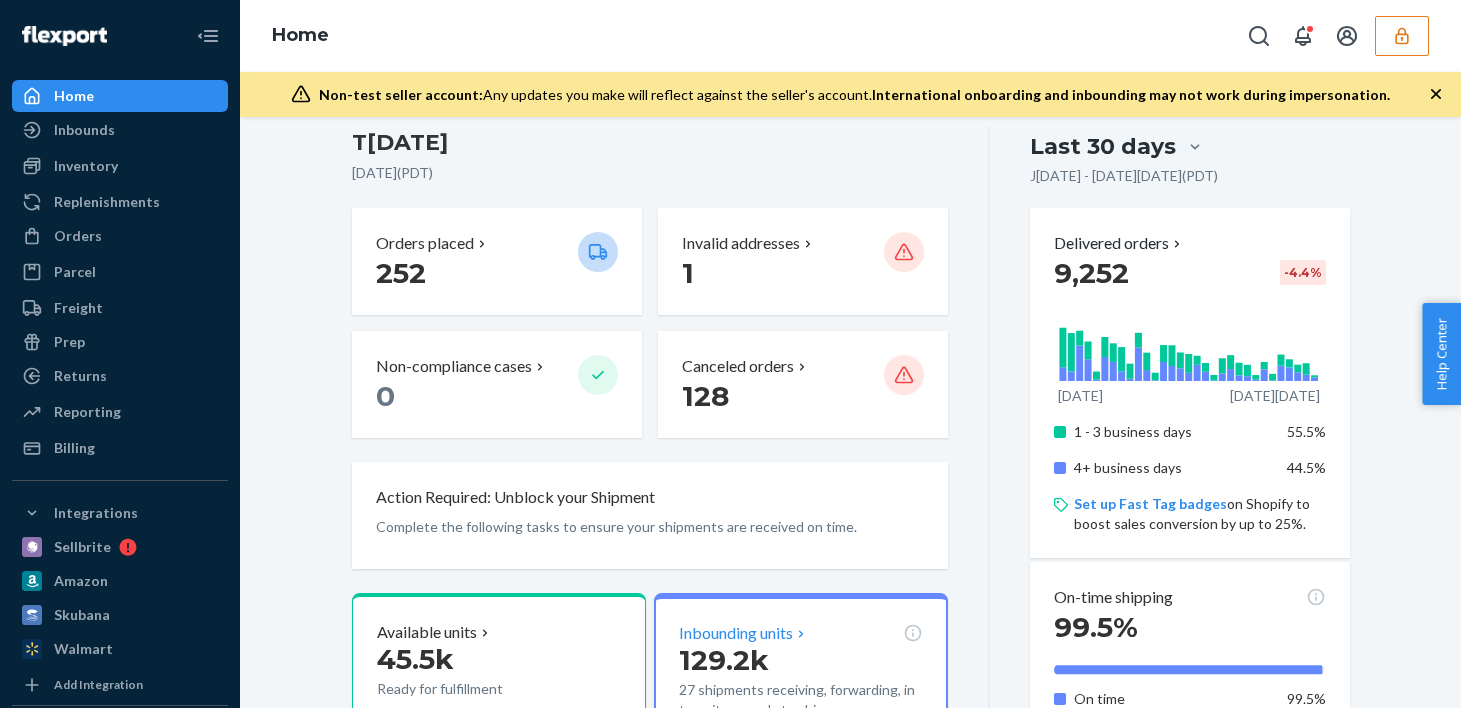 scroll, scrollTop: 173, scrollLeft: 0, axis: vertical 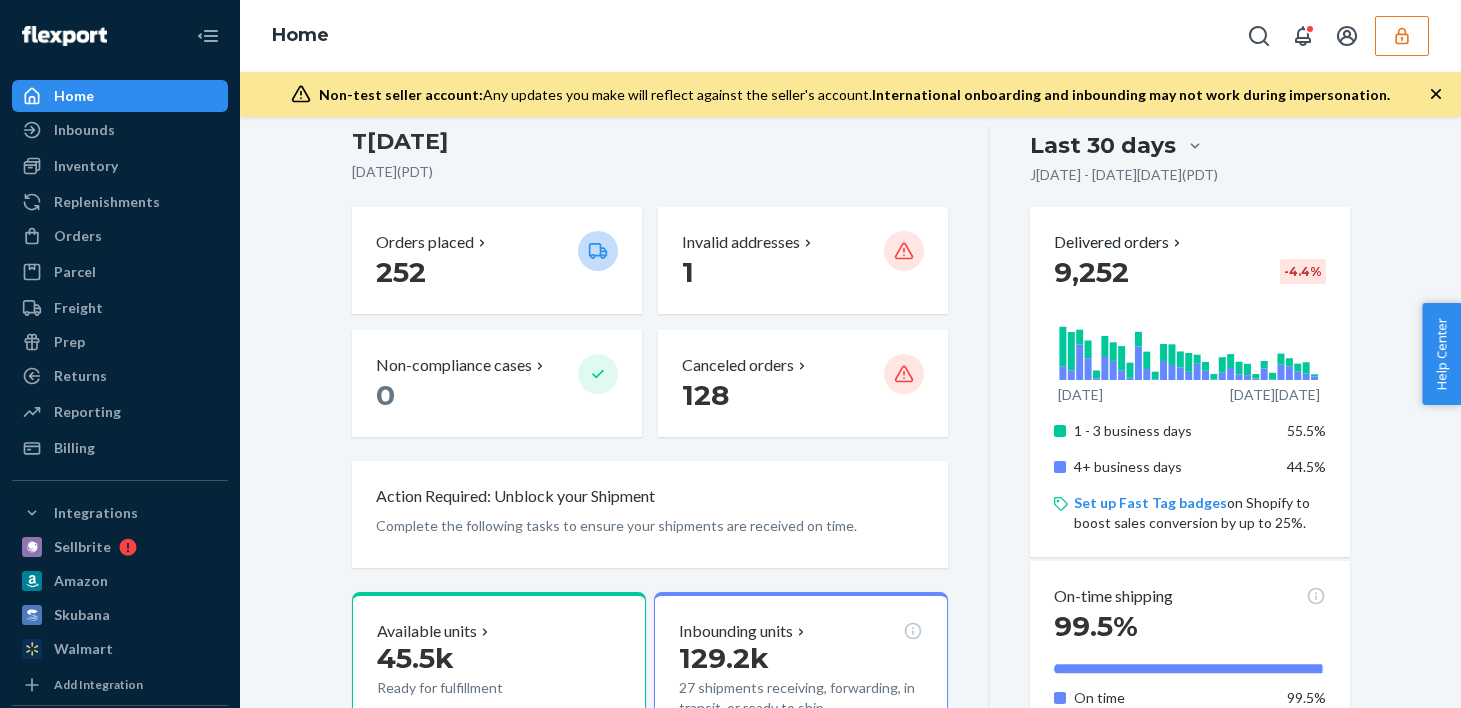 click 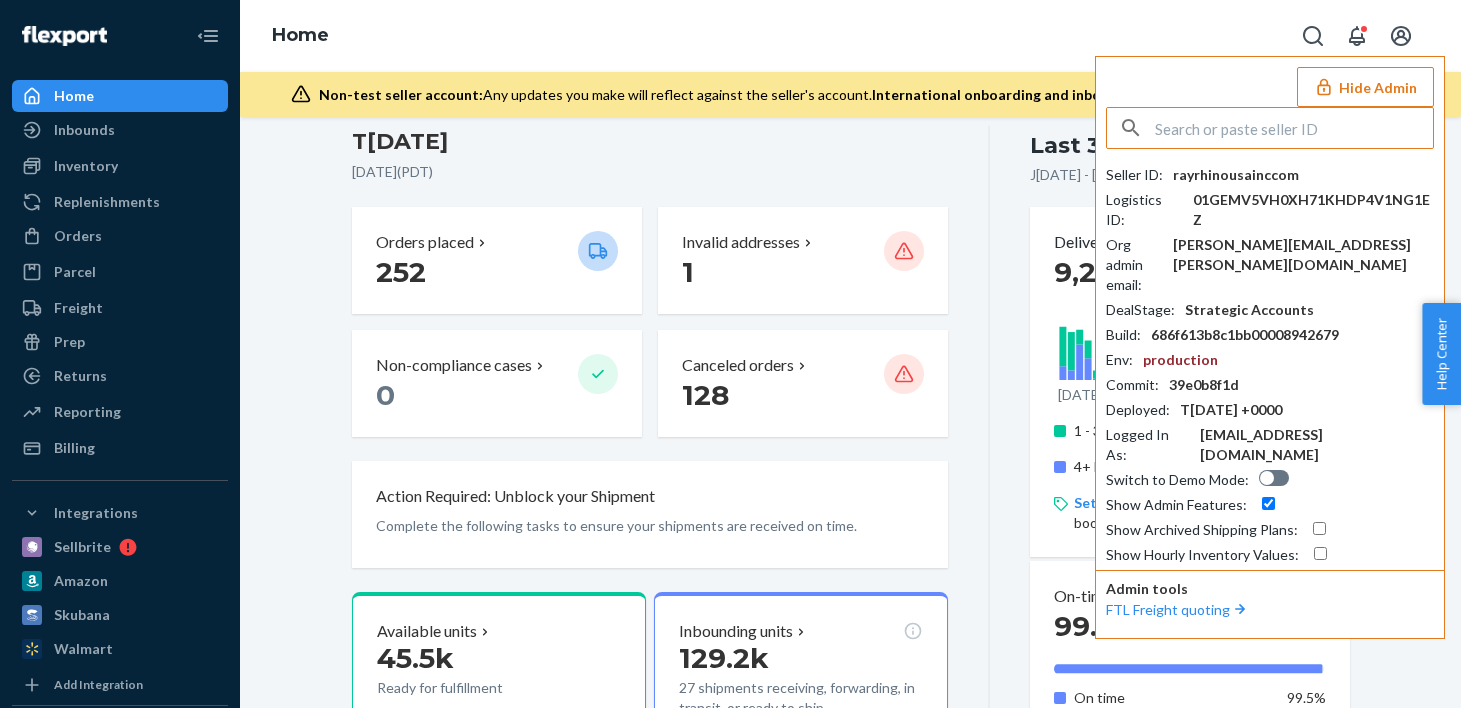 click on "Hide Admin" at bounding box center (1365, 87) 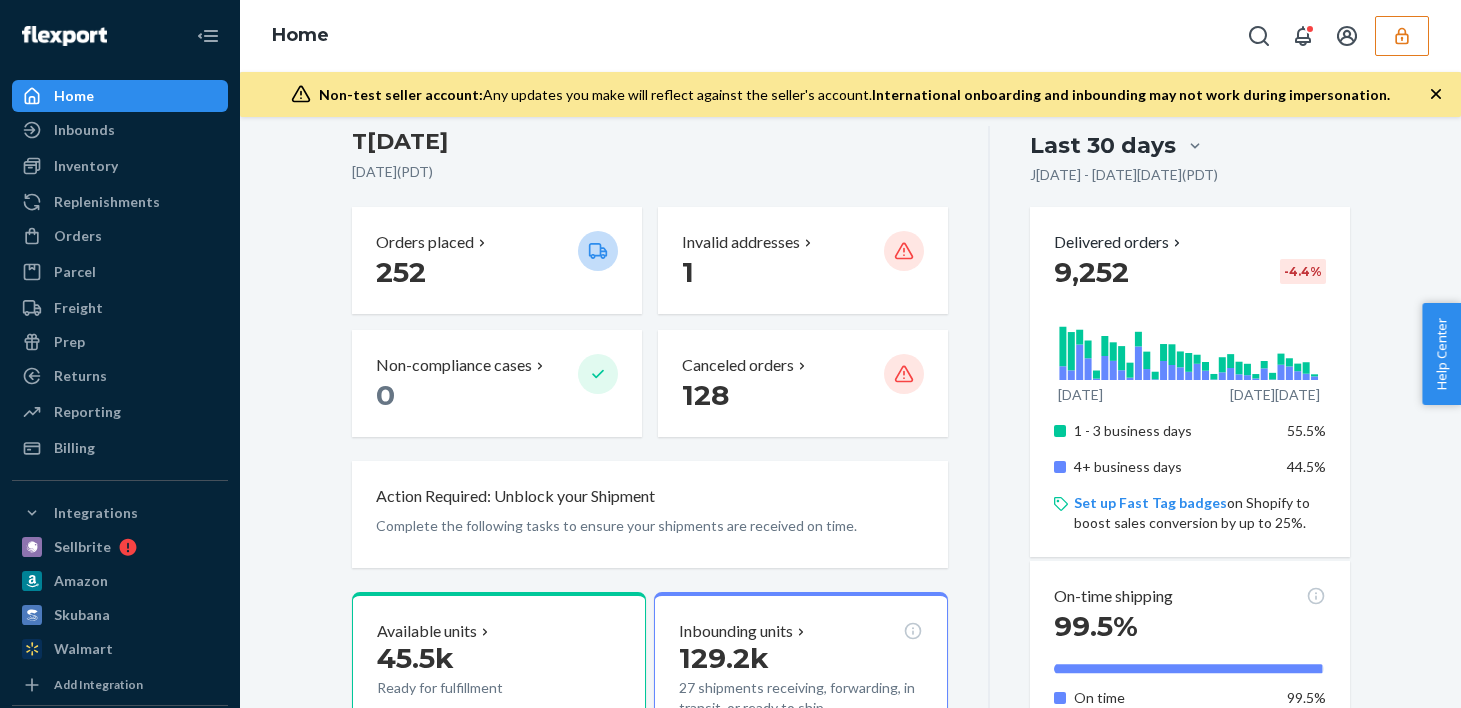 click 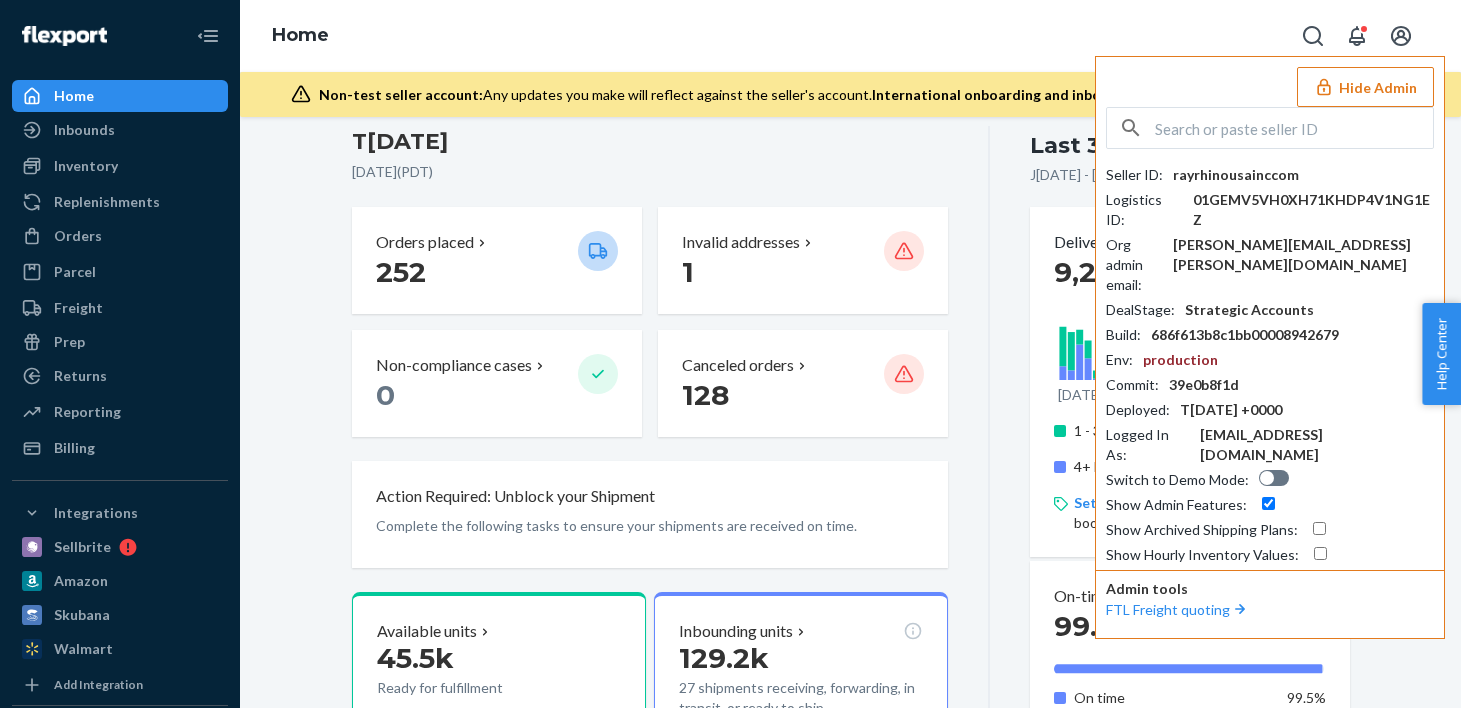 click on "Hide Admin" at bounding box center [1365, 87] 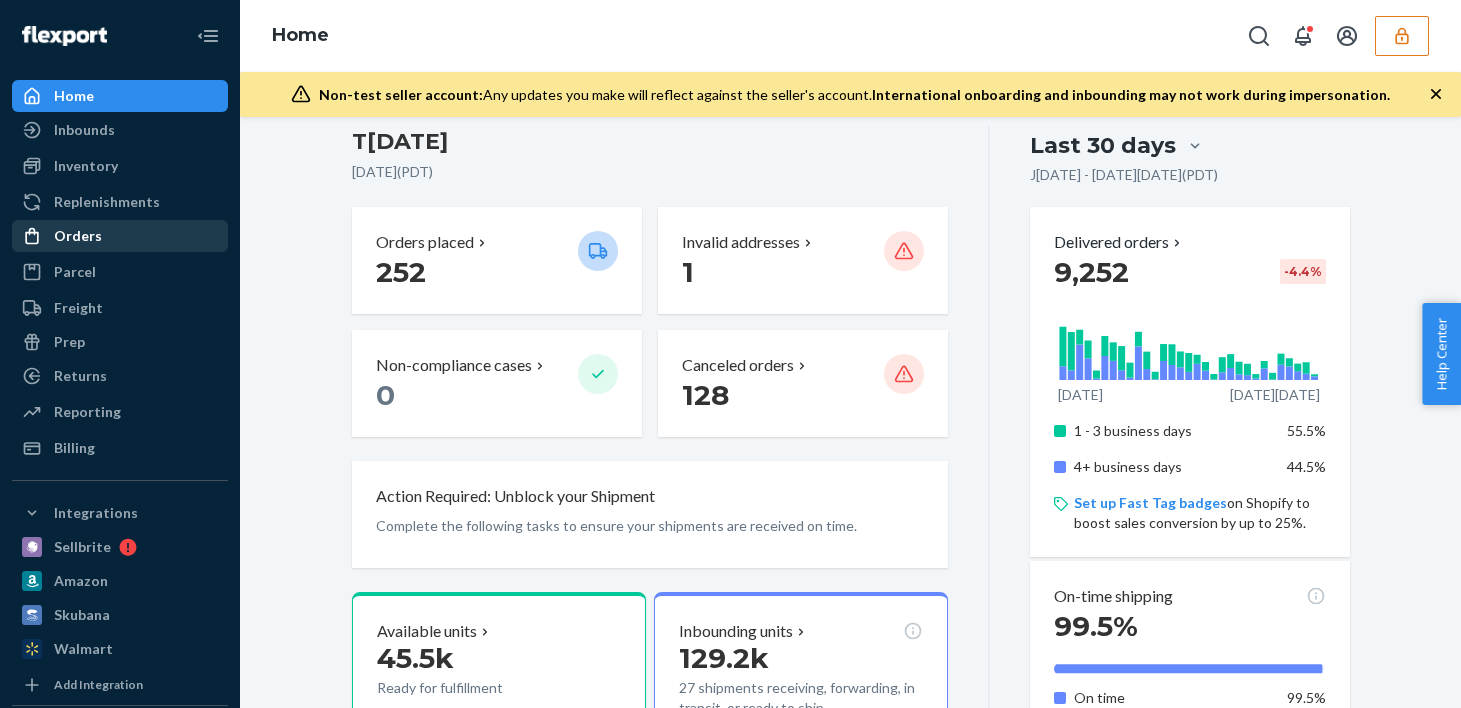 click on "Orders" at bounding box center (120, 236) 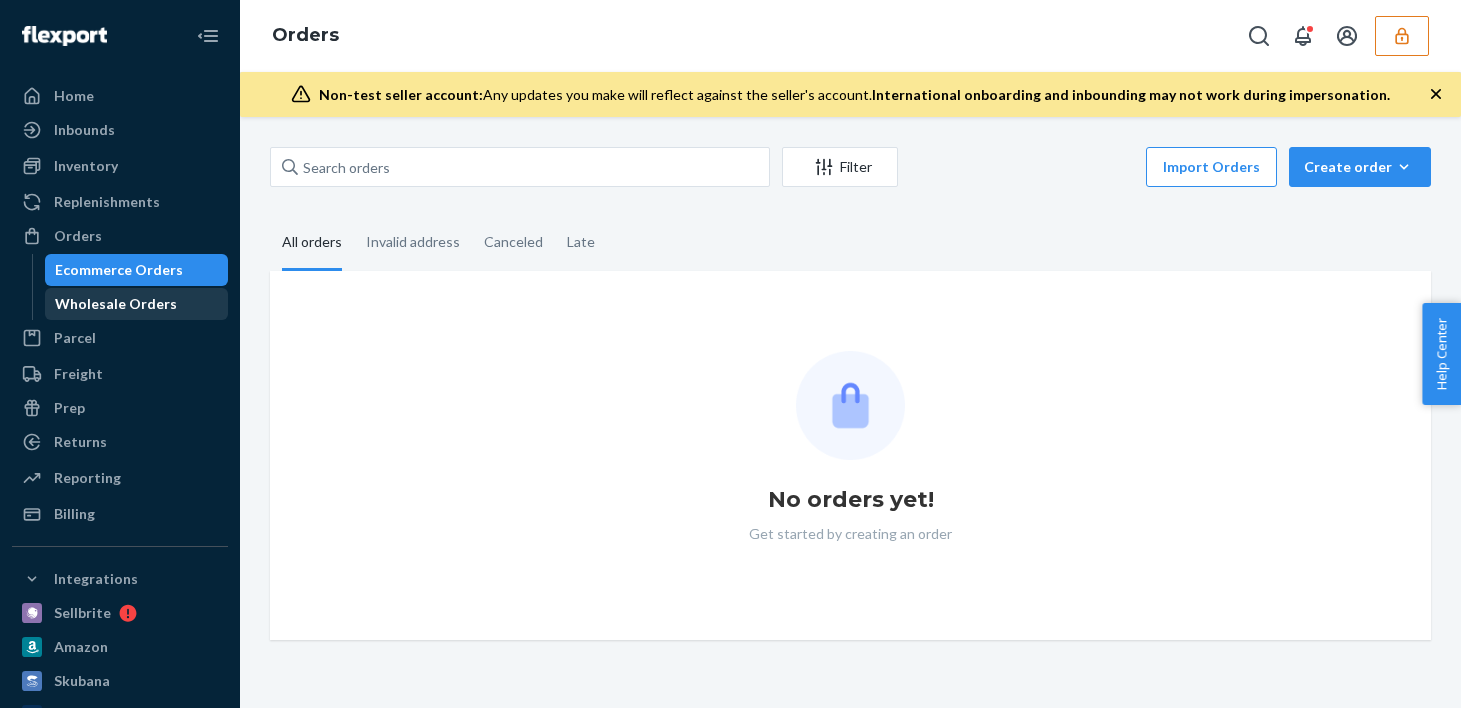 click on "Wholesale Orders" at bounding box center (116, 304) 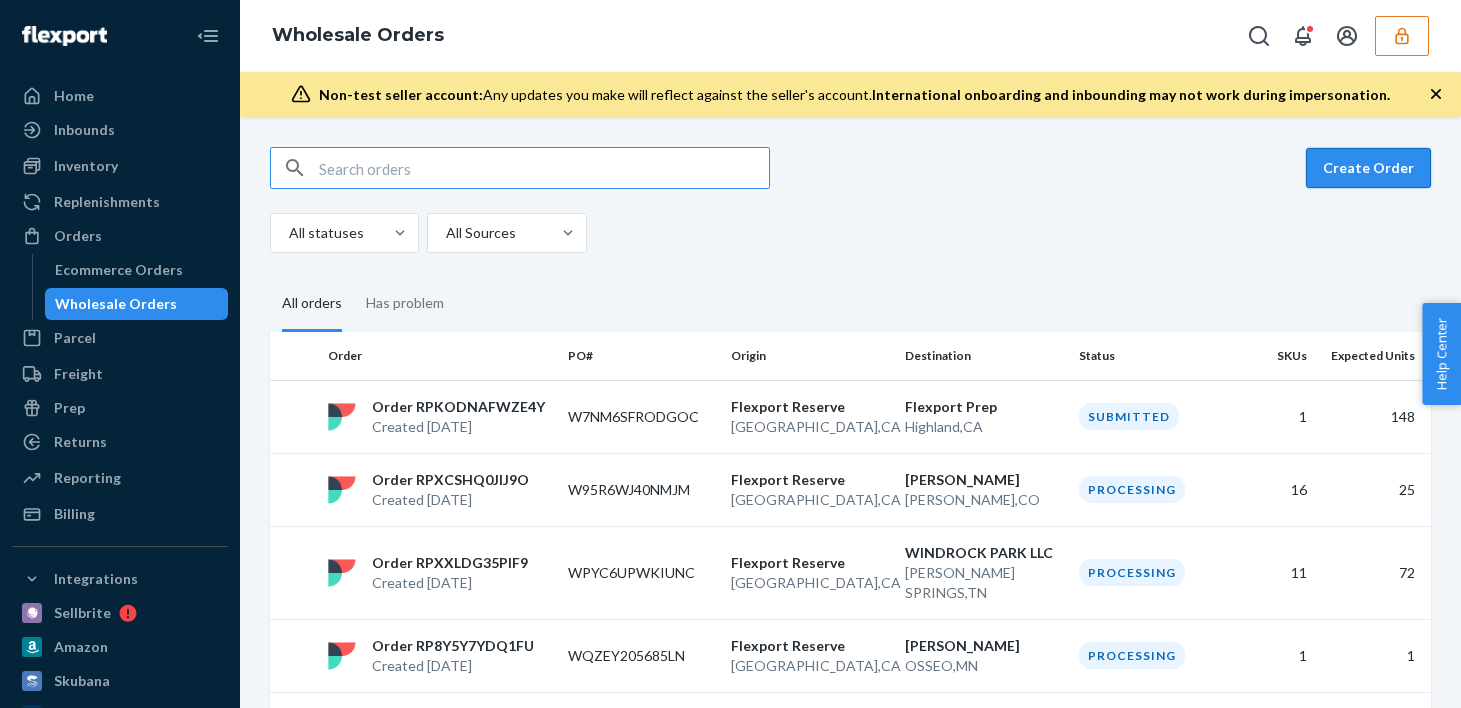 click on "Create Order" at bounding box center [1368, 168] 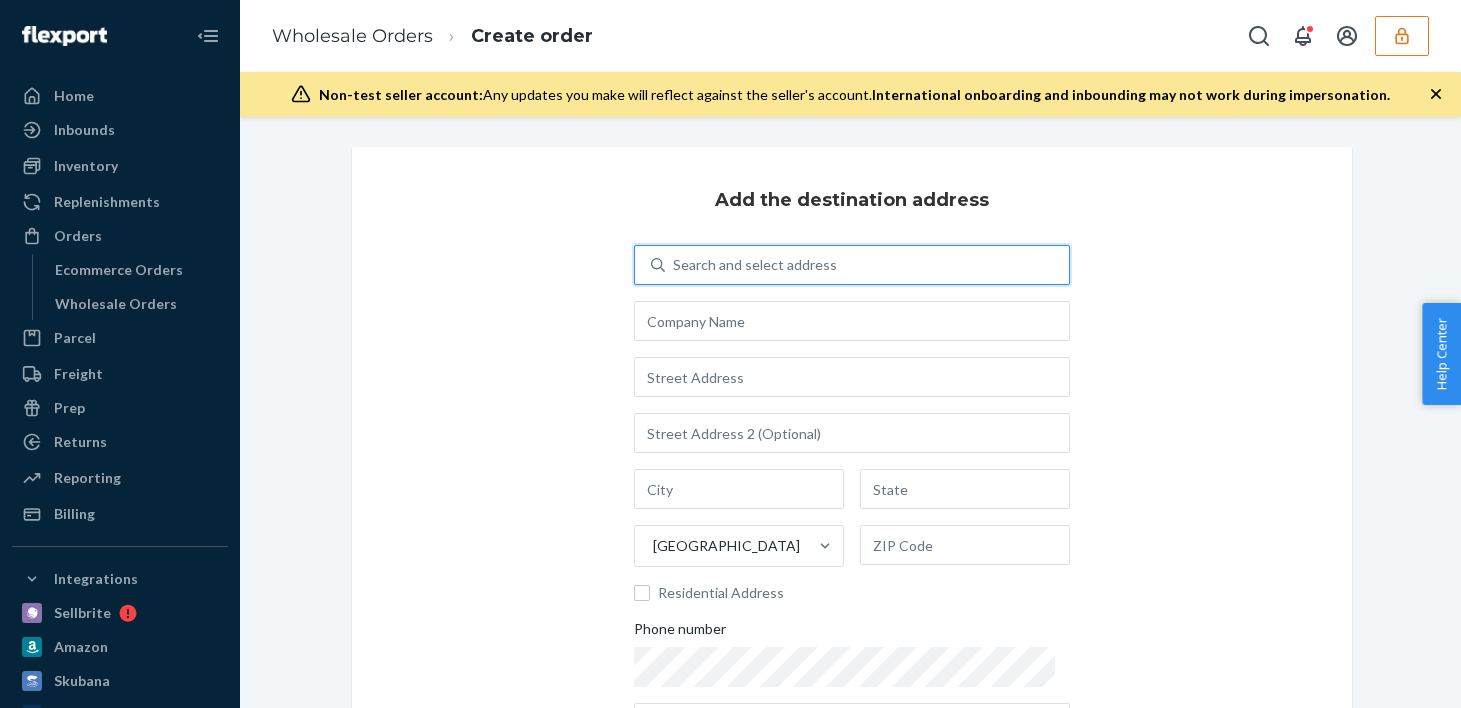 click on "Search and select address" at bounding box center (755, 265) 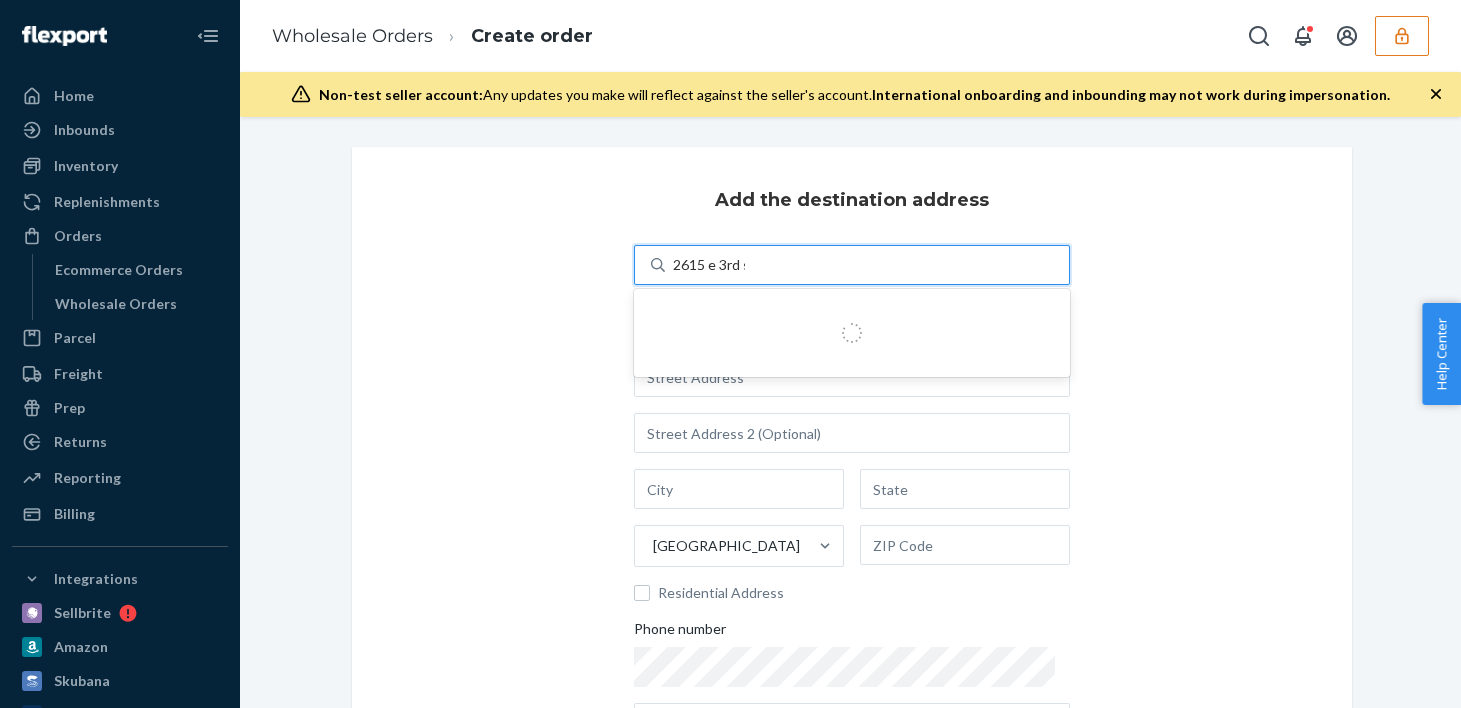 type on "[STREET_ADDRESS]" 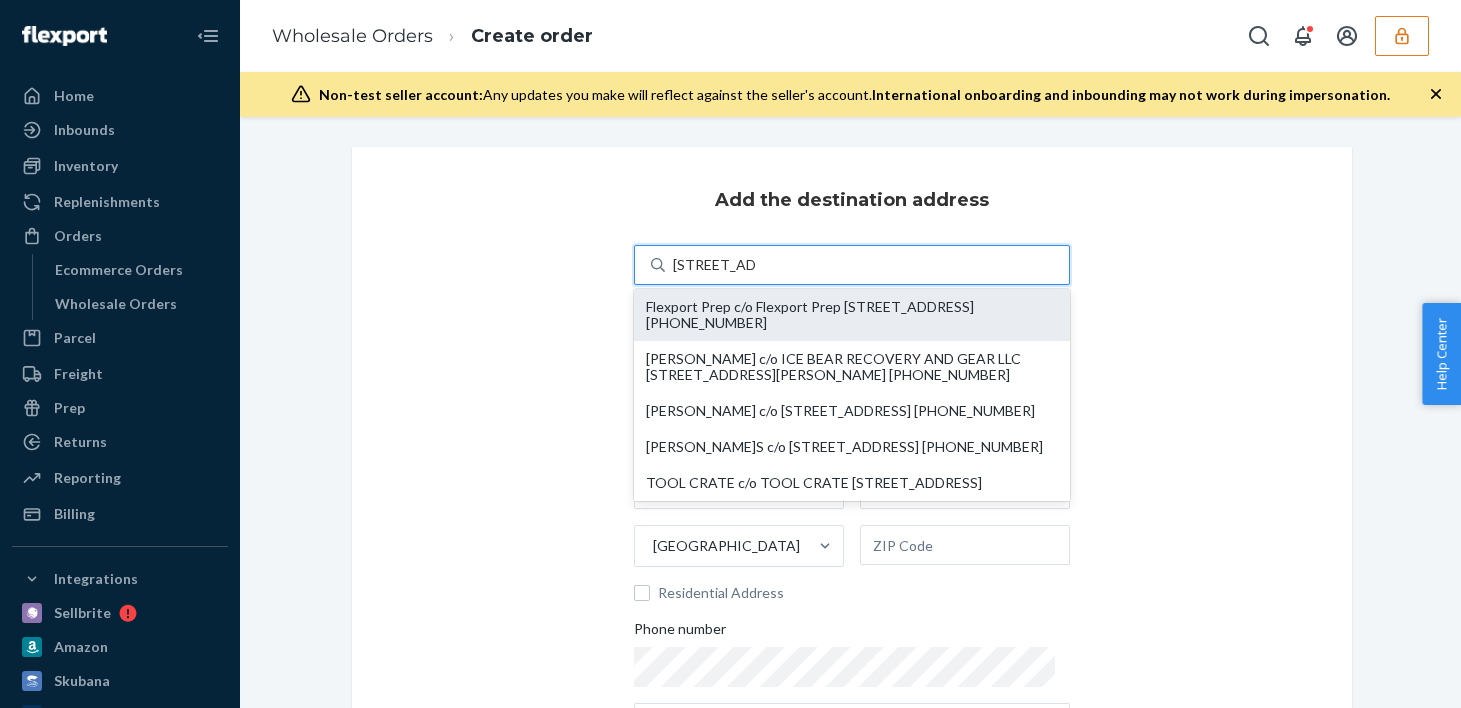 click on "Flexport Prep
c/o
Flexport Prep
[STREET_ADDRESS]
[PHONE_NUMBER]" at bounding box center [852, 315] 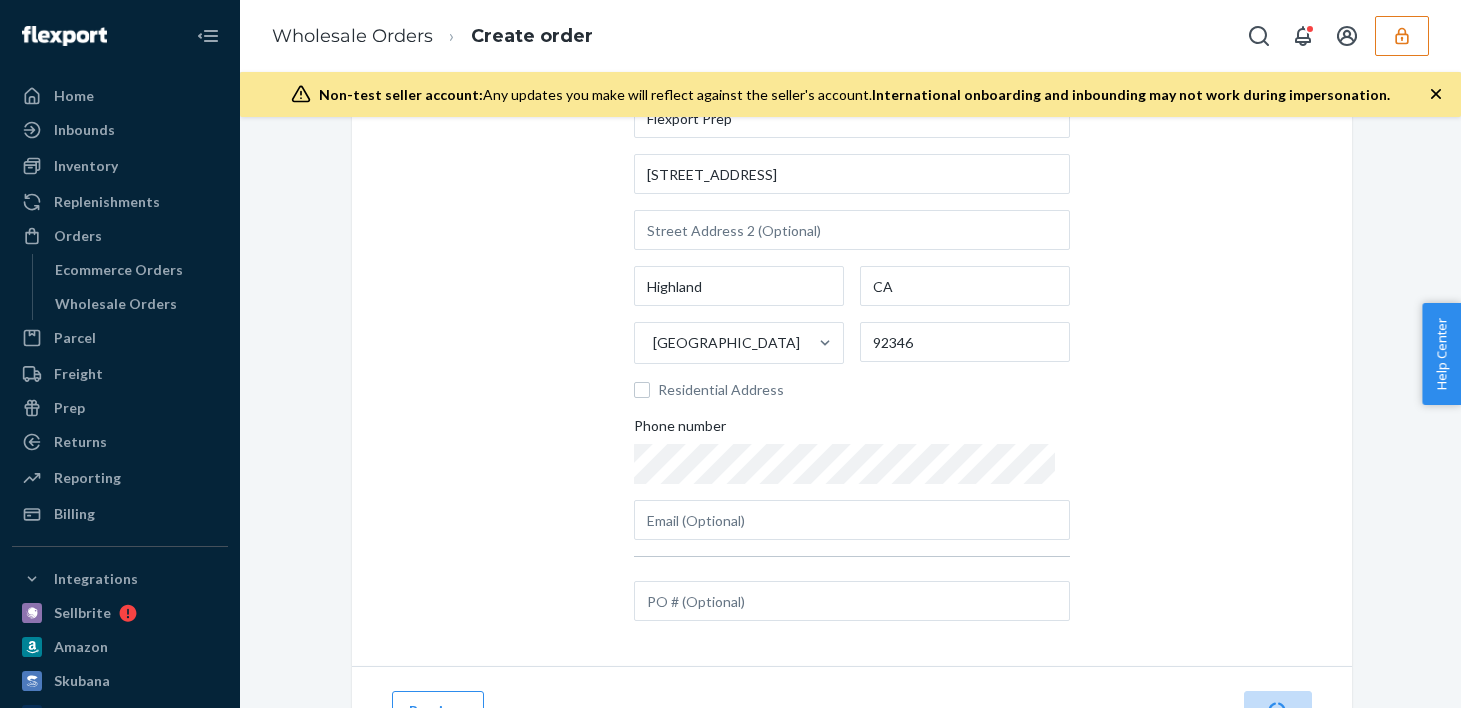 scroll, scrollTop: 249, scrollLeft: 0, axis: vertical 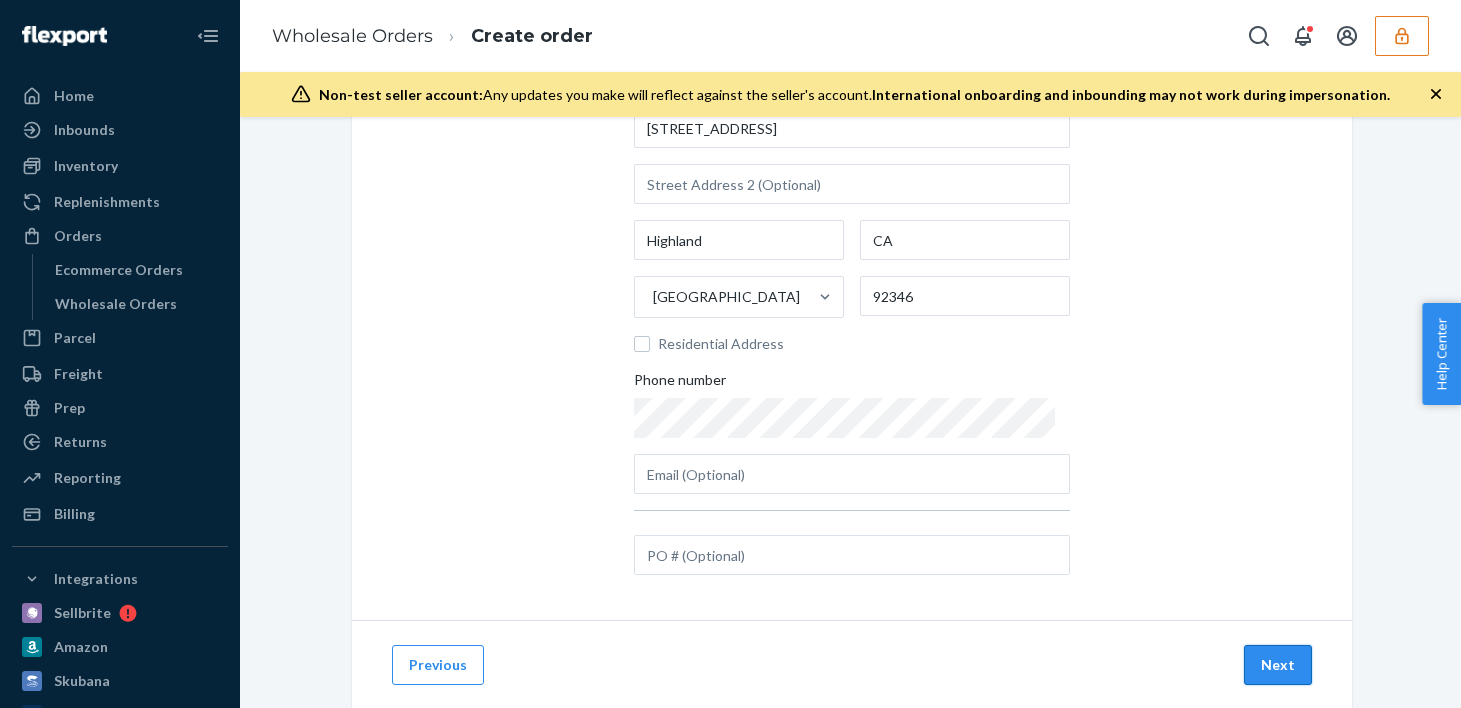 click on "Next" at bounding box center [1278, 665] 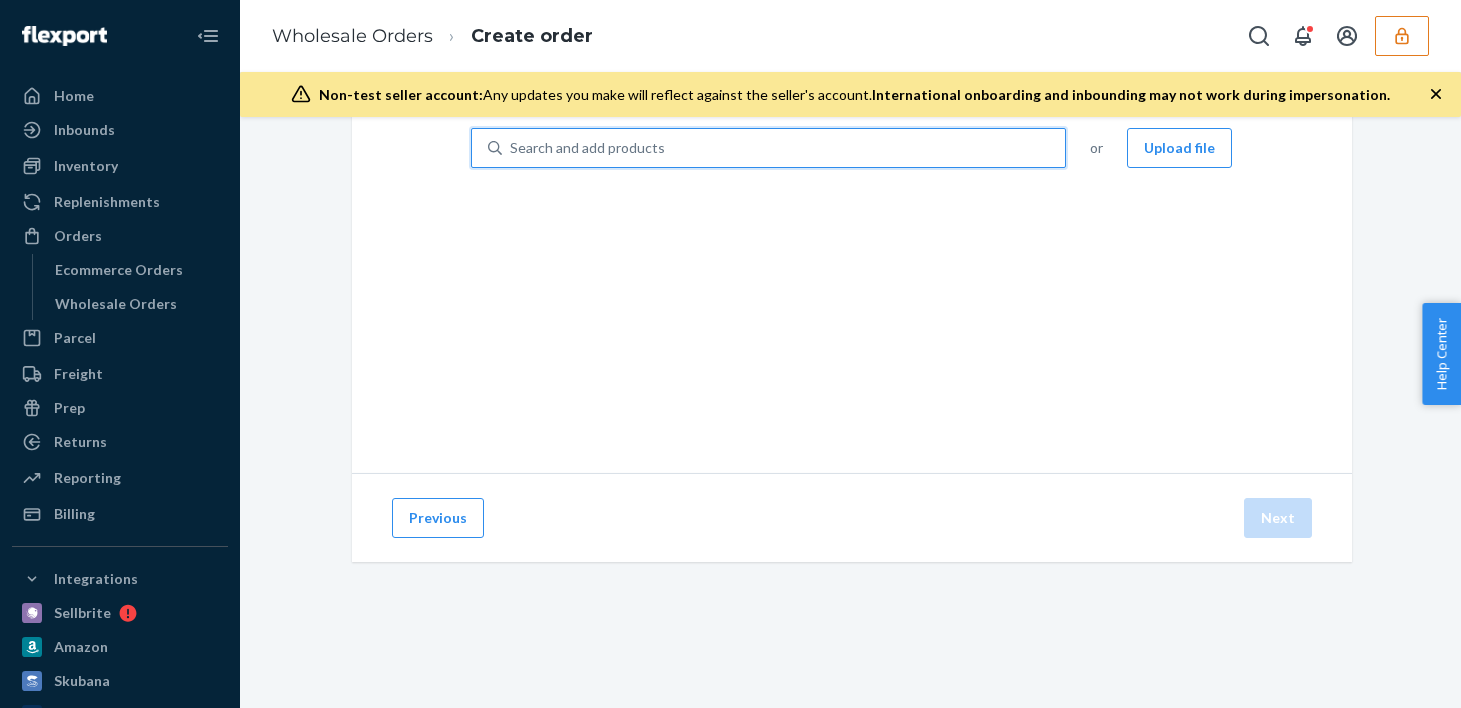 click on "Search and add products" at bounding box center [587, 148] 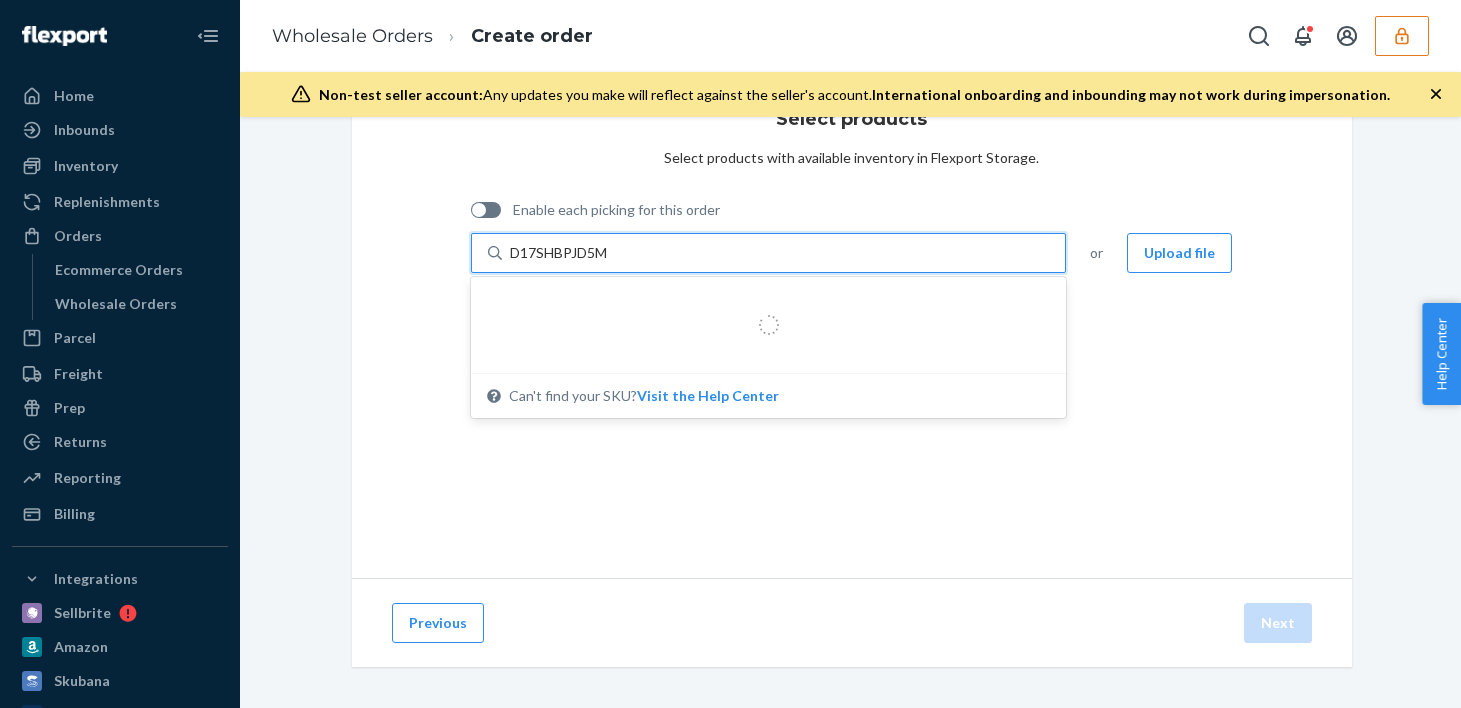 scroll, scrollTop: 79, scrollLeft: 0, axis: vertical 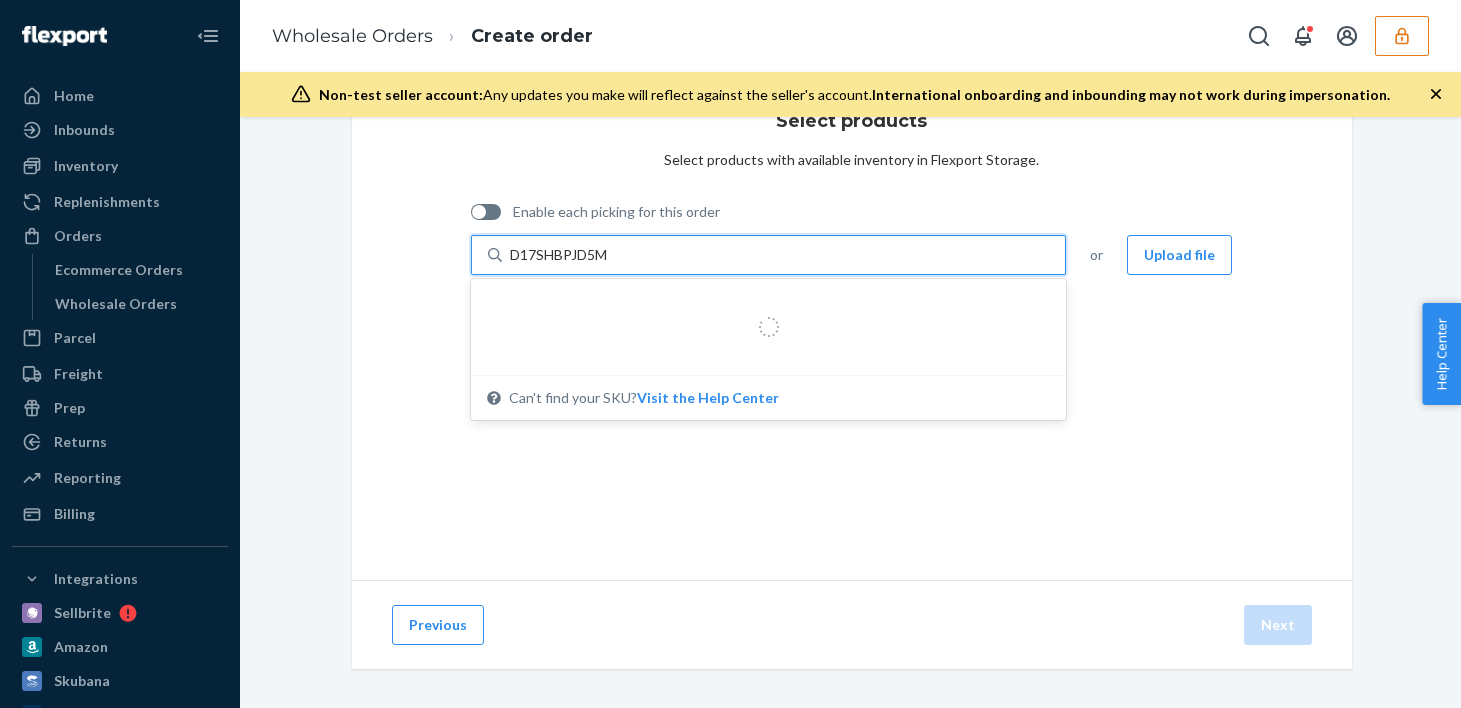 type 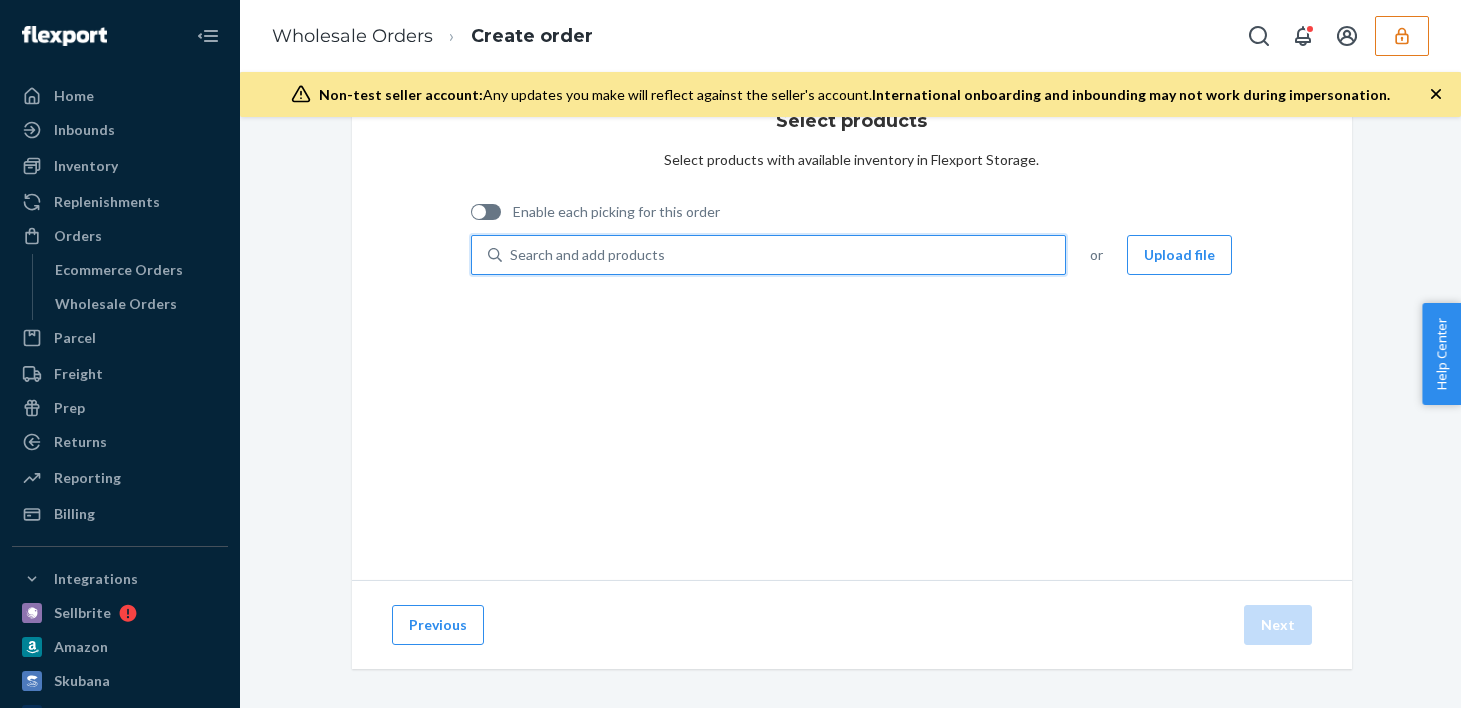 drag, startPoint x: 630, startPoint y: 248, endPoint x: 432, endPoint y: 244, distance: 198.0404 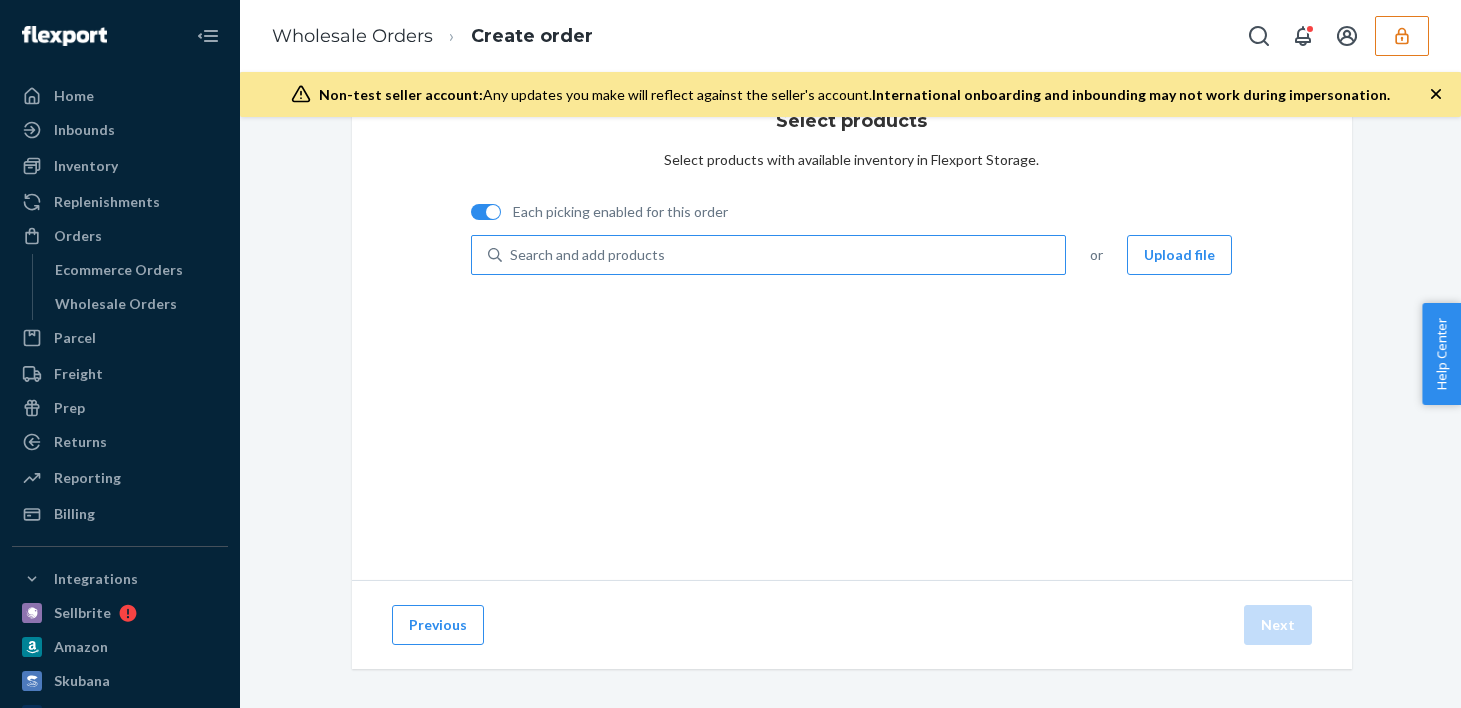 click on "Search and add products" at bounding box center [587, 255] 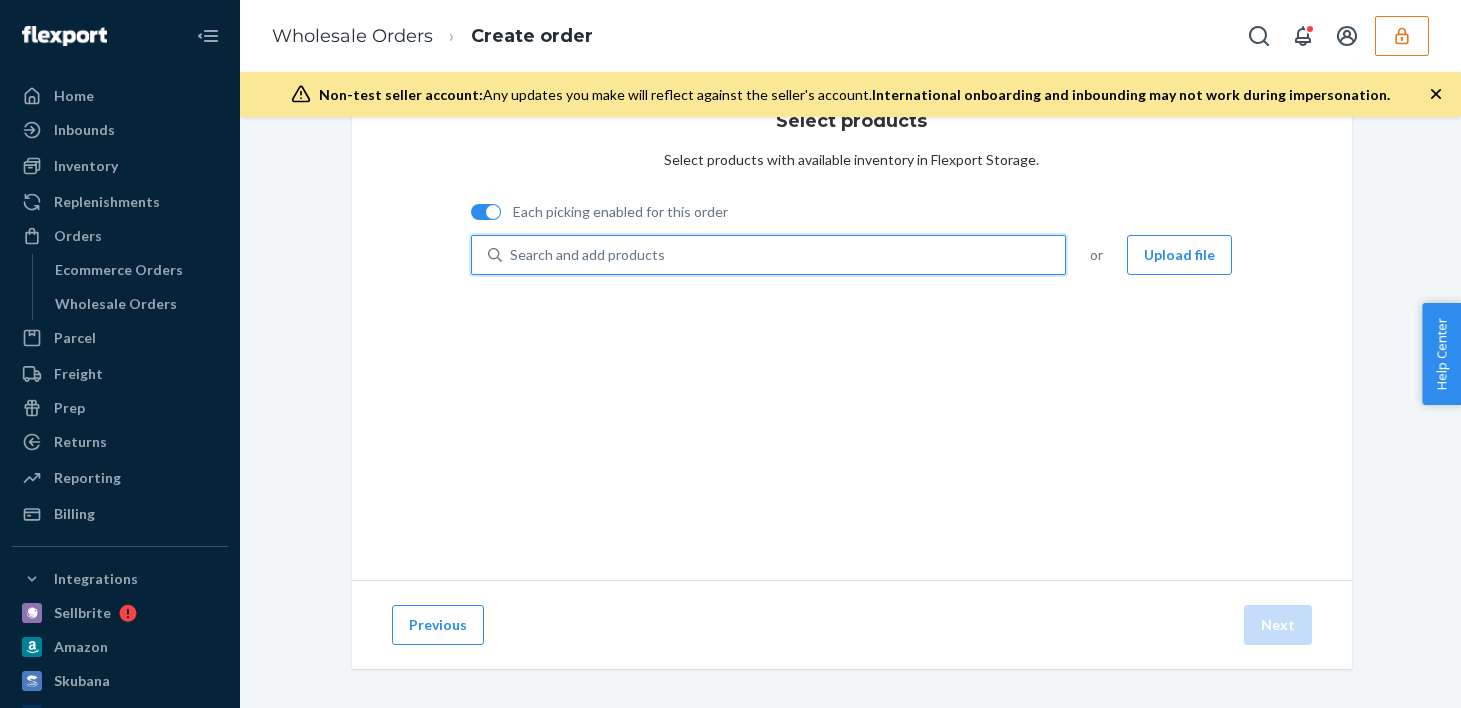 paste on "D17SHBPJD5M" 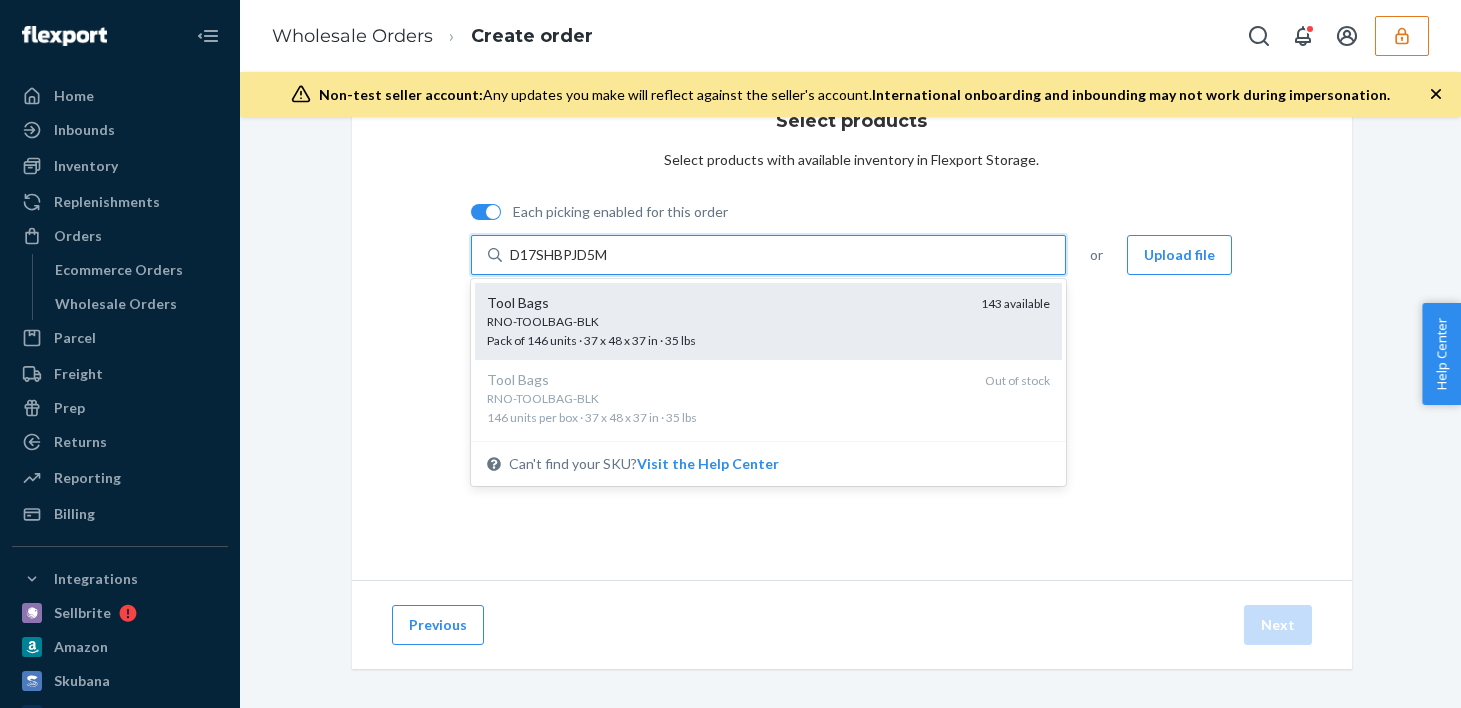 click on "RNO-TOOLBAG-BLK Pack of 146 units · 37 x 48 x 37 in · 35 lbs" at bounding box center (726, 331) 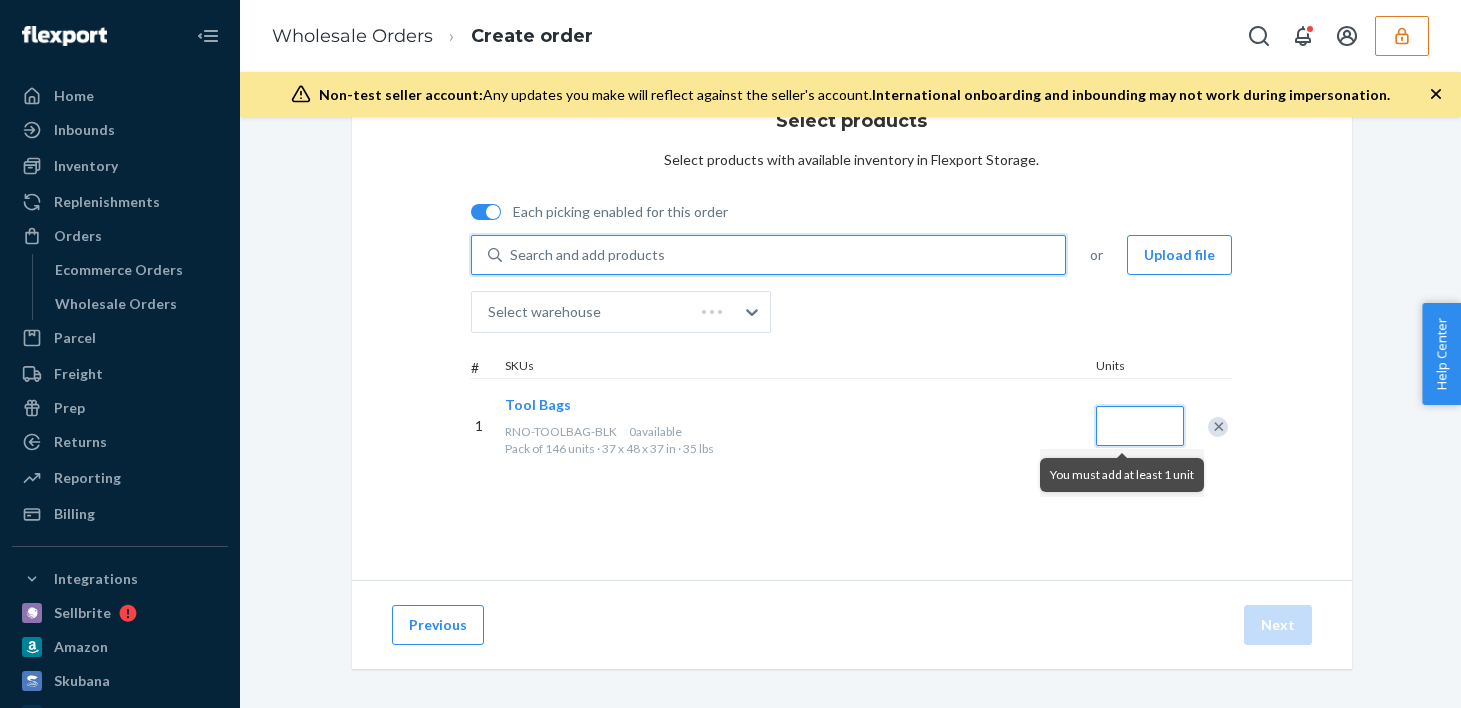 click at bounding box center (1140, 426) 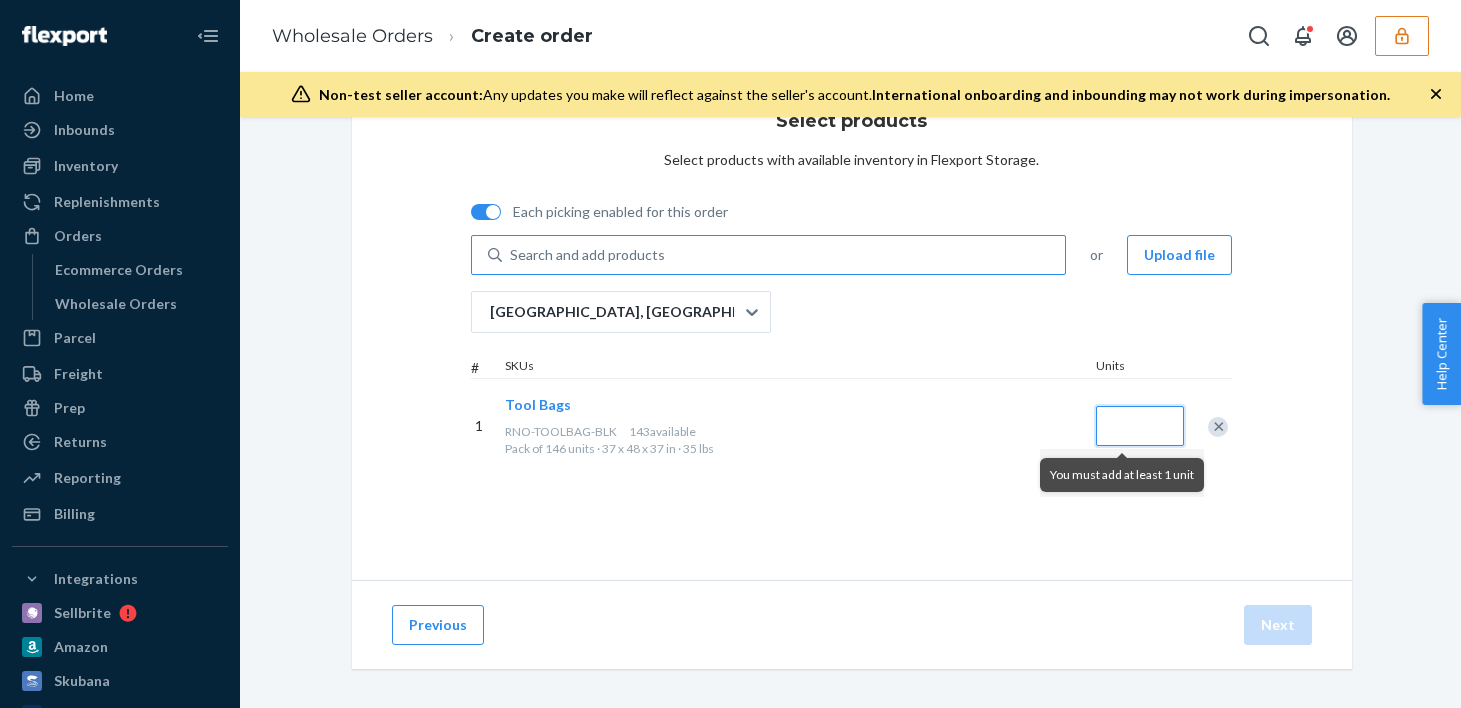 click at bounding box center [1140, 426] 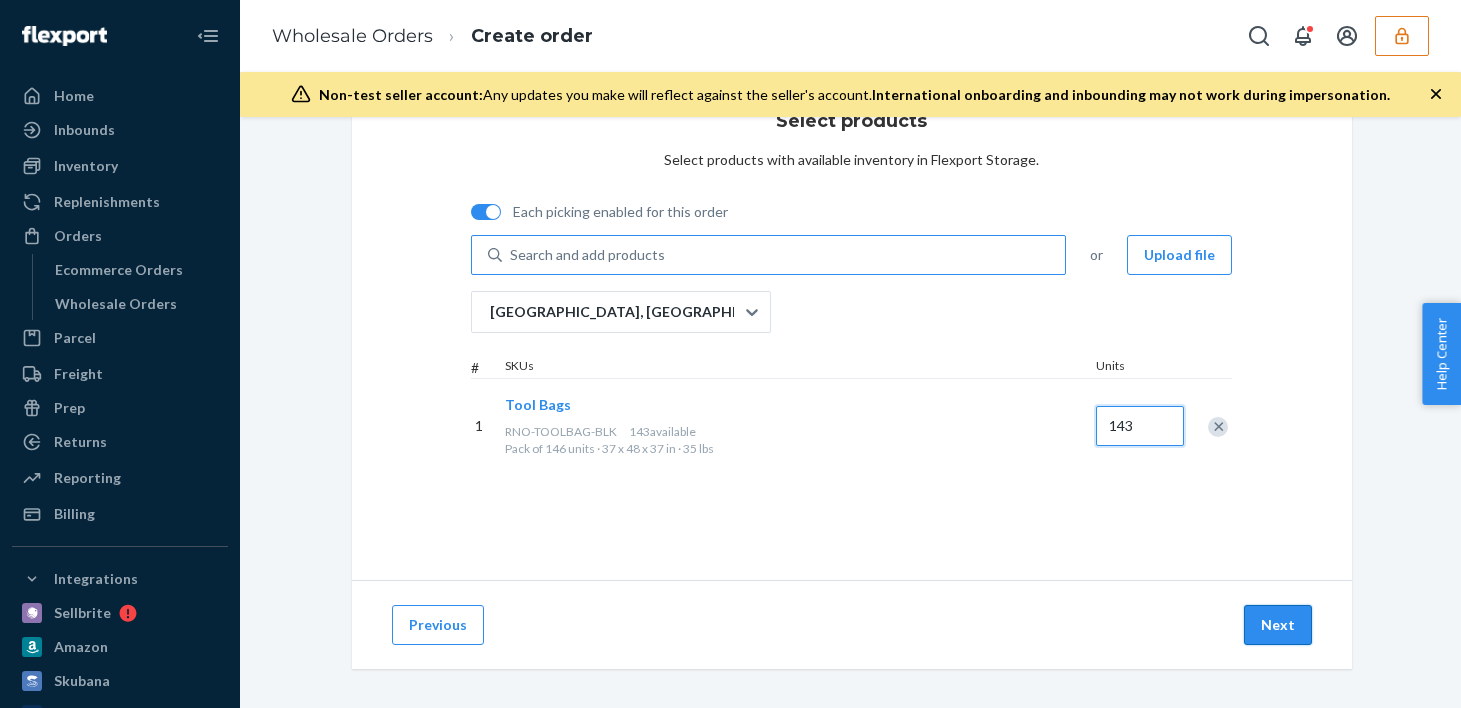 type on "143" 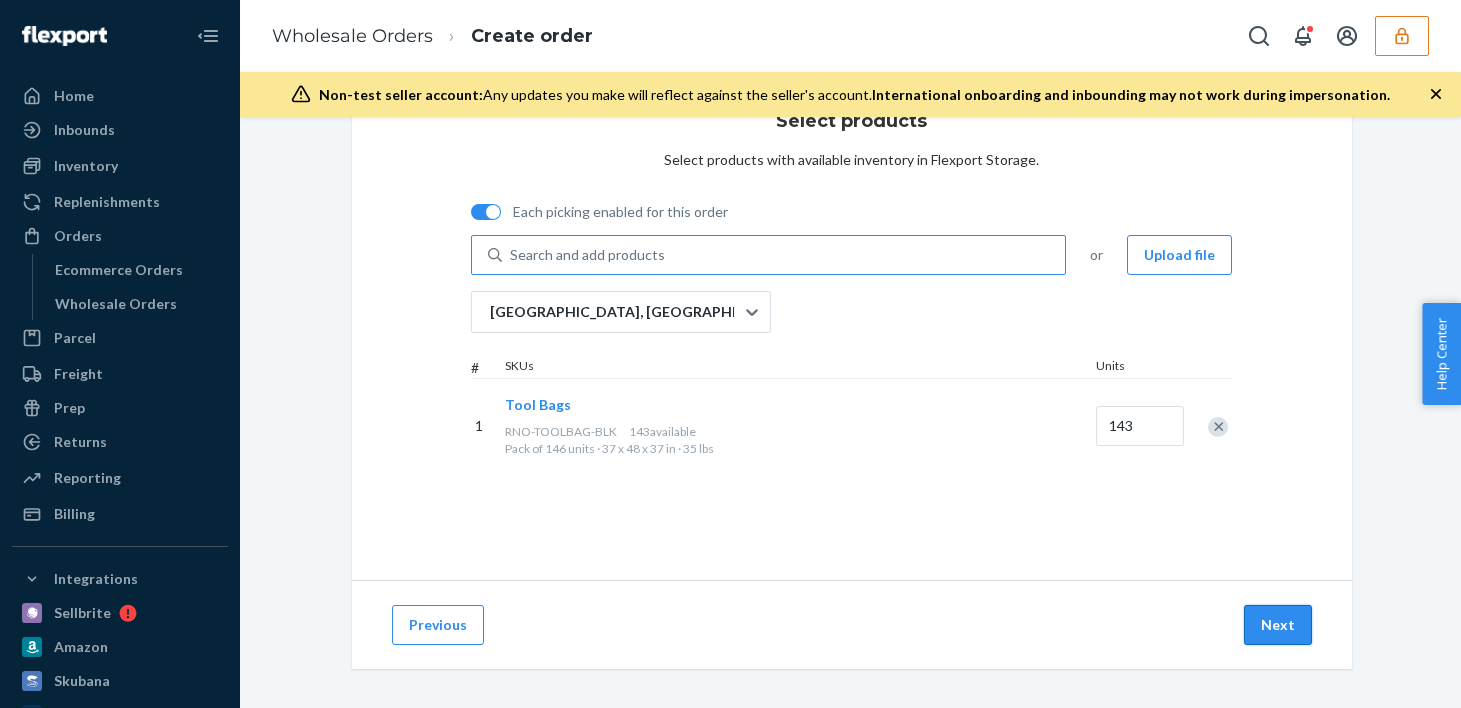 click on "Next" at bounding box center (1278, 625) 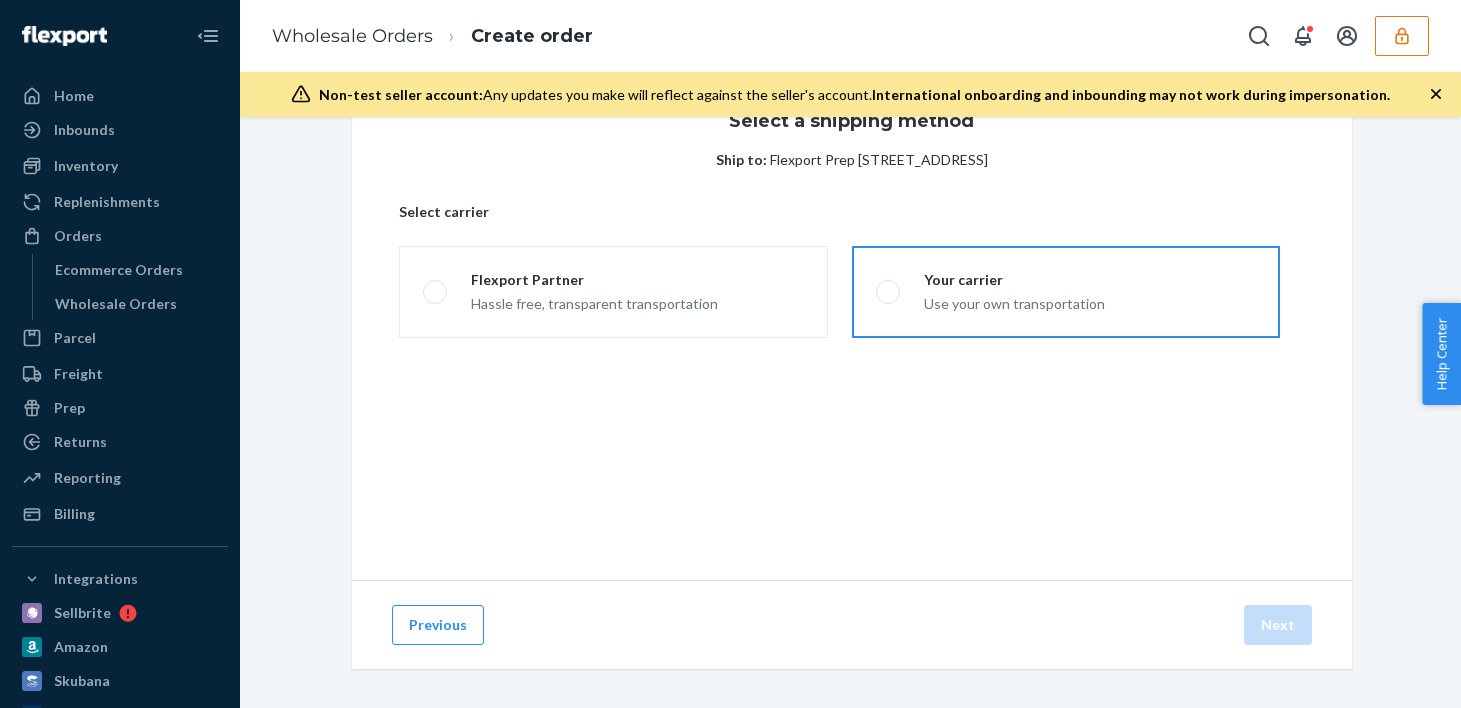 click on "Use your own transportation" at bounding box center [1014, 302] 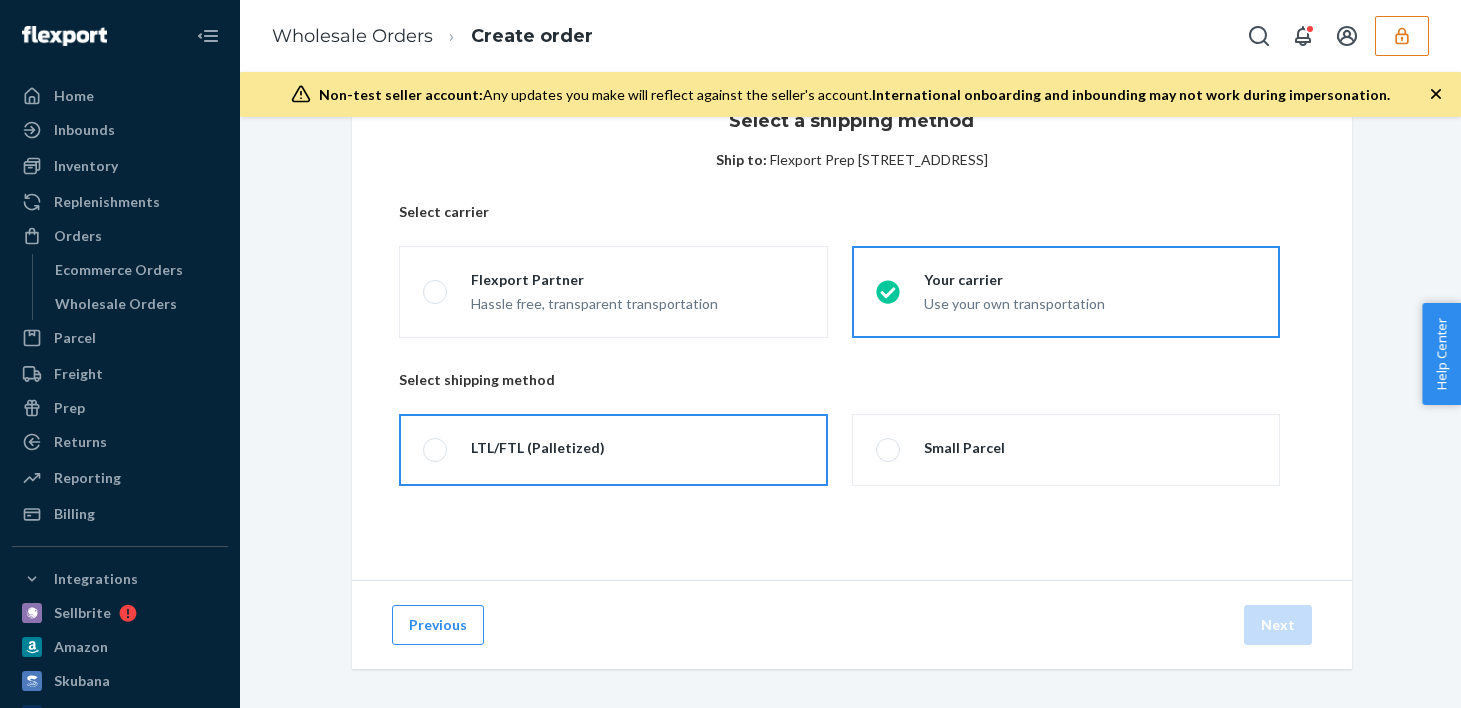click on "LTL/FTL (Palletized)" at bounding box center (613, 450) 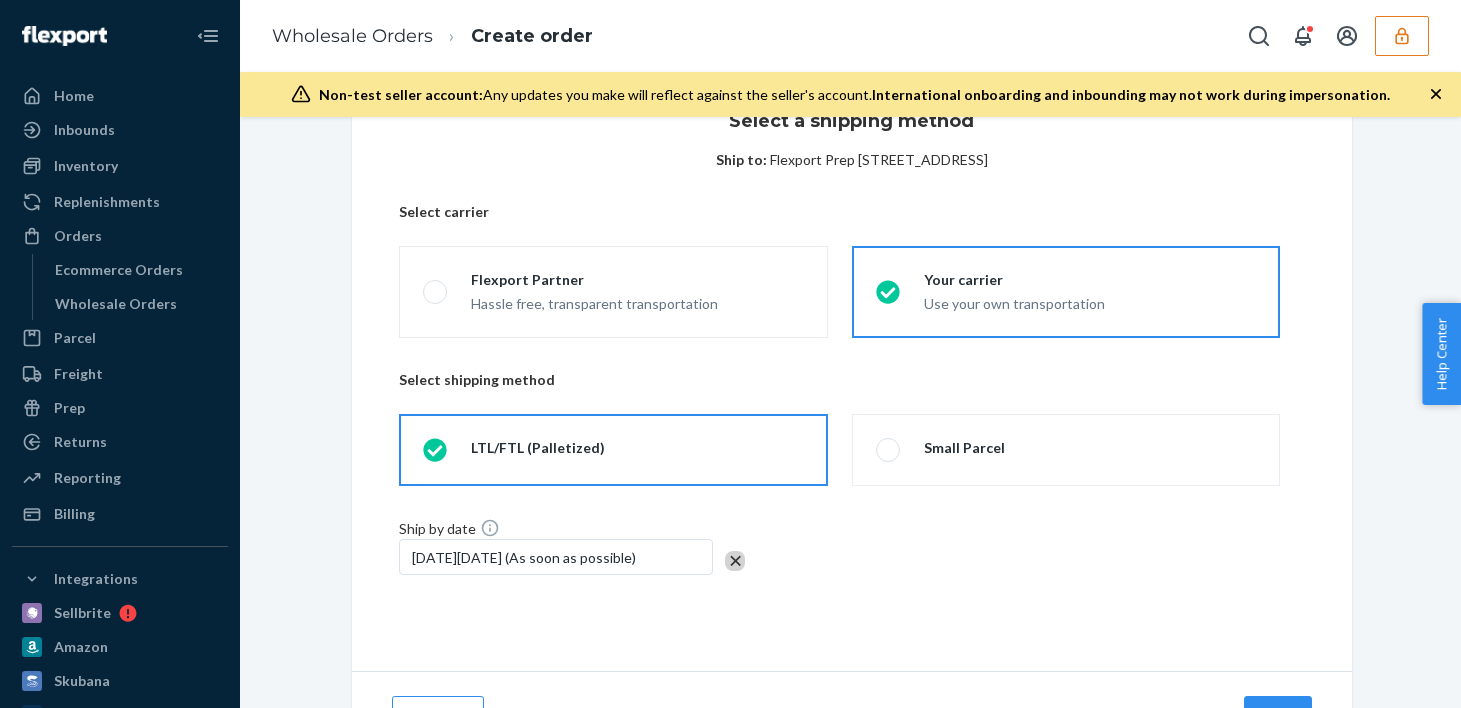 scroll, scrollTop: 186, scrollLeft: 0, axis: vertical 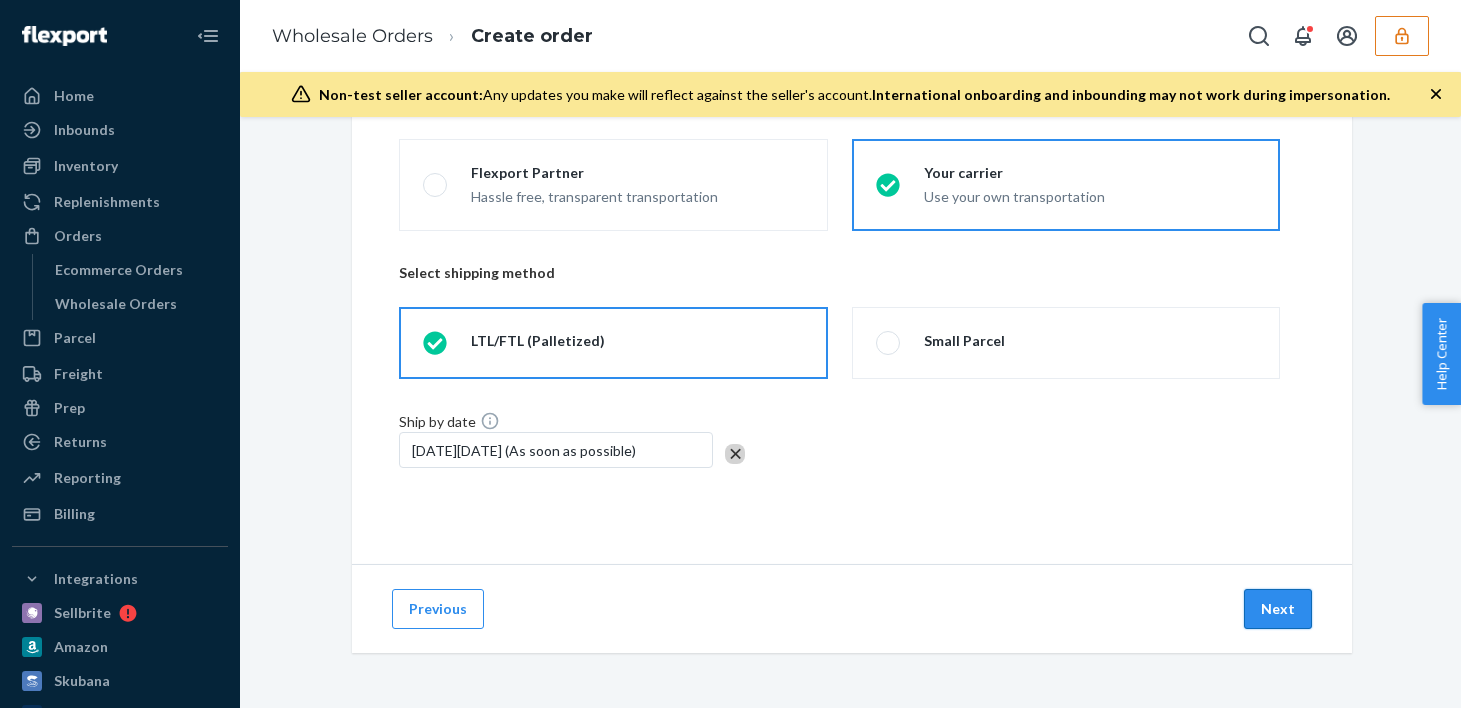 click on "Next" at bounding box center (1278, 609) 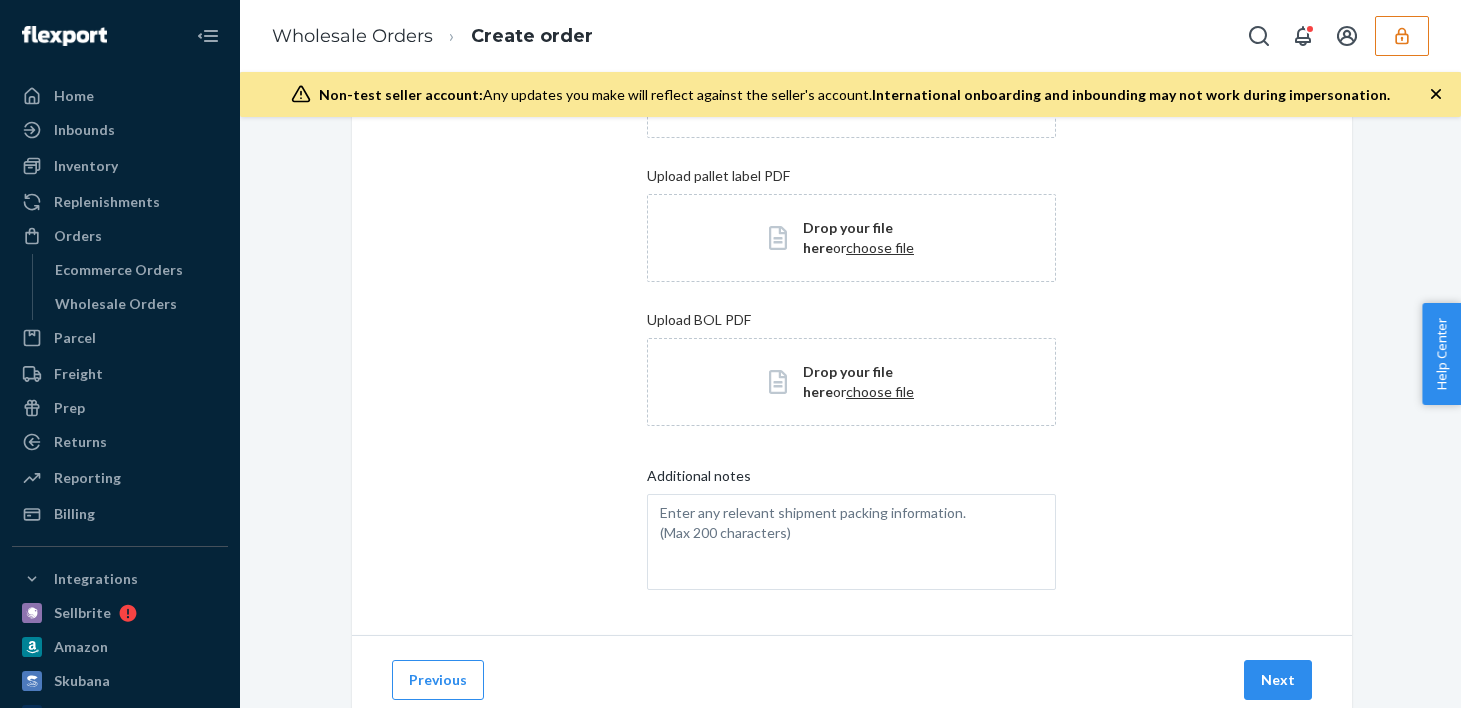 scroll, scrollTop: 310, scrollLeft: 0, axis: vertical 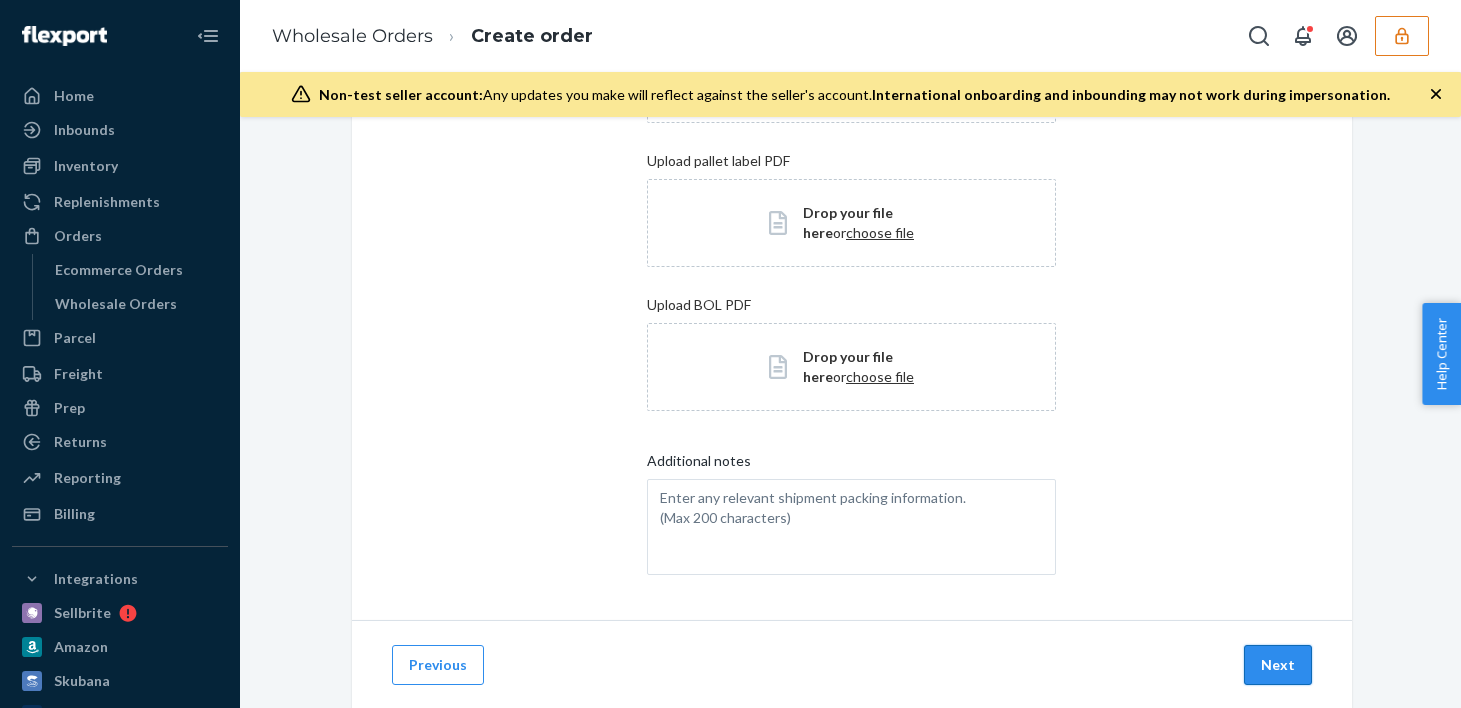 click on "Next" at bounding box center [1278, 665] 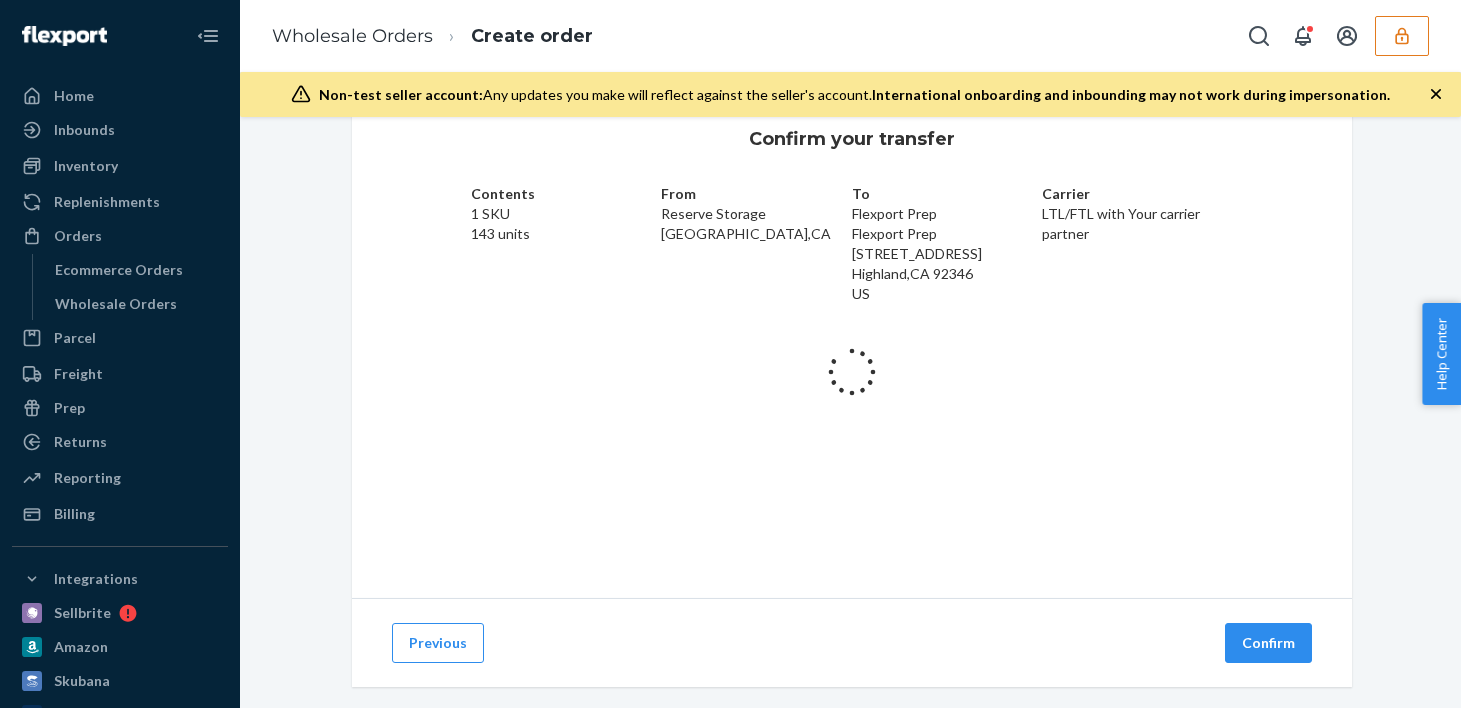 scroll, scrollTop: 58, scrollLeft: 0, axis: vertical 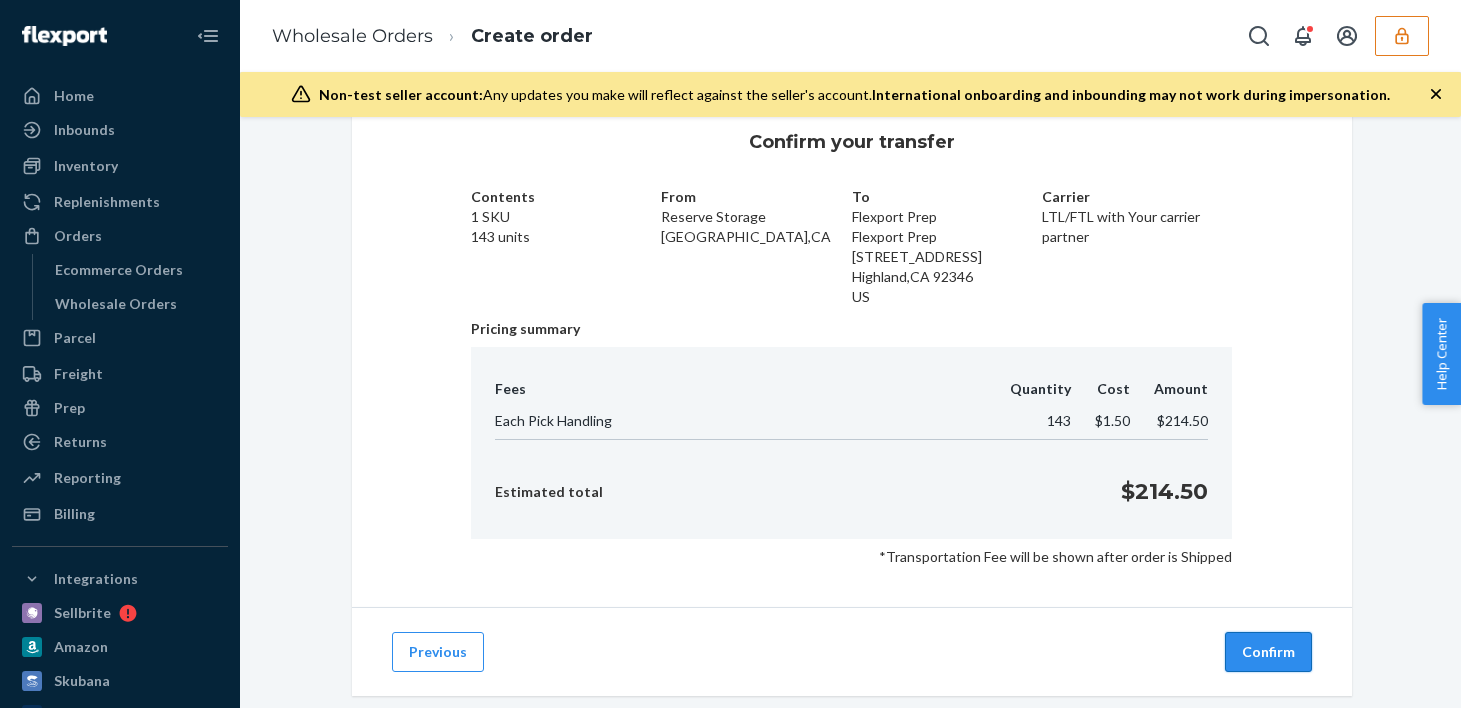 click on "Confirm" at bounding box center (1268, 652) 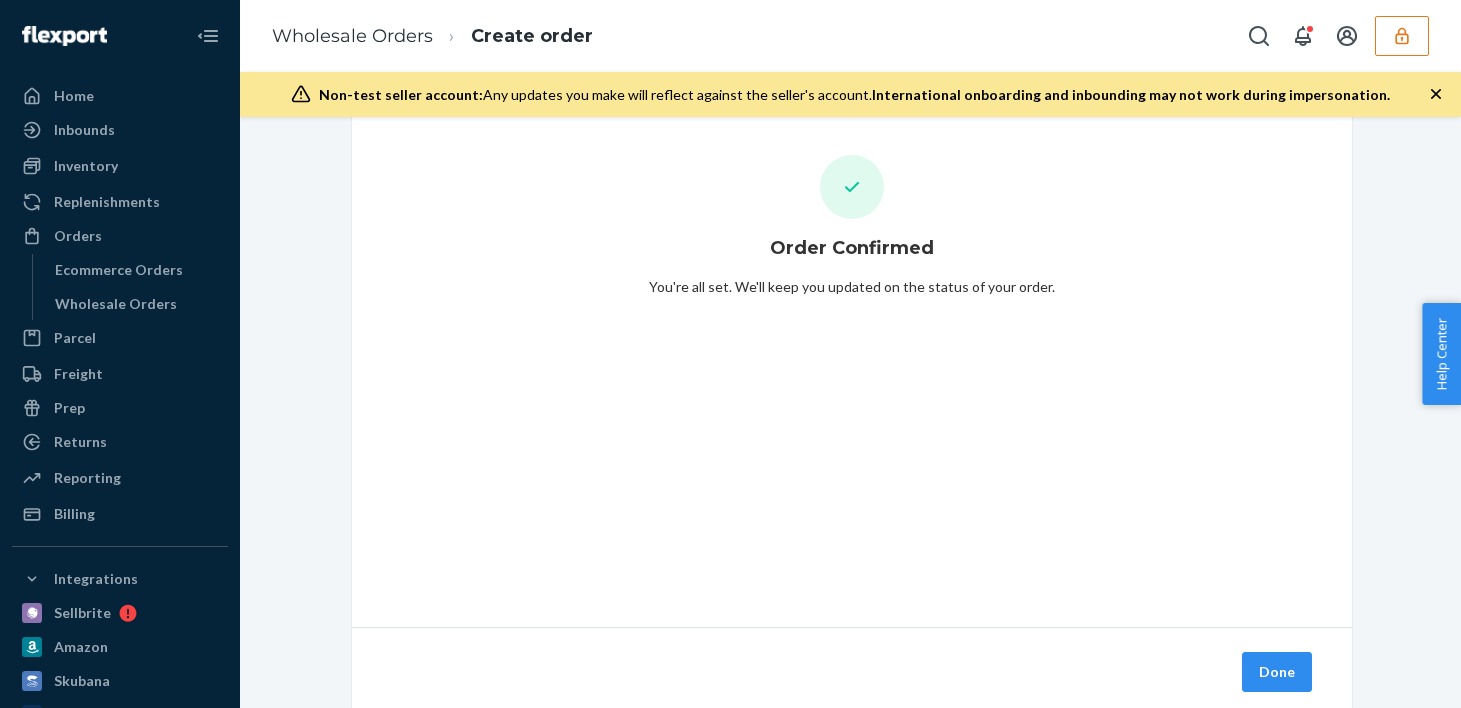 scroll, scrollTop: 24, scrollLeft: 0, axis: vertical 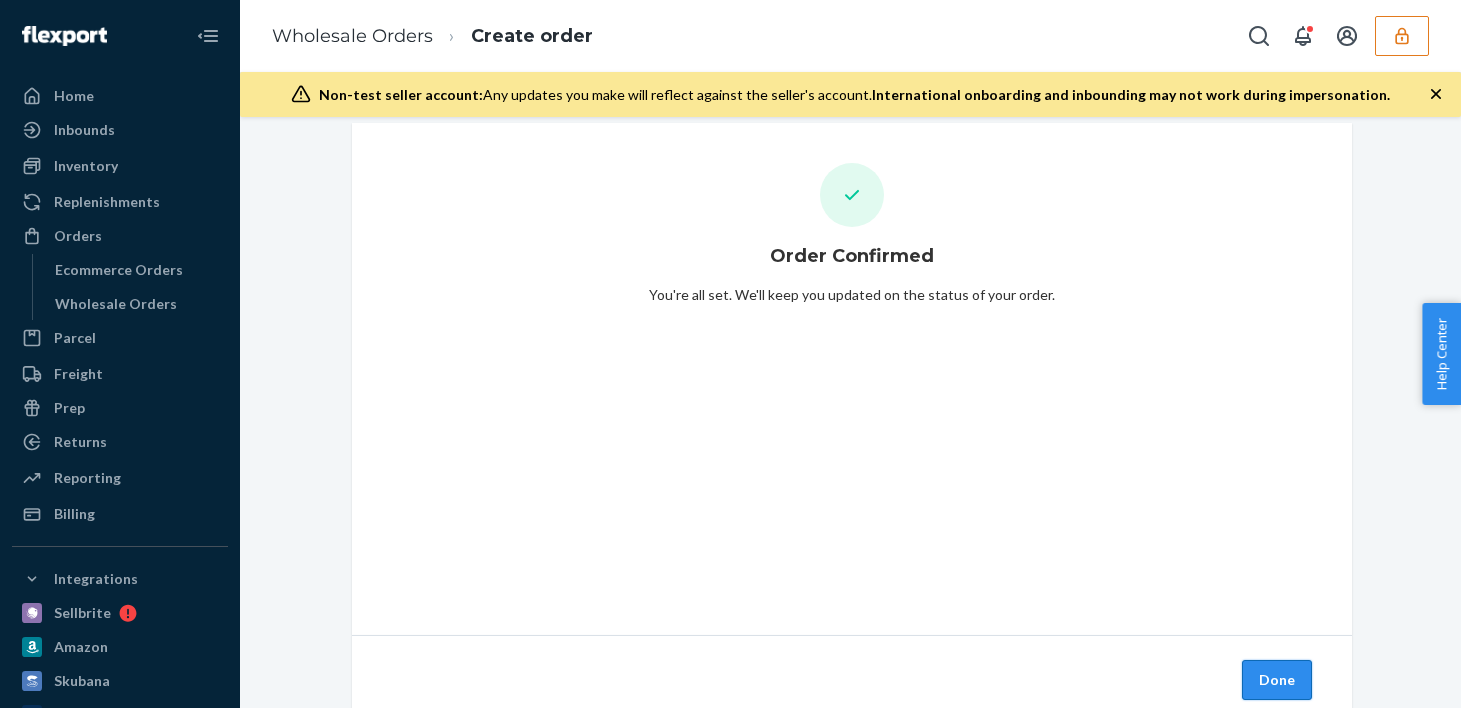 click on "Done" at bounding box center (1277, 680) 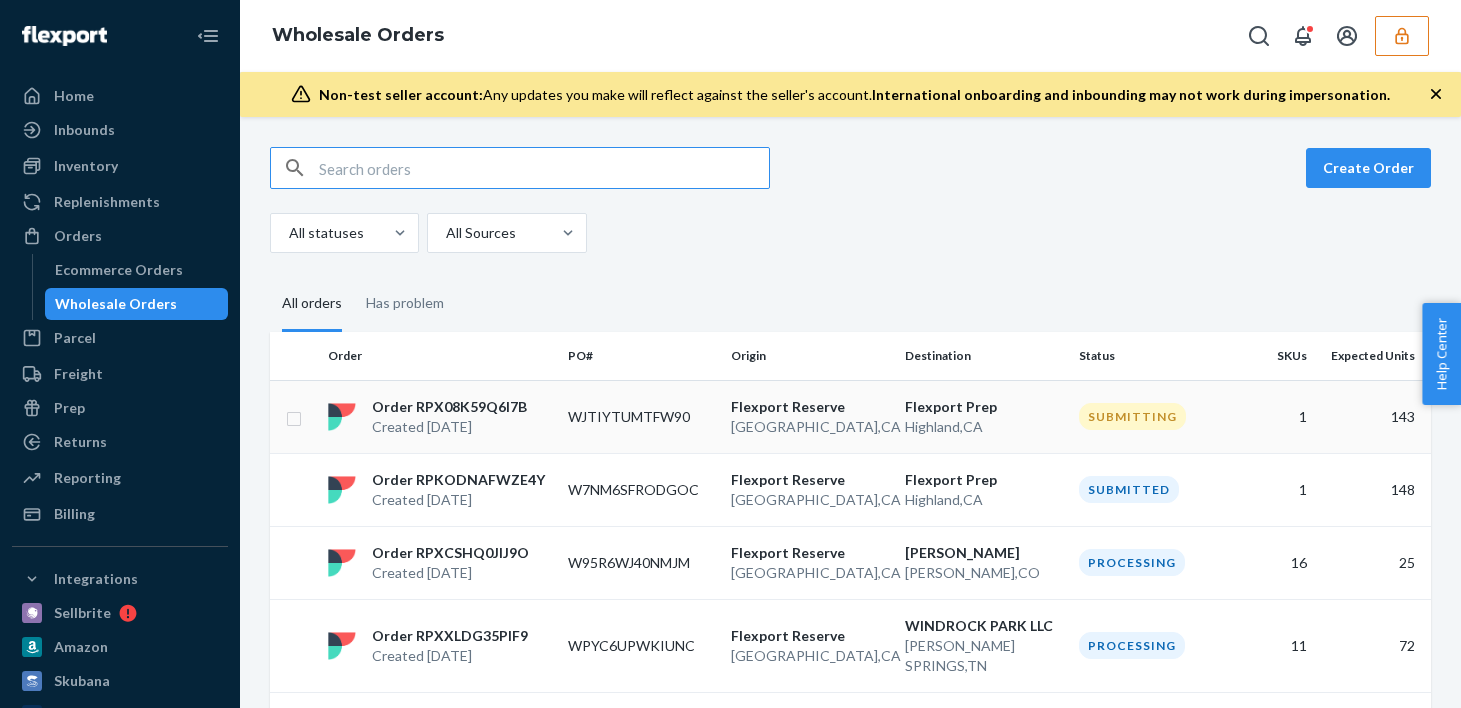 click on "WJTIYTUMTFW90" at bounding box center (641, 416) 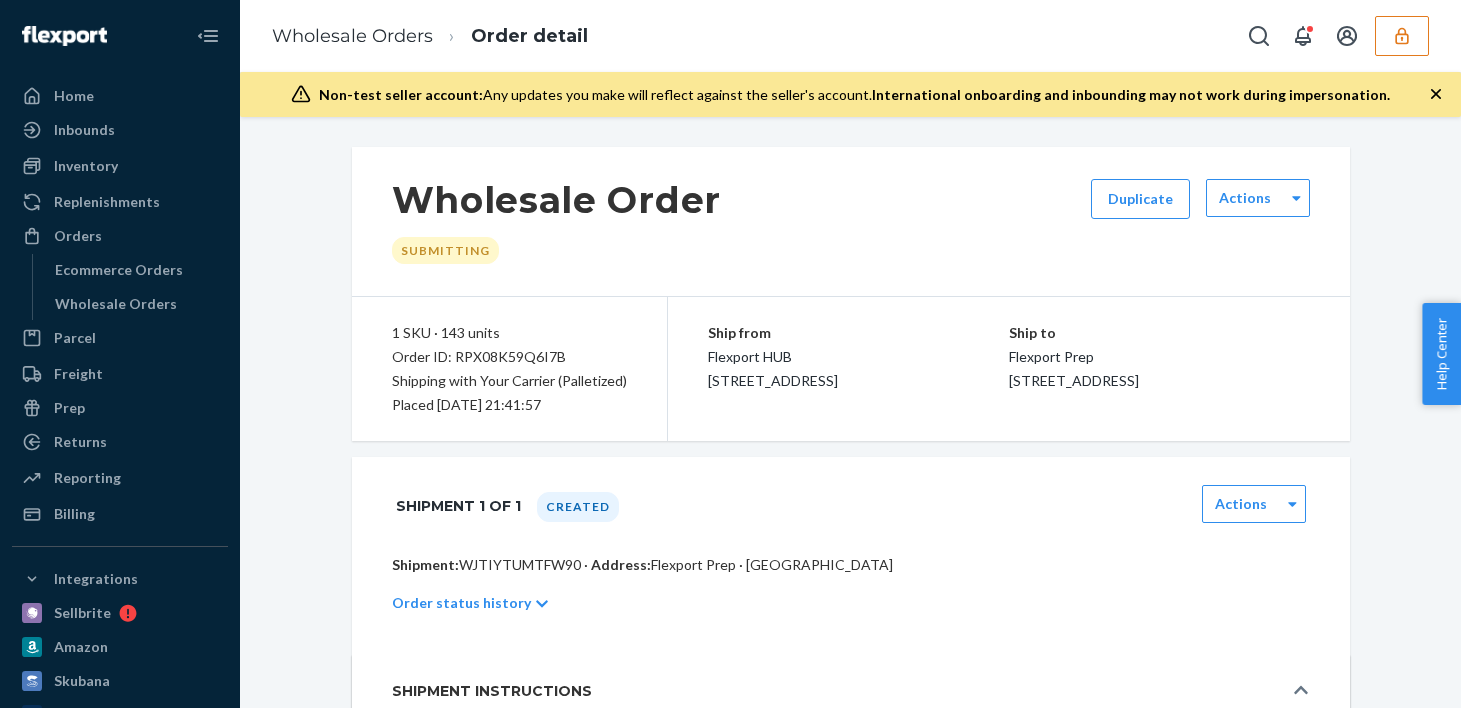 click on "Shipment:   WJTIYTUMTFW90 ·     Address:   [GEOGRAPHIC_DATA] · [GEOGRAPHIC_DATA]" at bounding box center [851, 565] 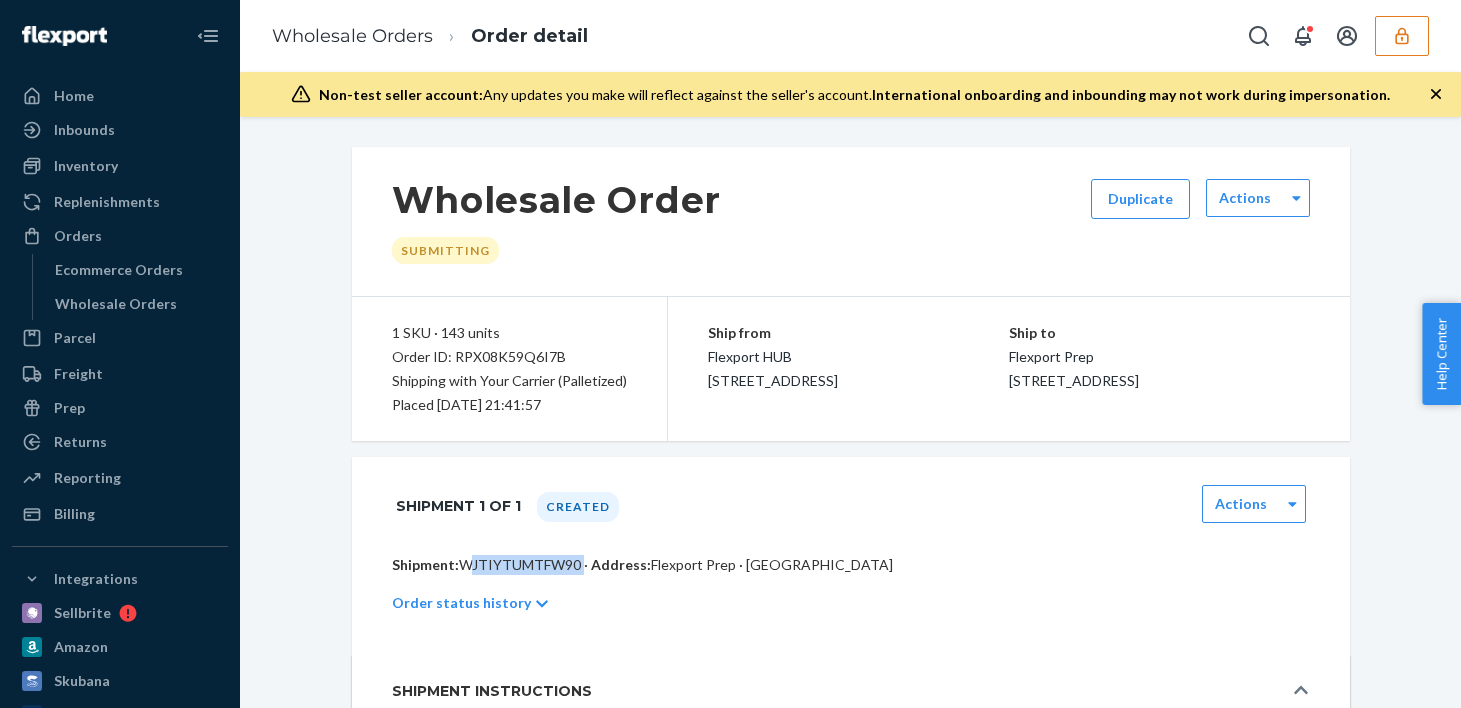 click on "Shipment:   WJTIYTUMTFW90 ·     Address:   [GEOGRAPHIC_DATA] · [GEOGRAPHIC_DATA]" at bounding box center (851, 565) 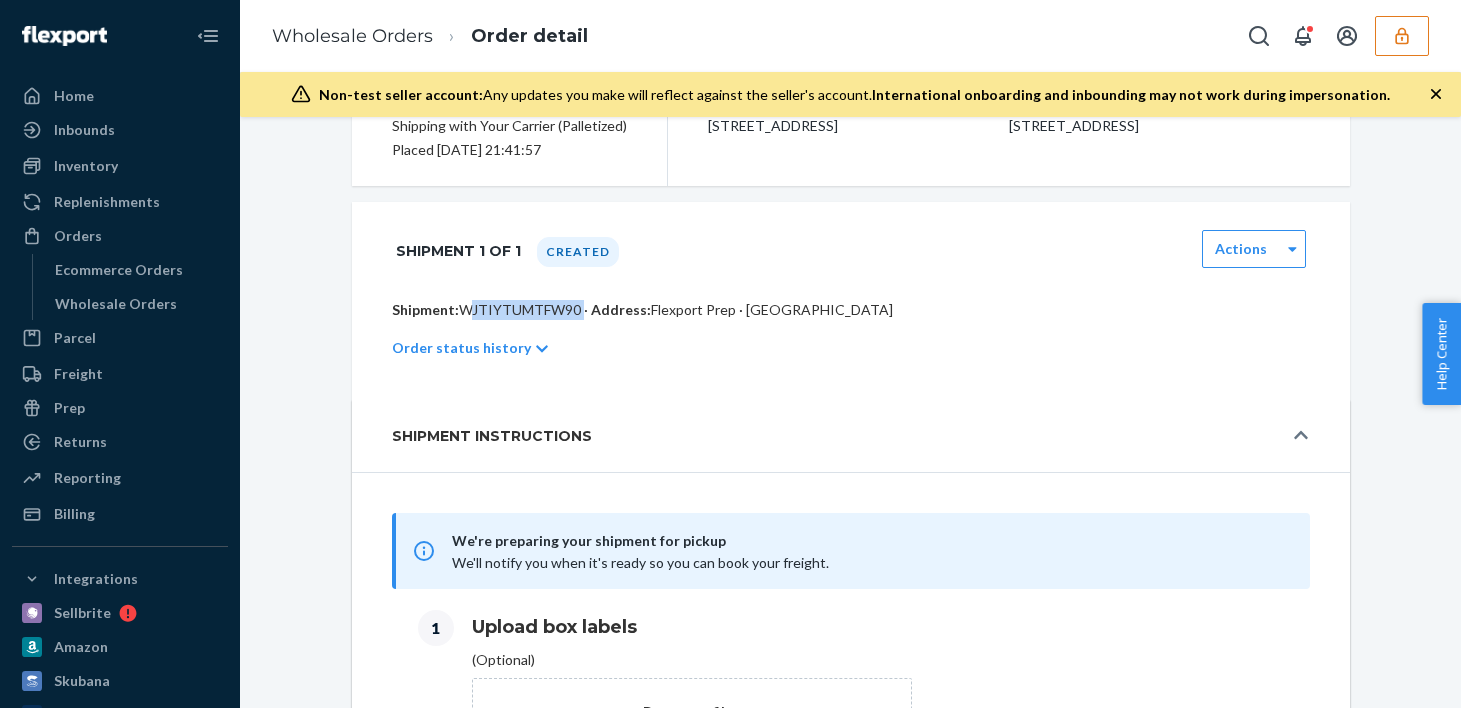 scroll, scrollTop: 158, scrollLeft: 0, axis: vertical 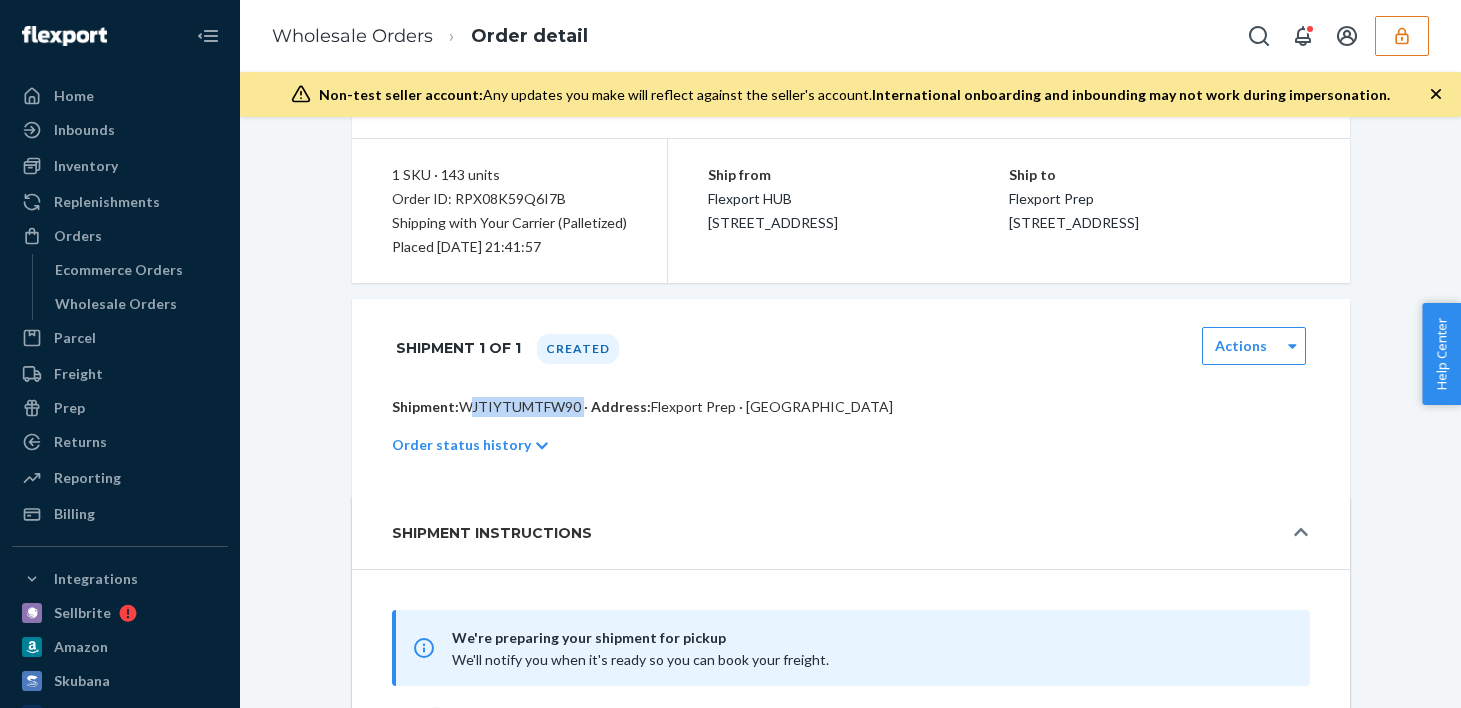 copy on "WJTIYTUMTFW90" 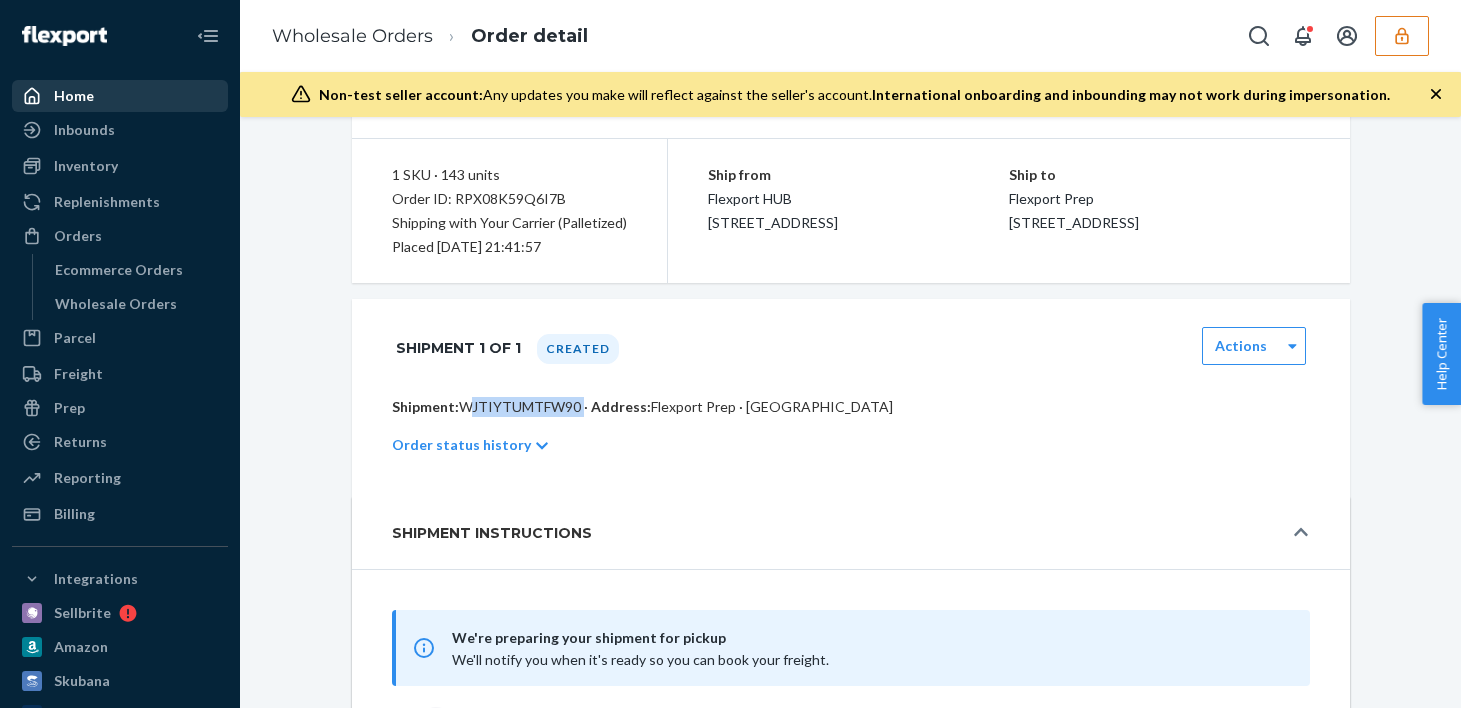 click on "Home" at bounding box center (120, 96) 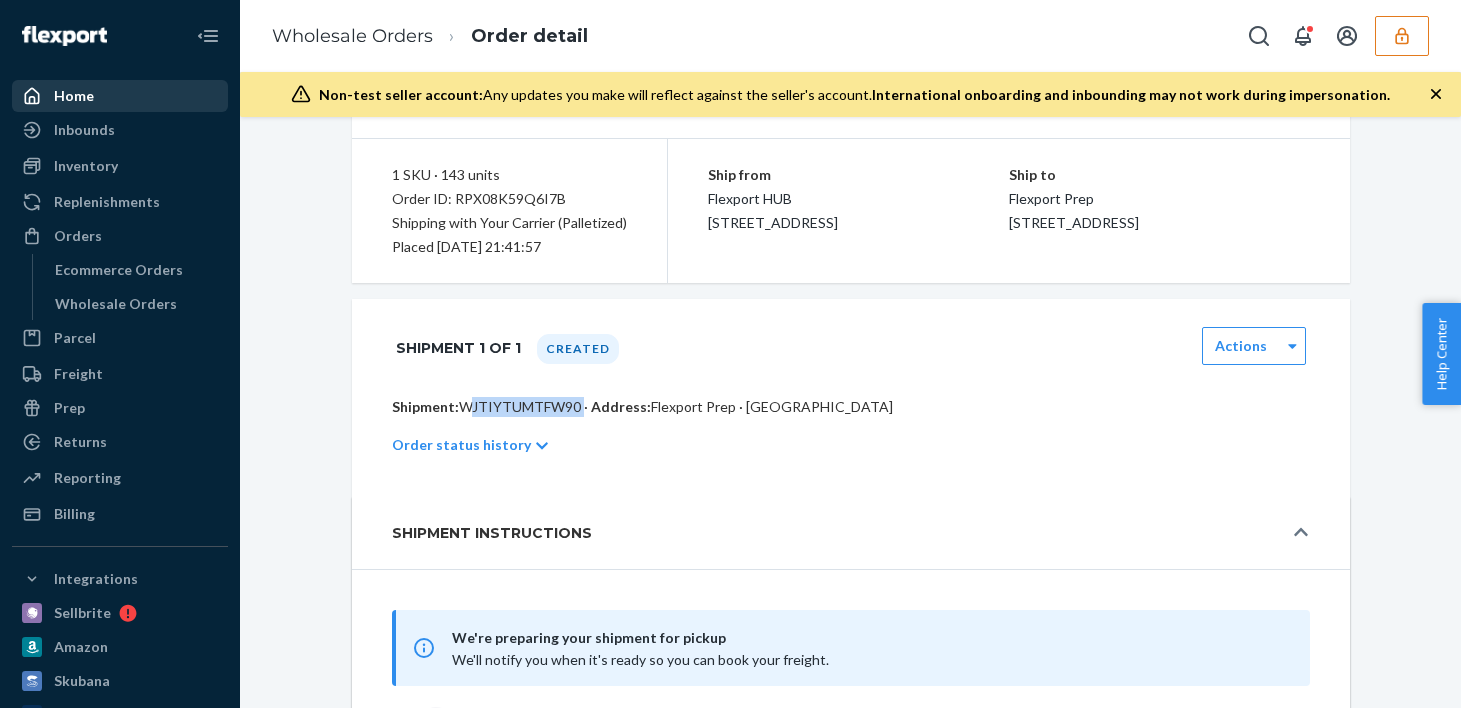 scroll, scrollTop: 0, scrollLeft: 0, axis: both 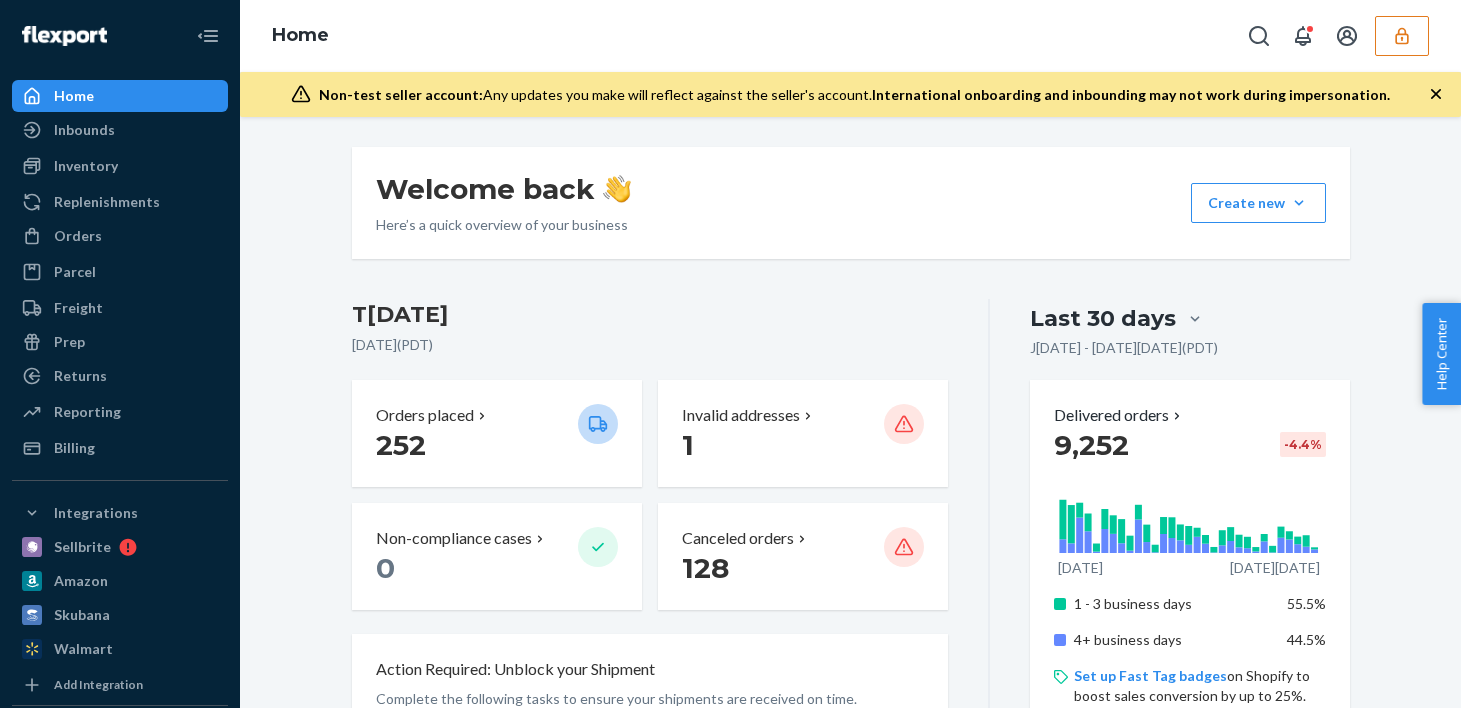 click on "Delivered orders 9,252 -4.4 % Jun 1[DATE] 1 - 3 business days 55.5% 4+ business days 44.5% Set up Fast Tag badges  on Shopify to boost sales conversion by up to 25%." at bounding box center [1189, 555] 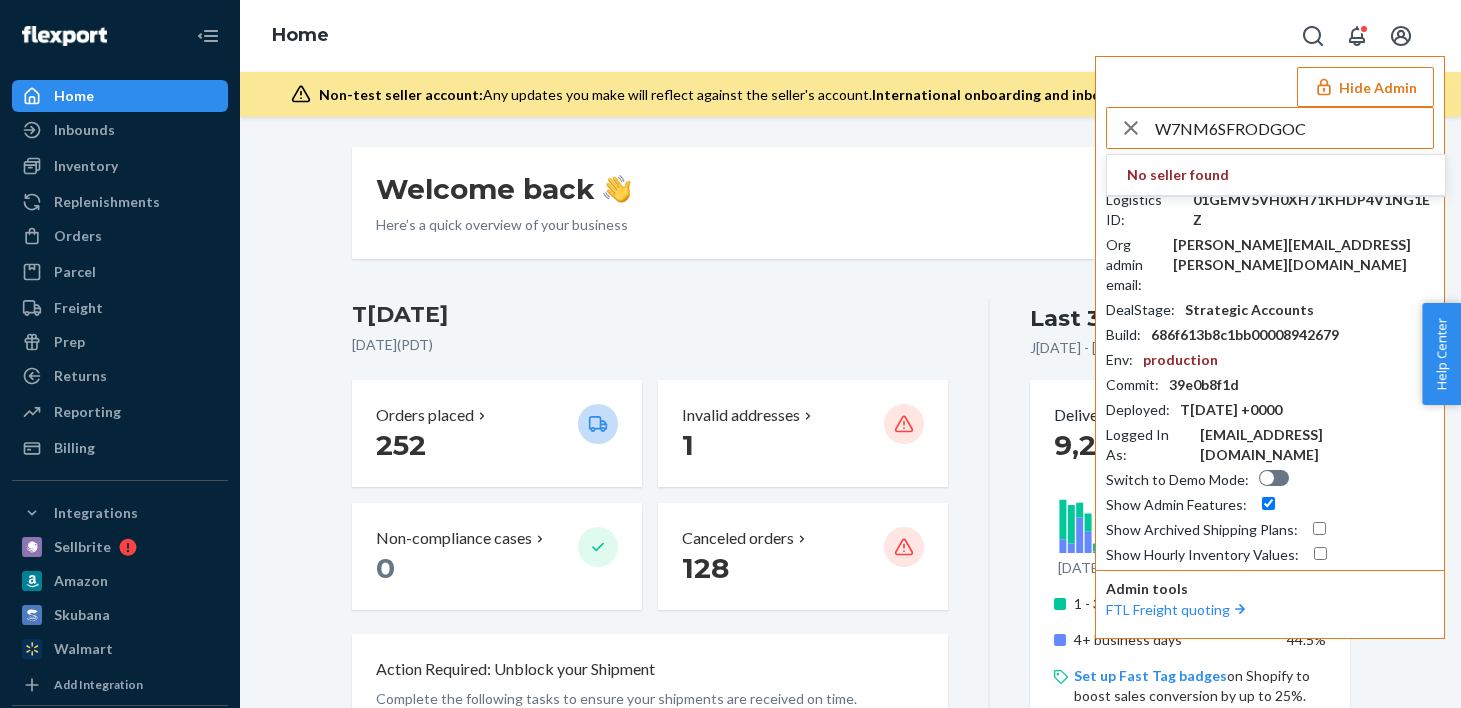 type on "W7NM6SFRODGOC" 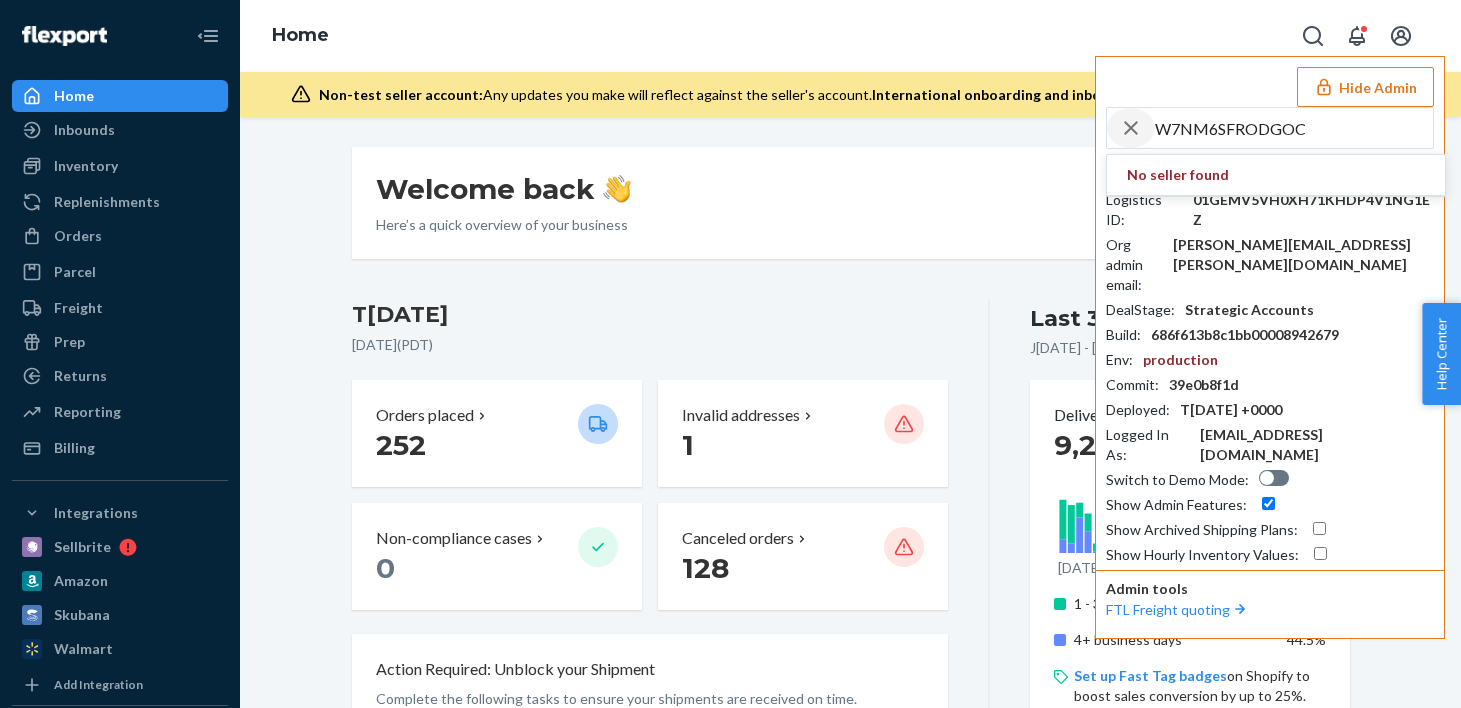 click 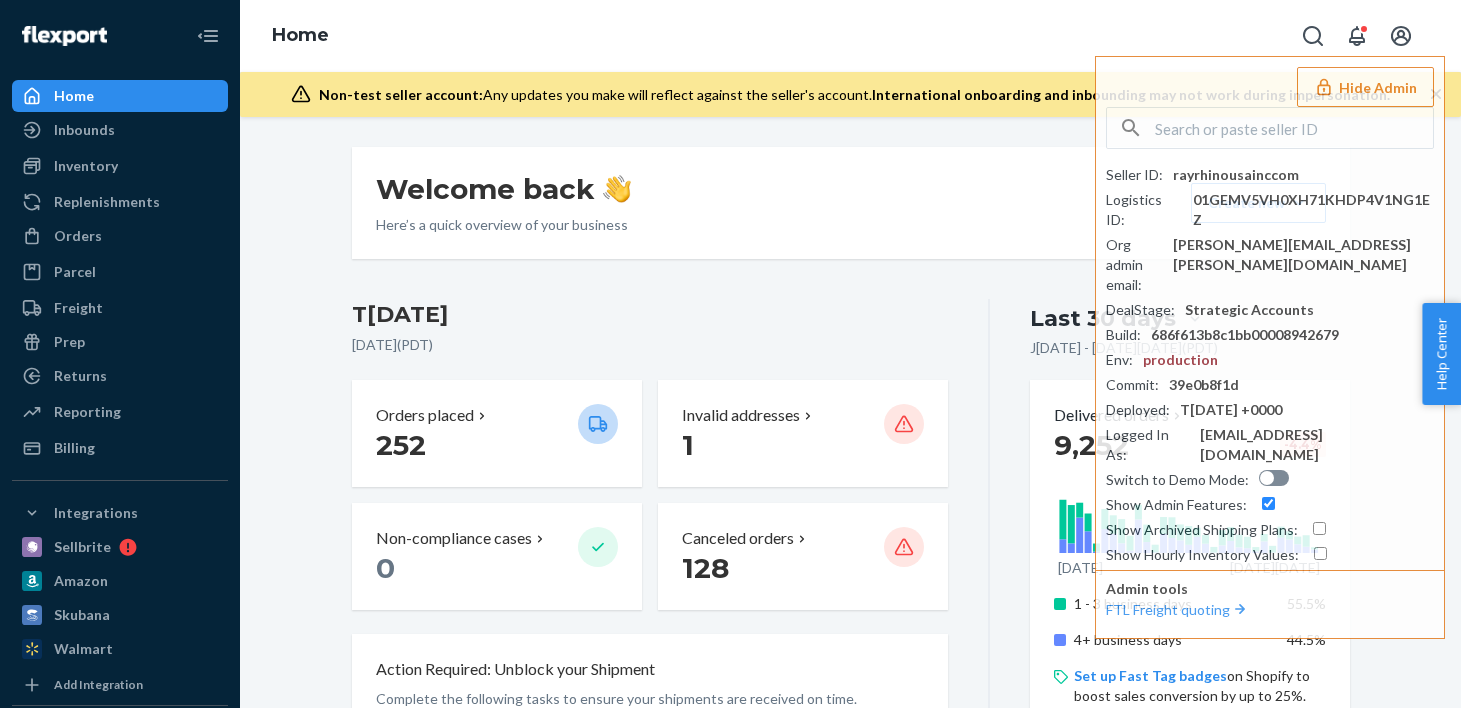 click on "Welcome back  Here’s a quick overview of your business Create new Create new inbound Create new order Create new product" at bounding box center (851, 203) 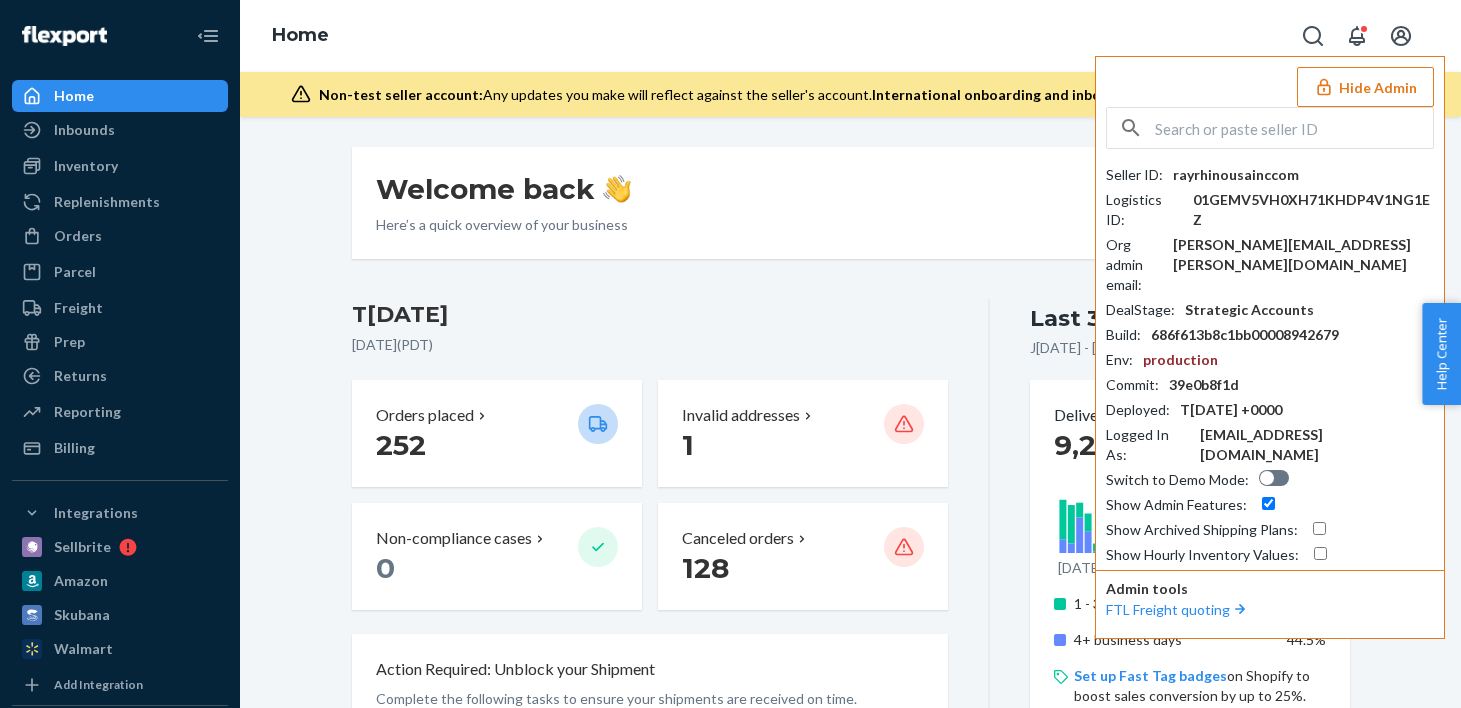click on "Hide Admin" at bounding box center (1365, 87) 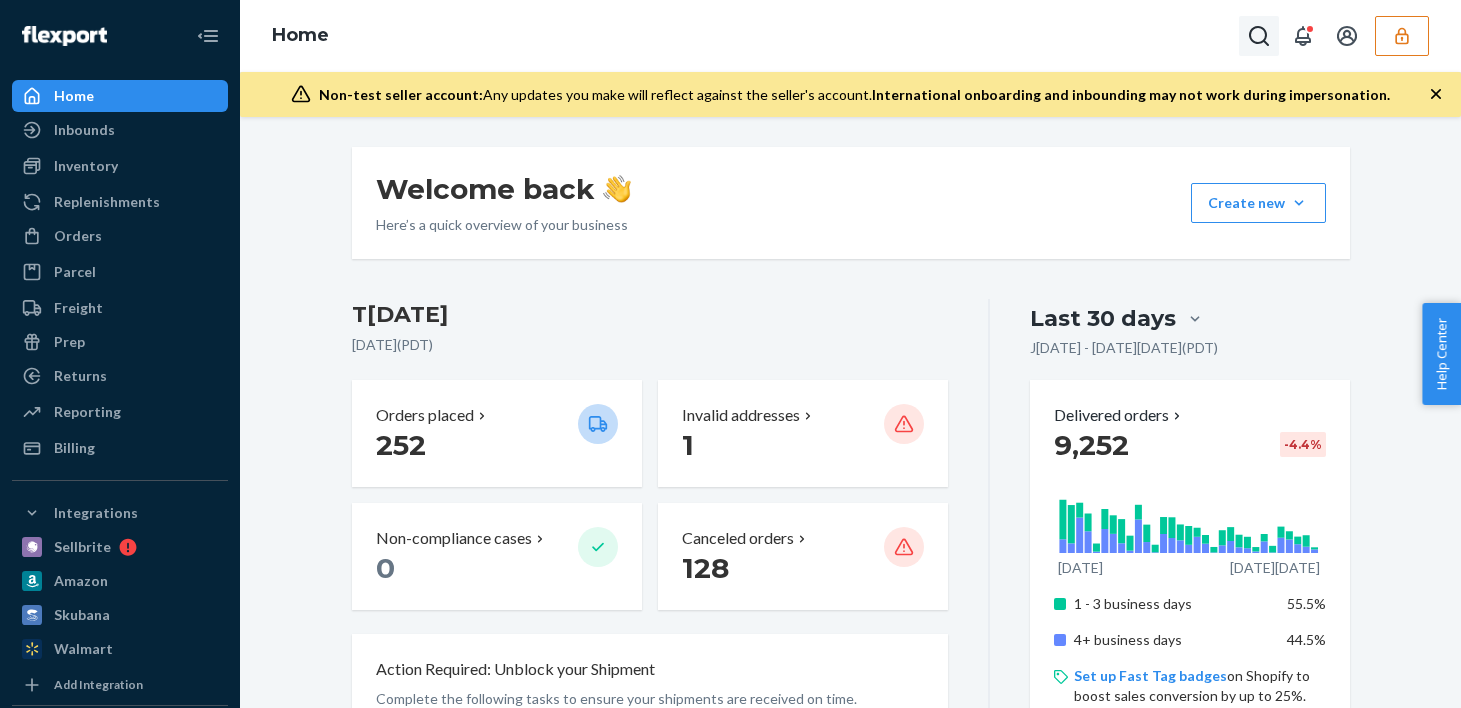 click 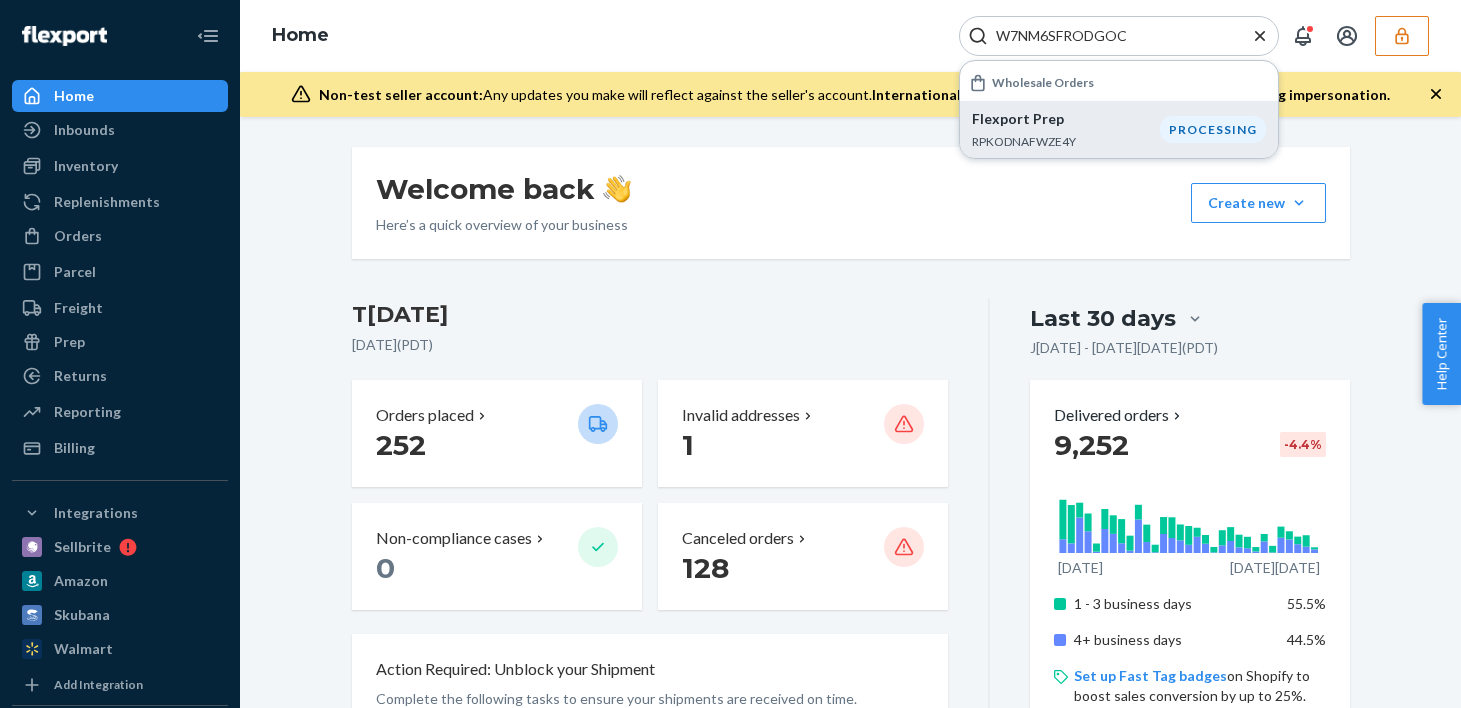 type on "W7NM6SFRODGOC" 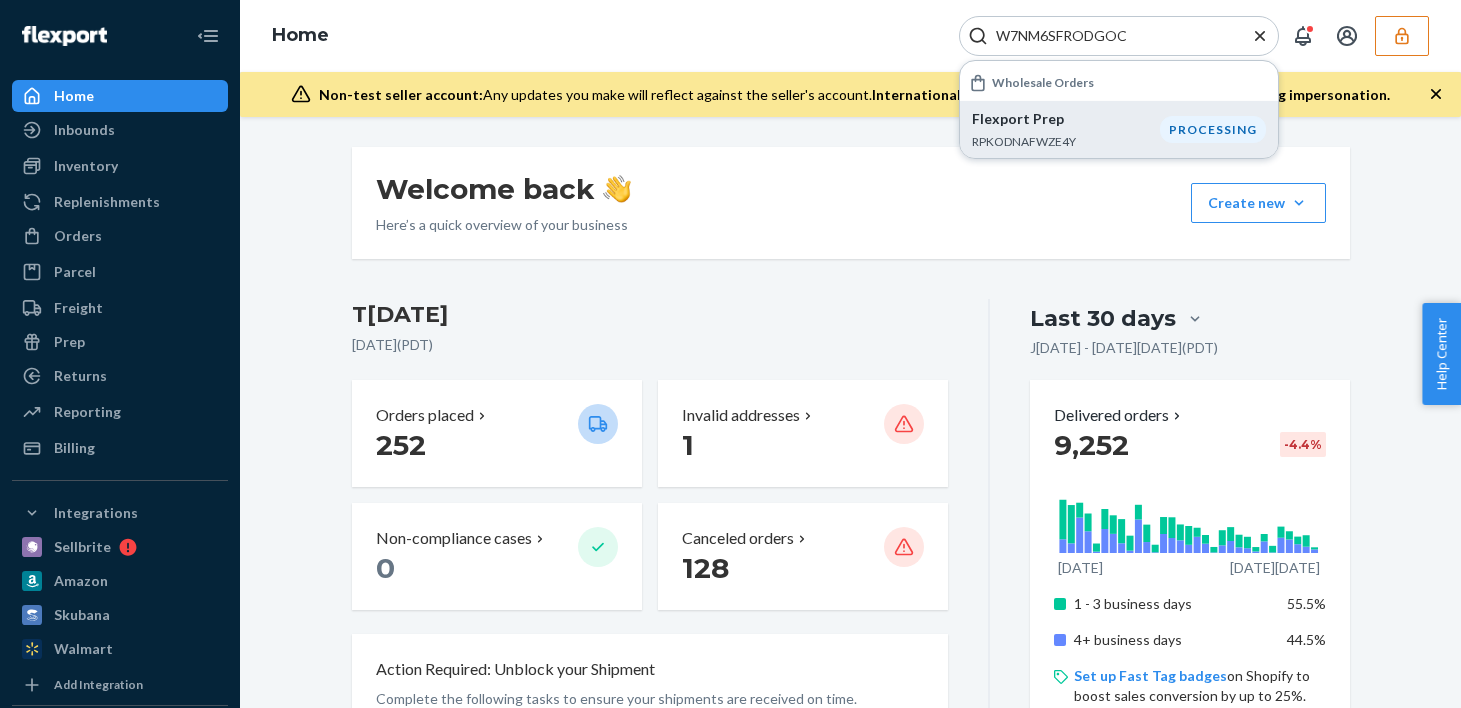 click on "Flexport Prep RPKODNAFWZE4Y" at bounding box center (1066, 129) 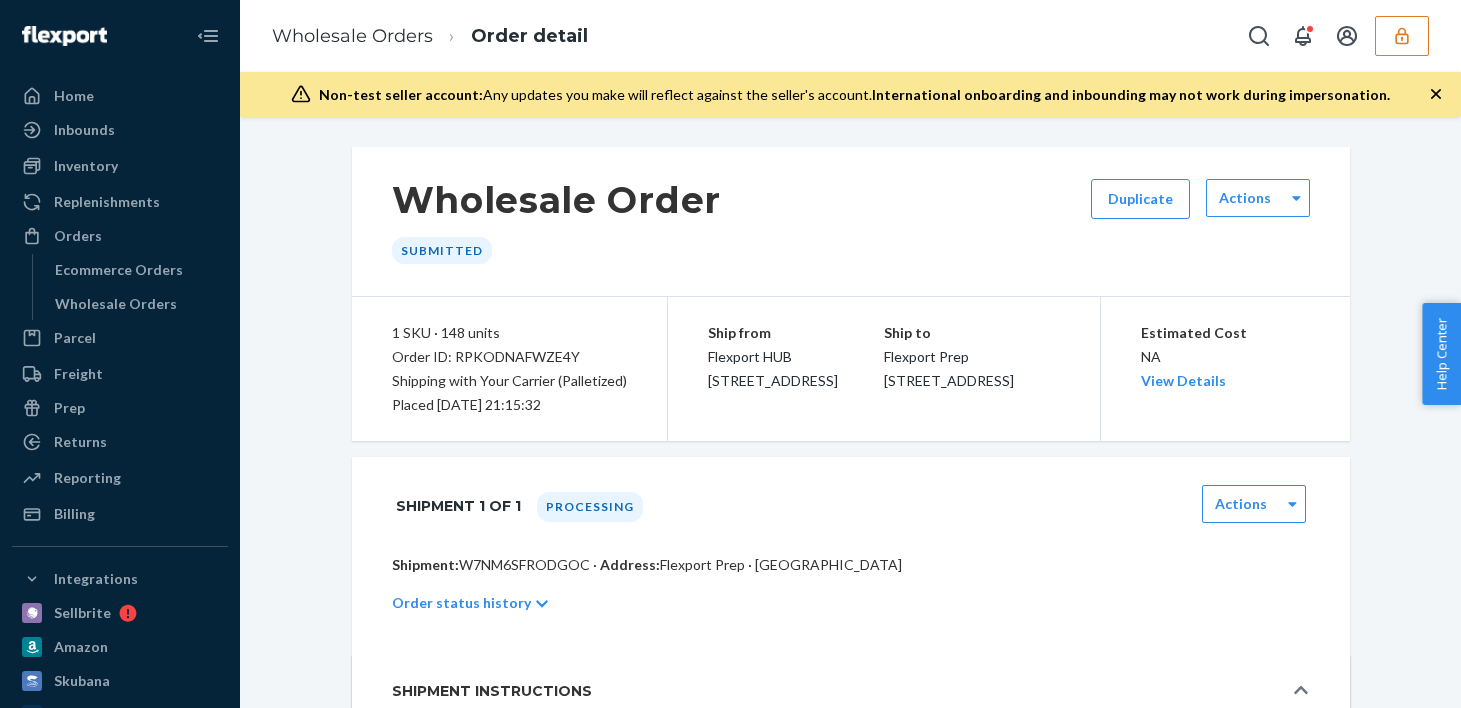 click on "Order ID: RPKODNAFWZE4Y" at bounding box center (509, 357) 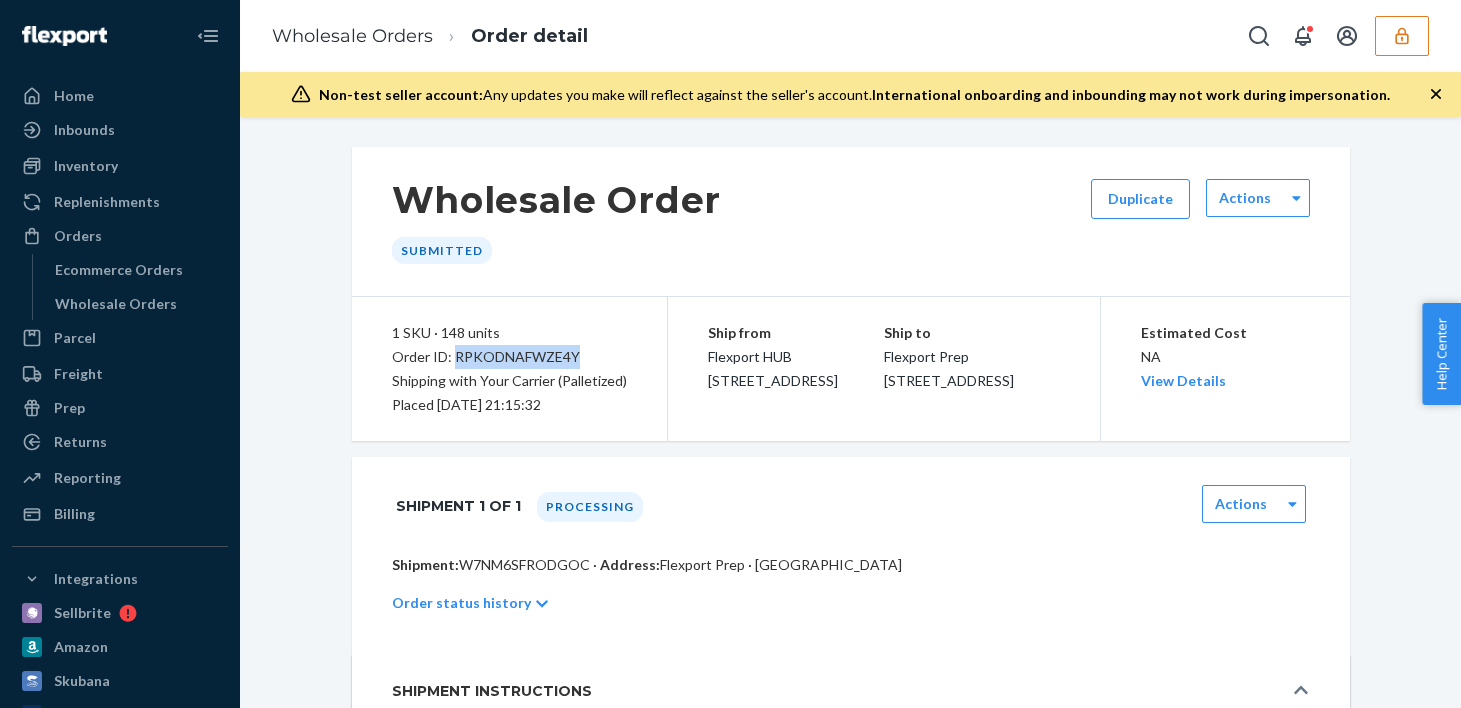 click on "Order ID: RPKODNAFWZE4Y" at bounding box center (509, 357) 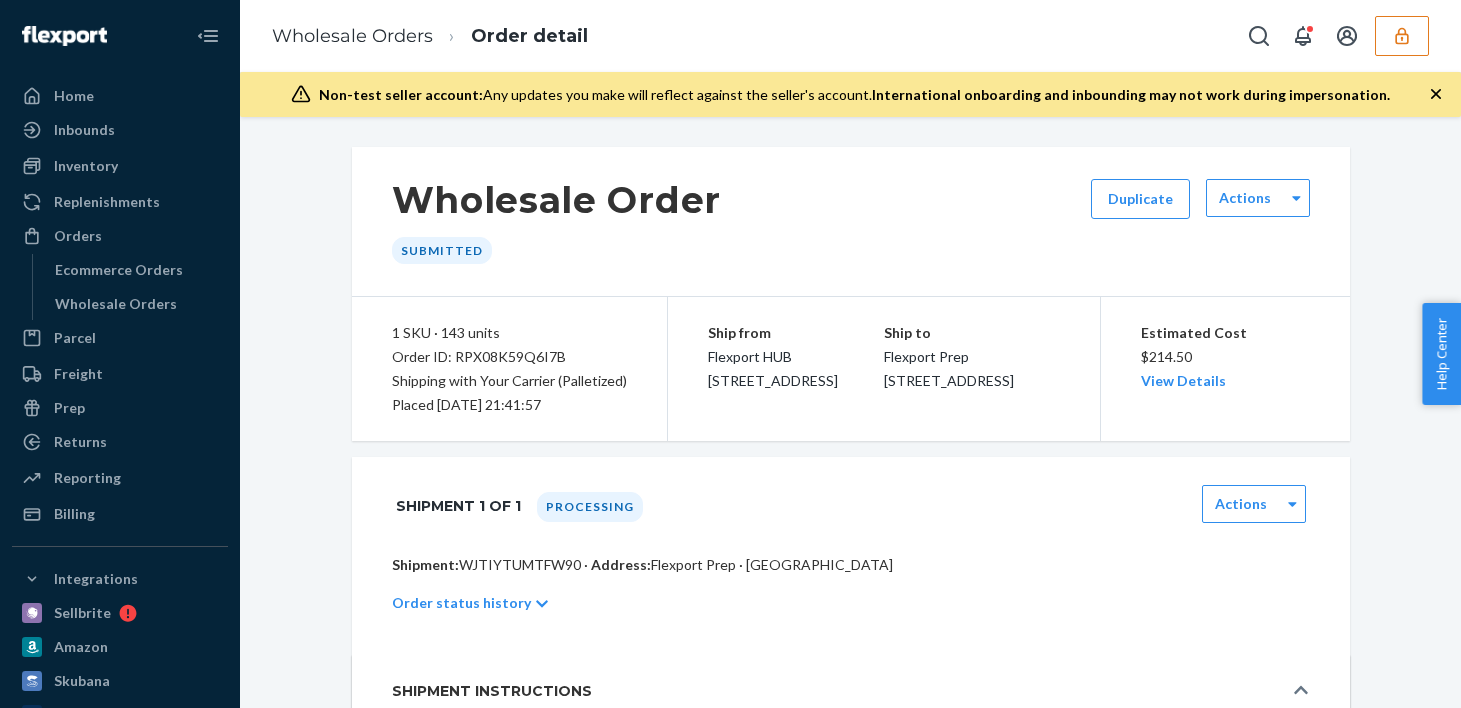 scroll, scrollTop: 0, scrollLeft: 0, axis: both 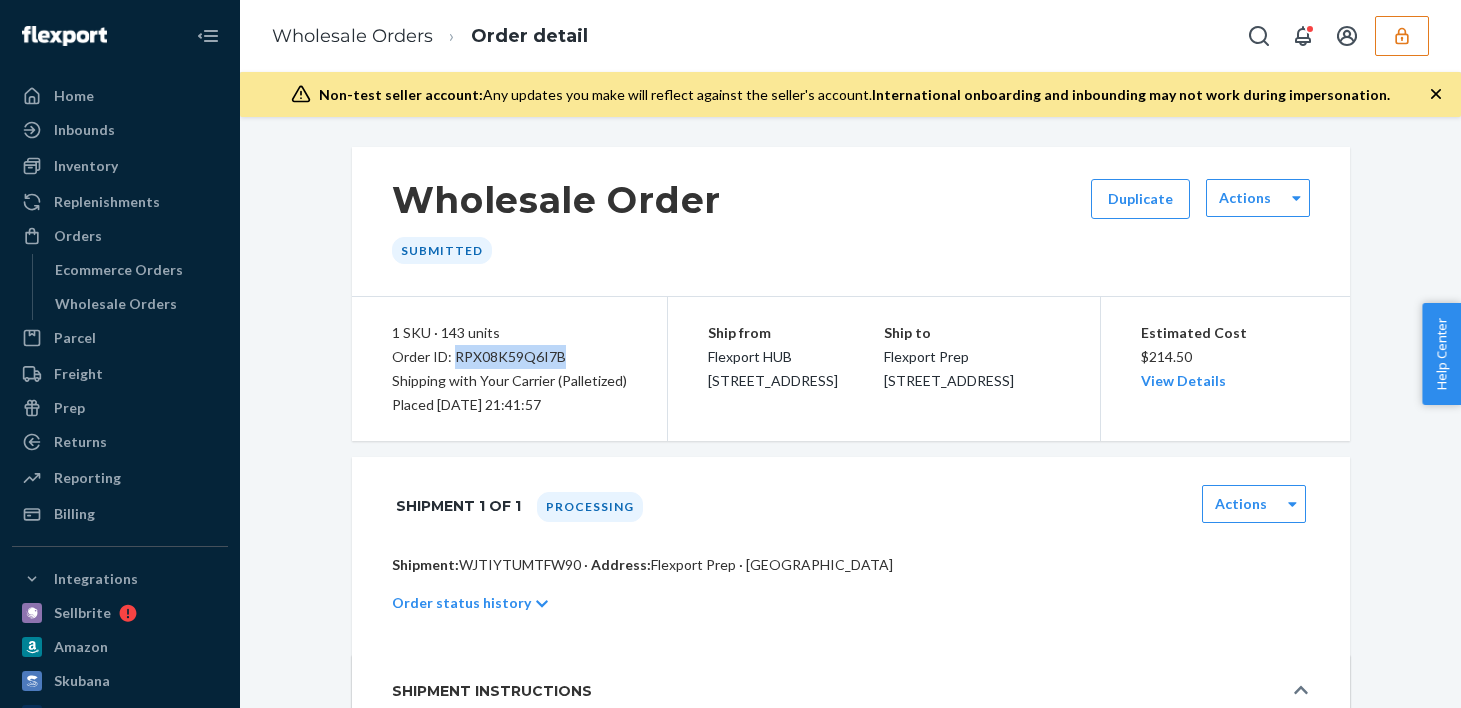 click on "Order ID: RPX08K59Q6I7B" at bounding box center (509, 357) 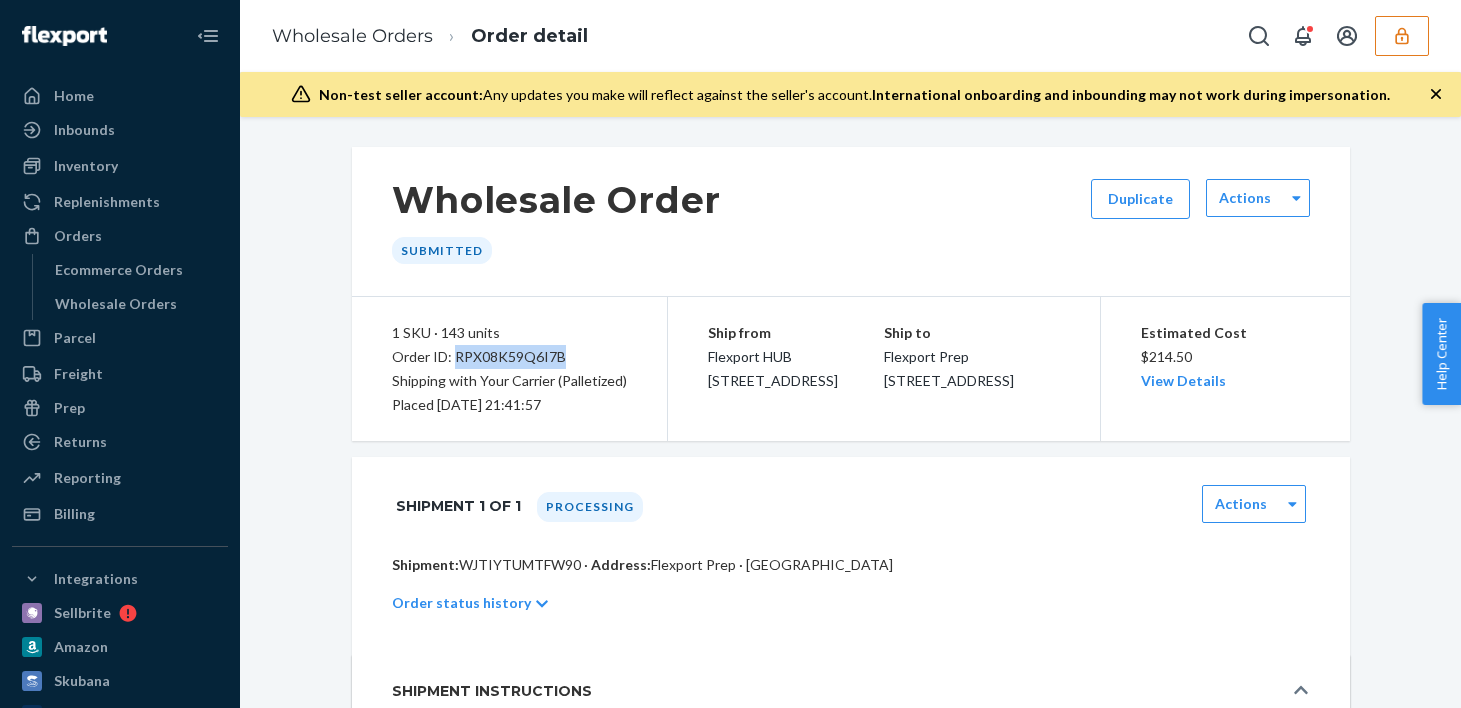 click 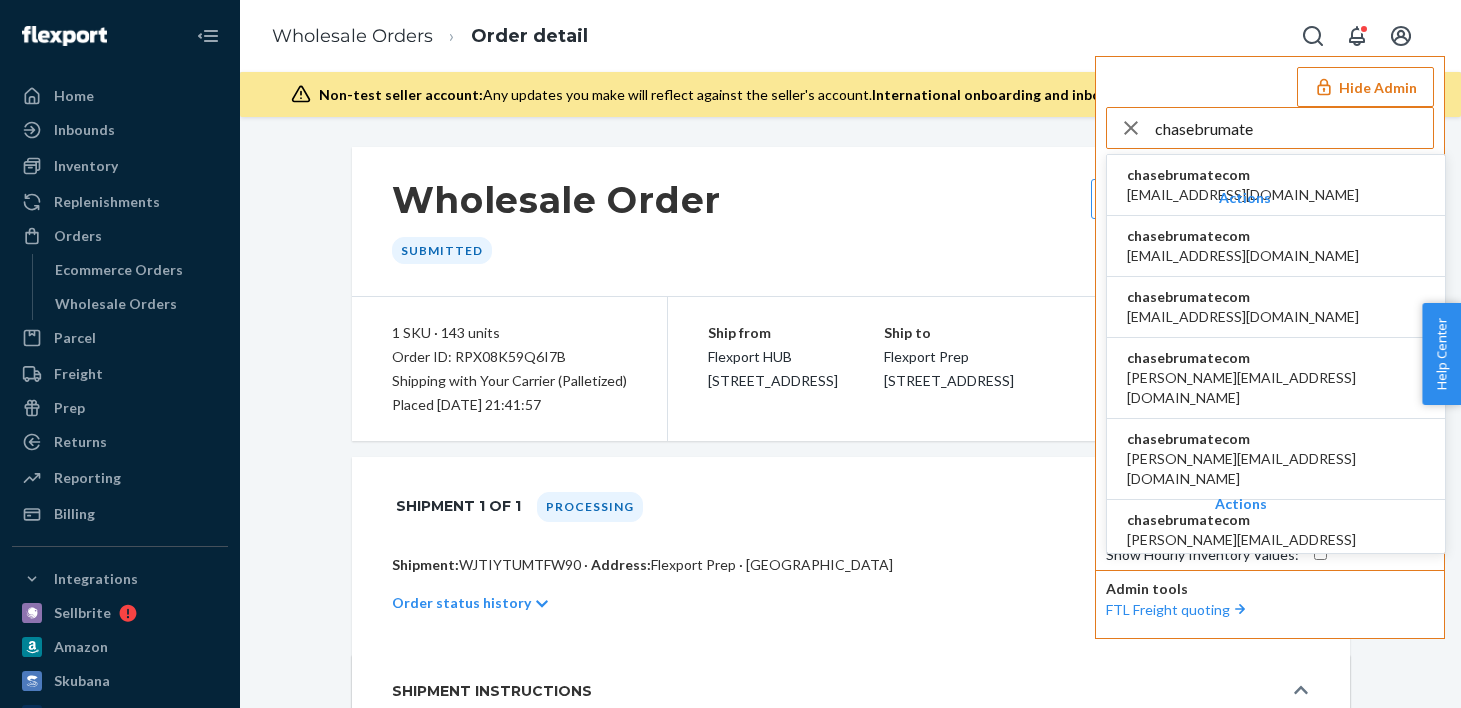 type on "chasebrumate" 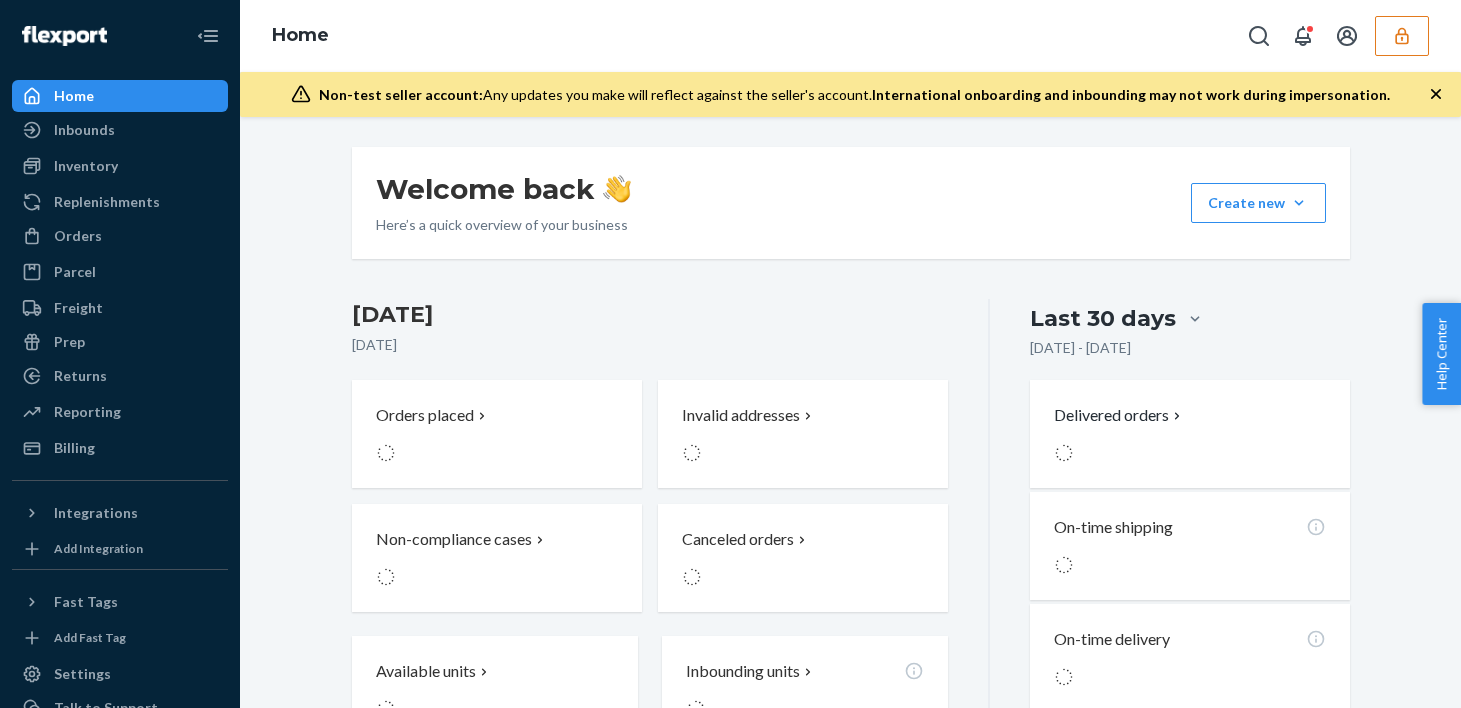 scroll, scrollTop: 0, scrollLeft: 0, axis: both 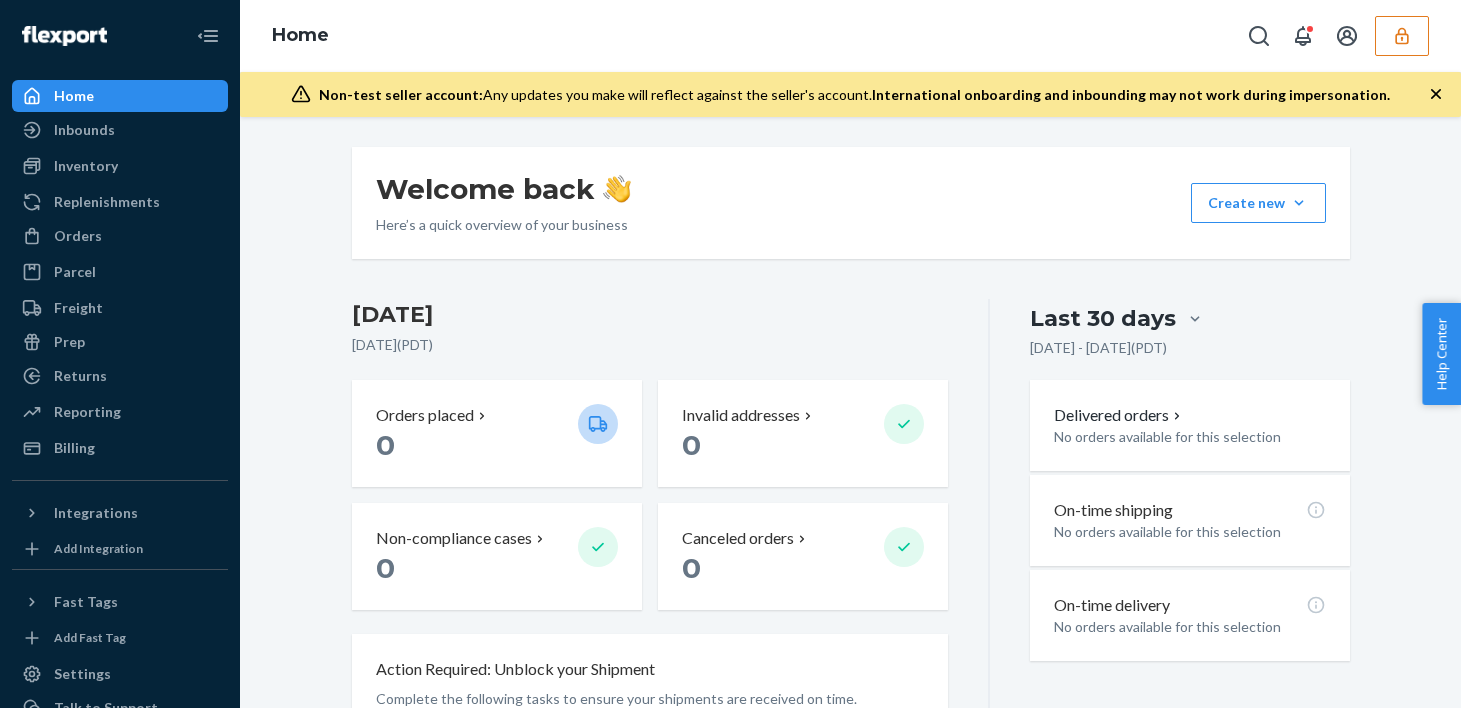 click at bounding box center (1402, 36) 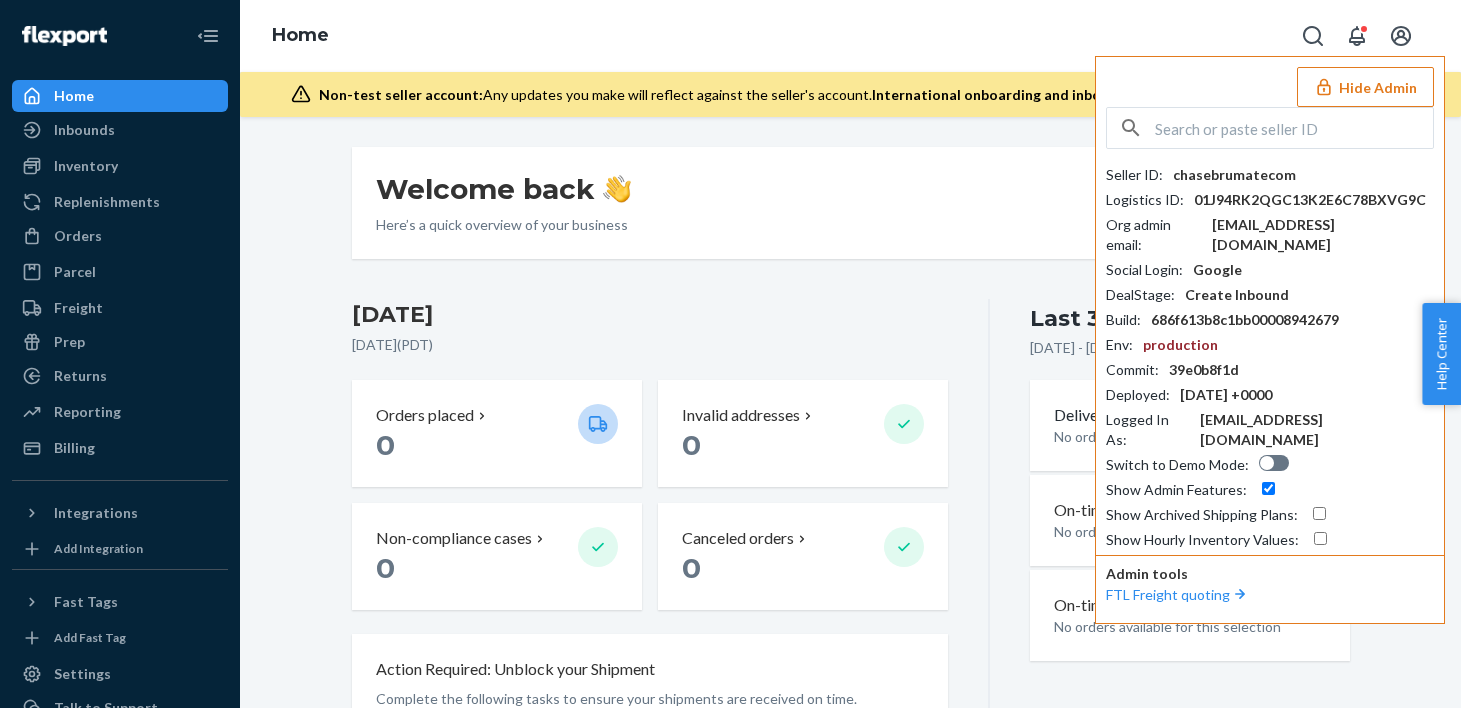 click on "Hide Admin" at bounding box center (1365, 87) 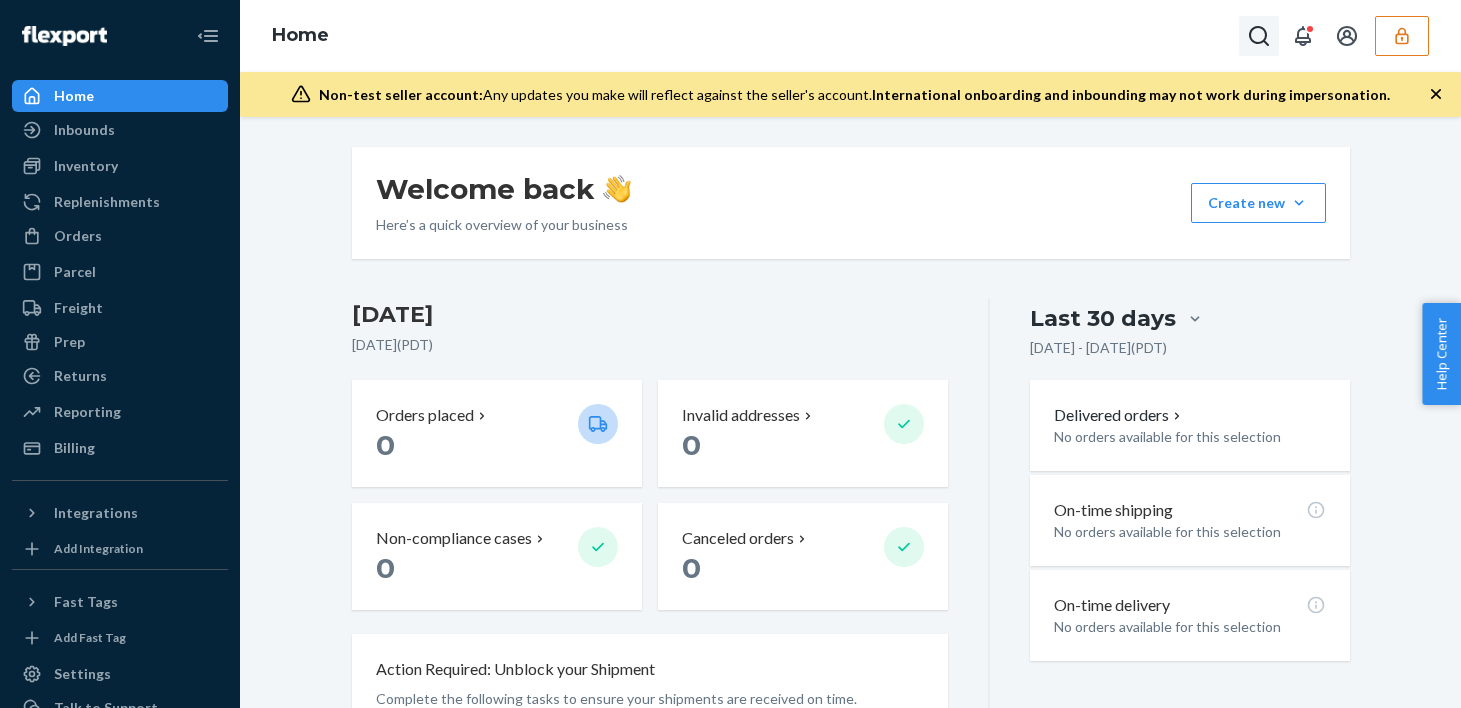 click 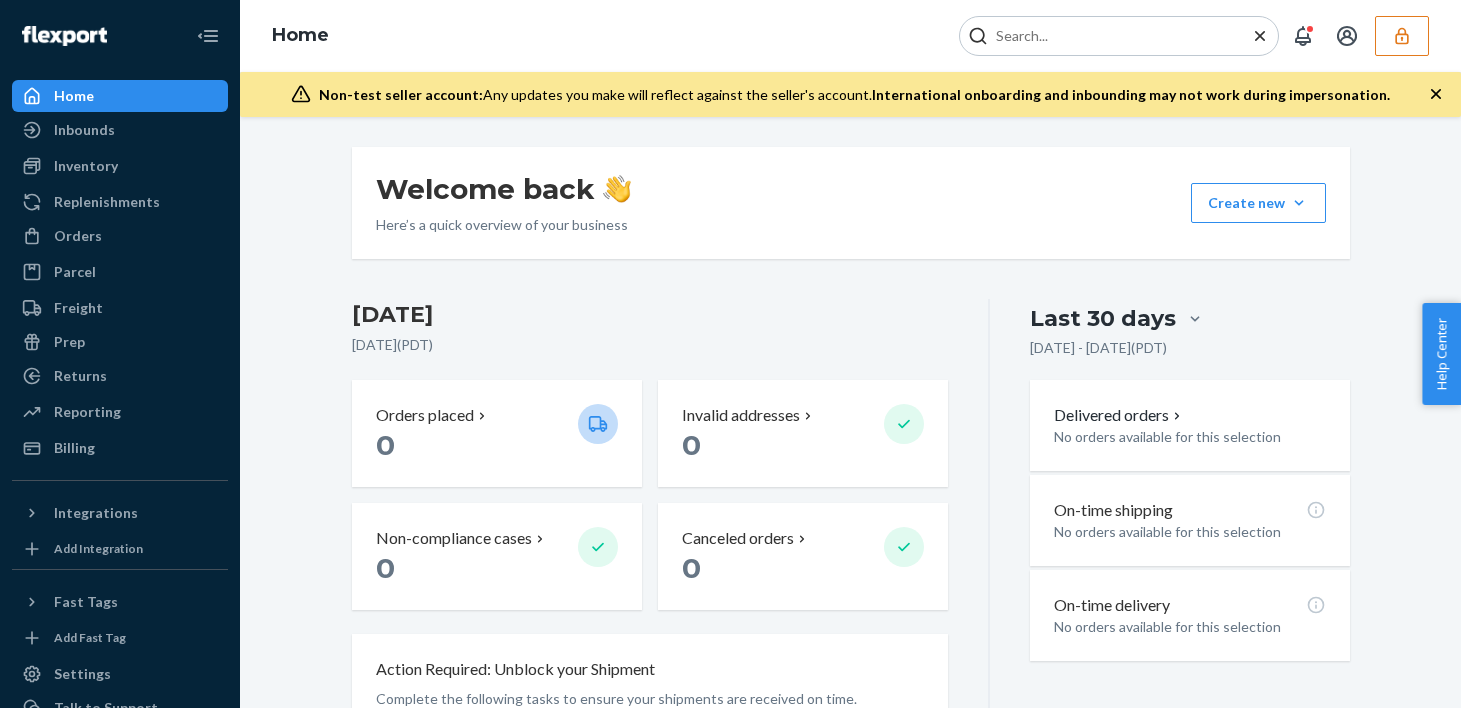 click 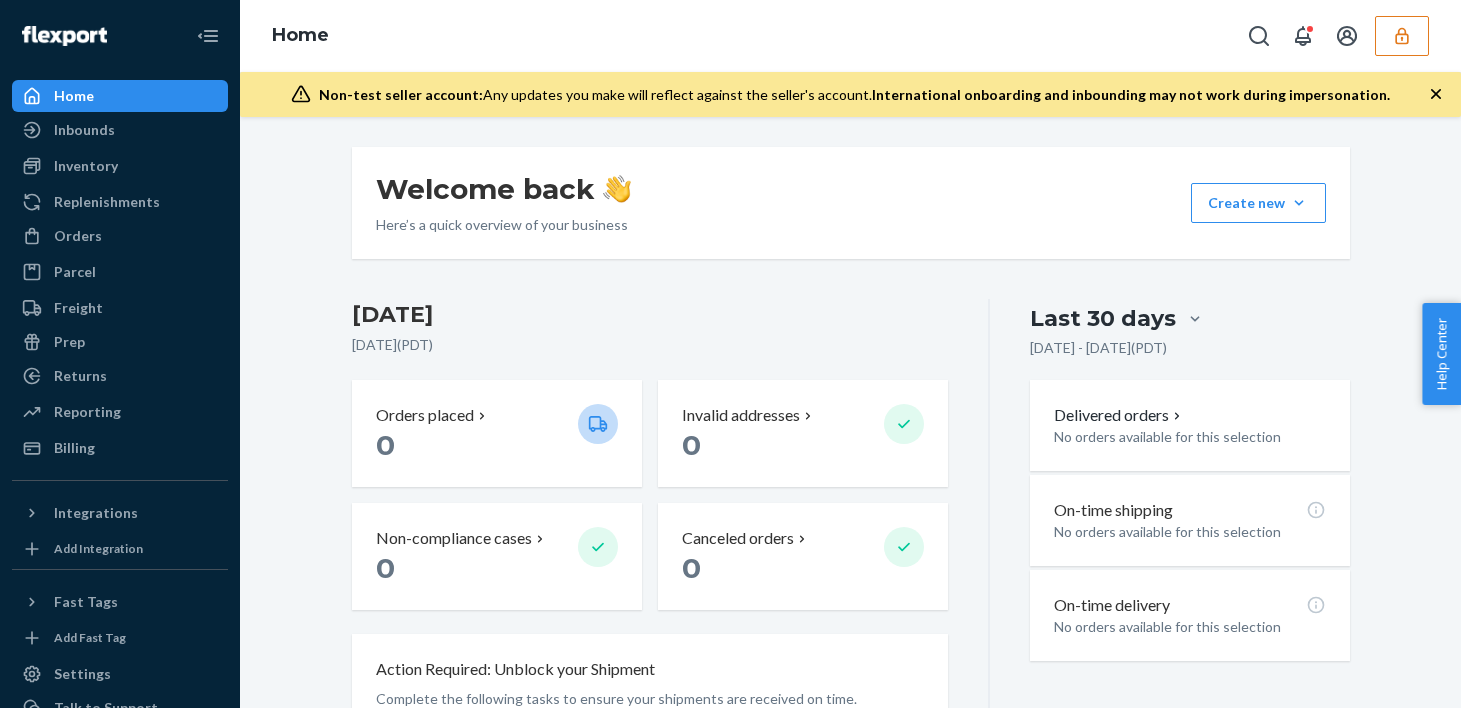 click at bounding box center (1402, 36) 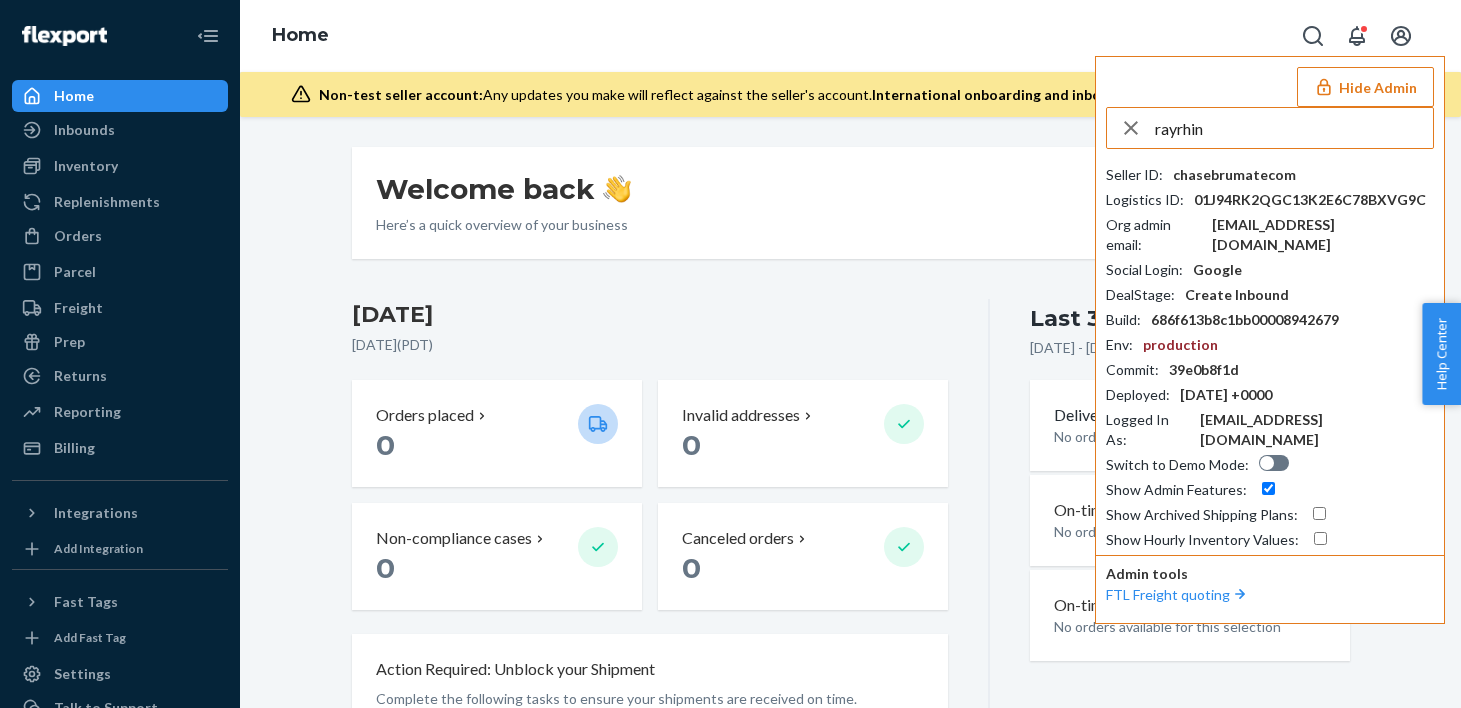 type on "rayrhino" 